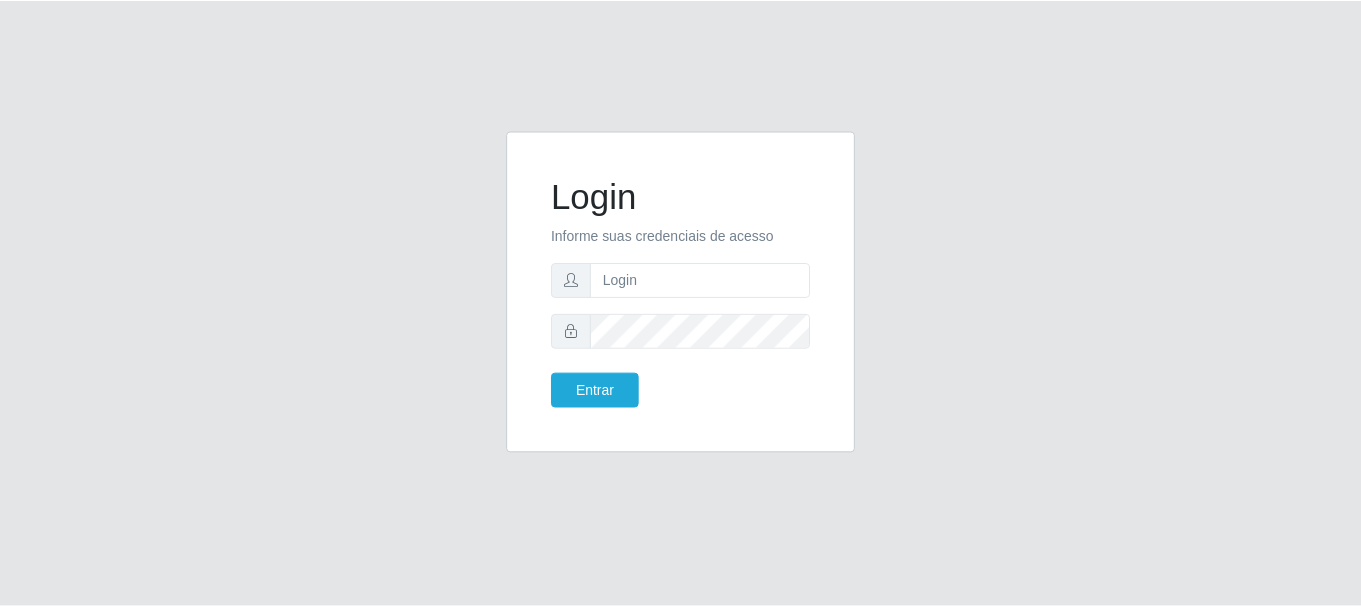 scroll, scrollTop: 0, scrollLeft: 0, axis: both 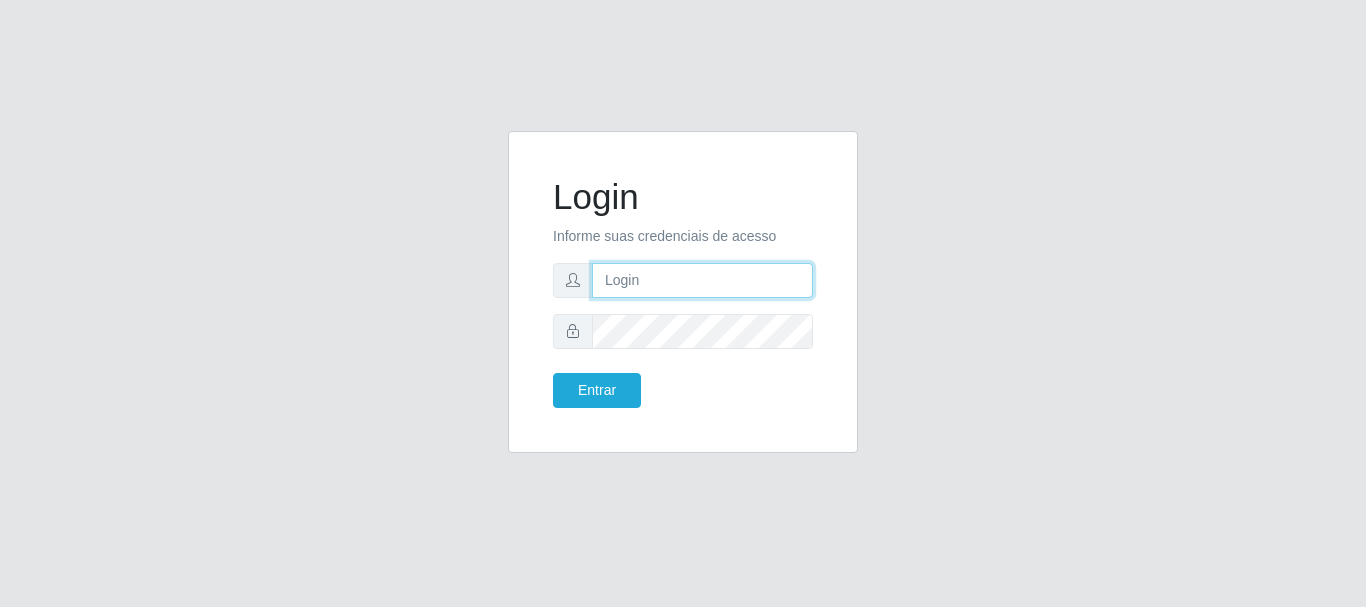 click at bounding box center [702, 280] 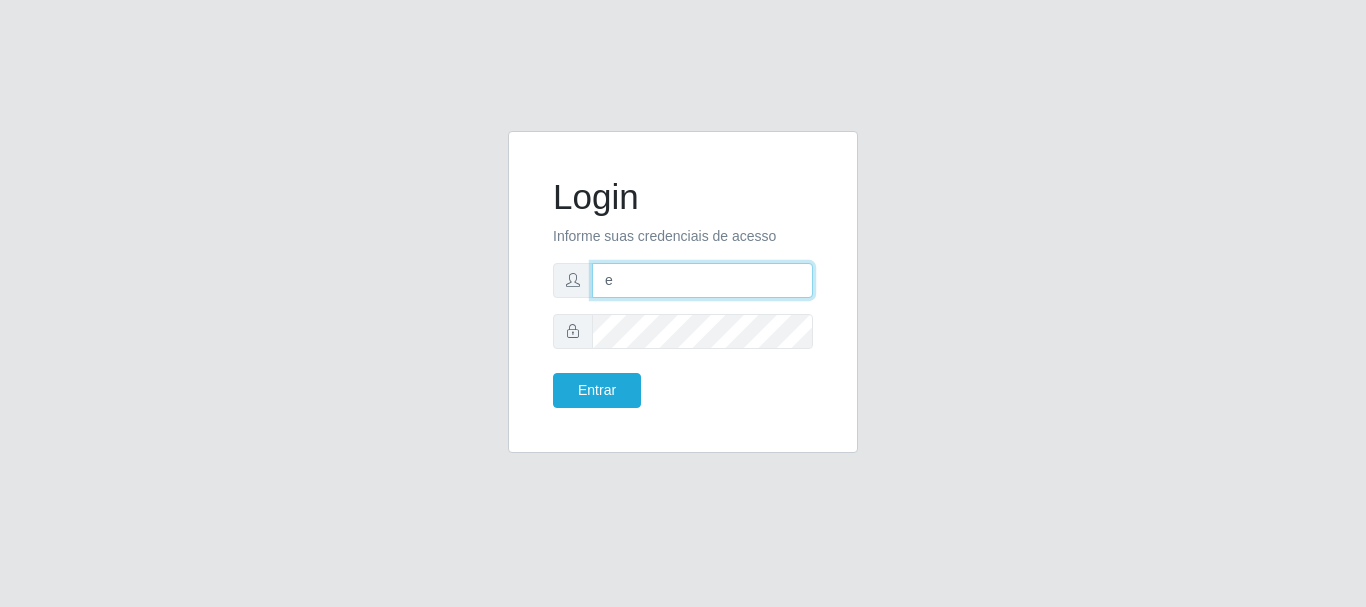 type on "[EMAIL]" 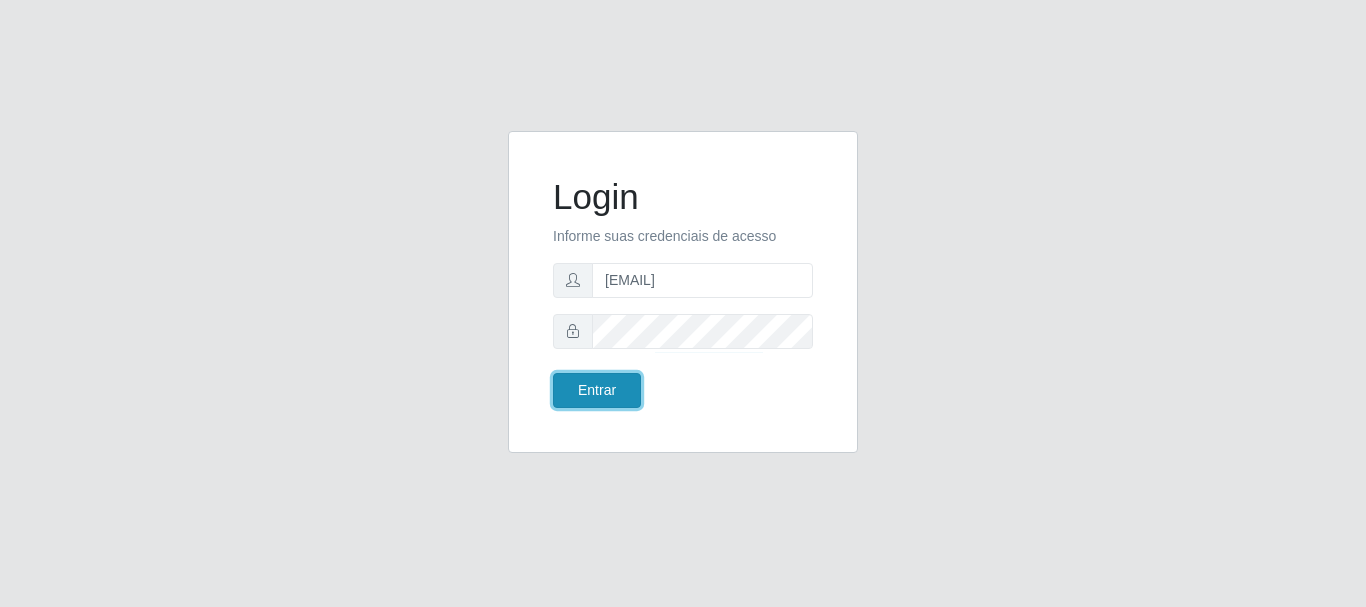 click on "Entrar" at bounding box center (597, 390) 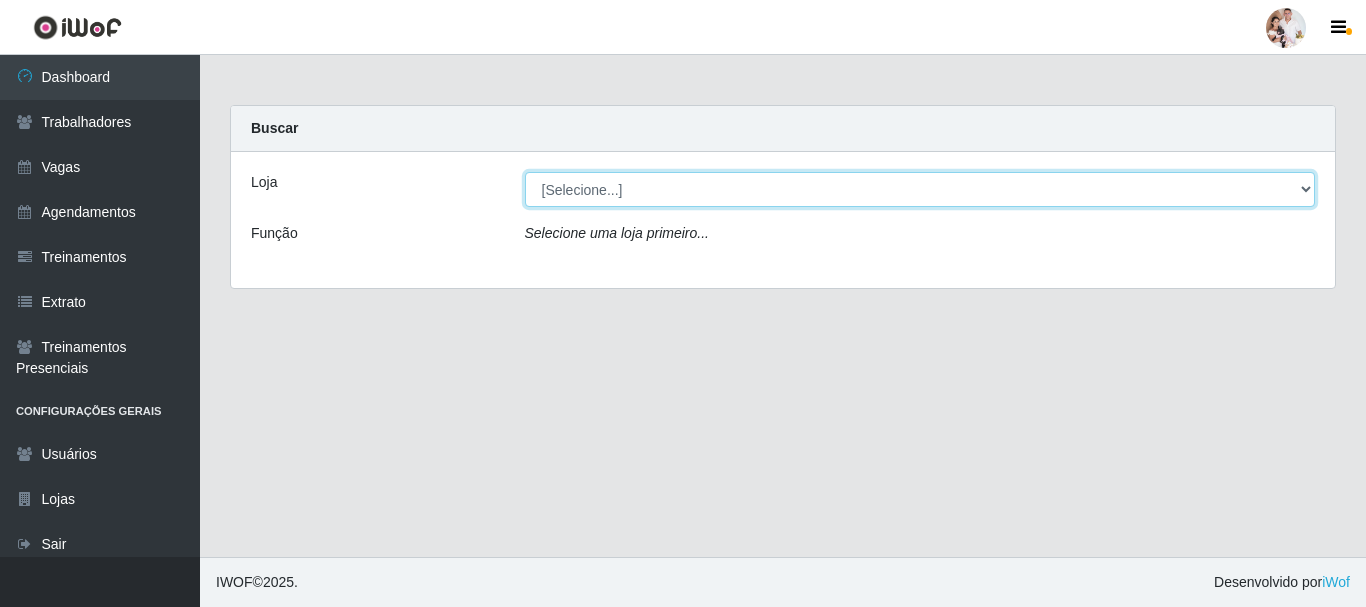 click on "[Selecione...] SuperFácil Atacado - Rodoviária" at bounding box center [920, 189] 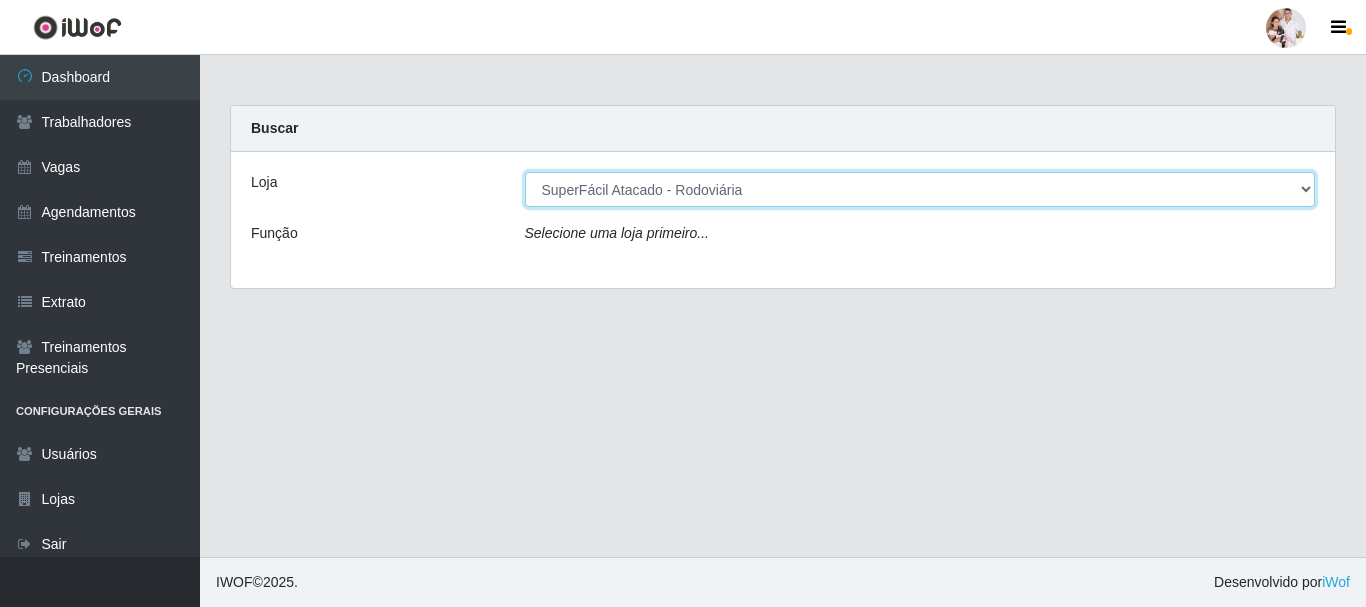 click on "[Selecione...] SuperFácil Atacado - Rodoviária" at bounding box center [920, 189] 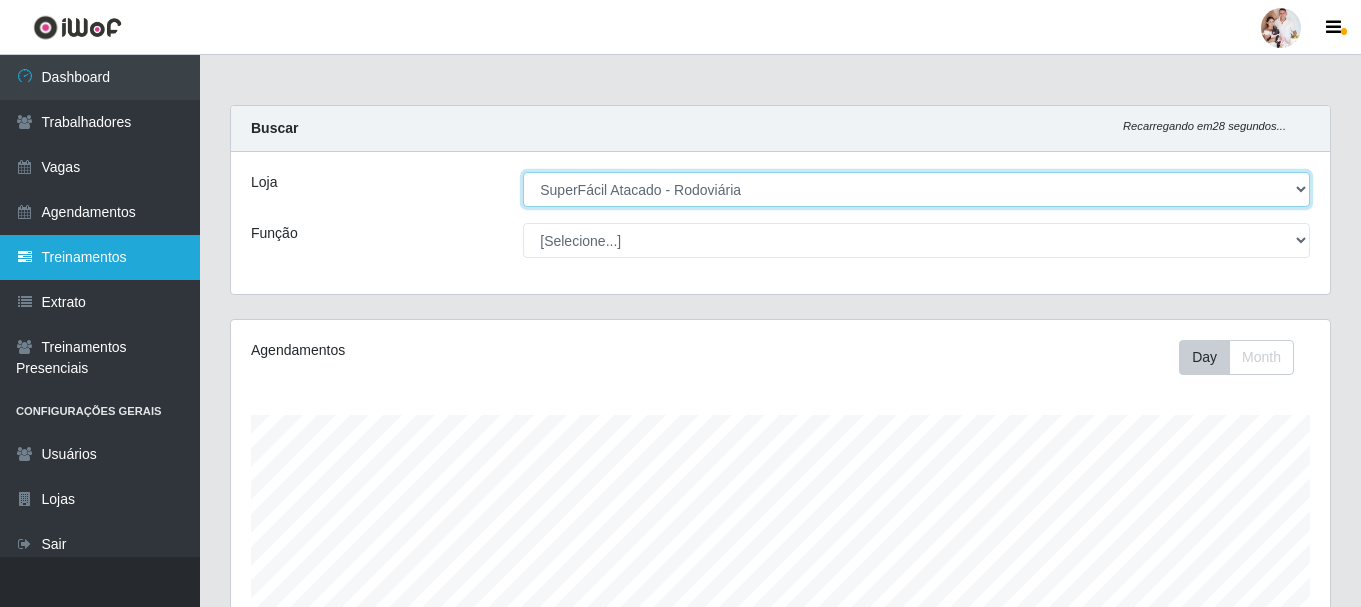 scroll, scrollTop: 999585, scrollLeft: 998901, axis: both 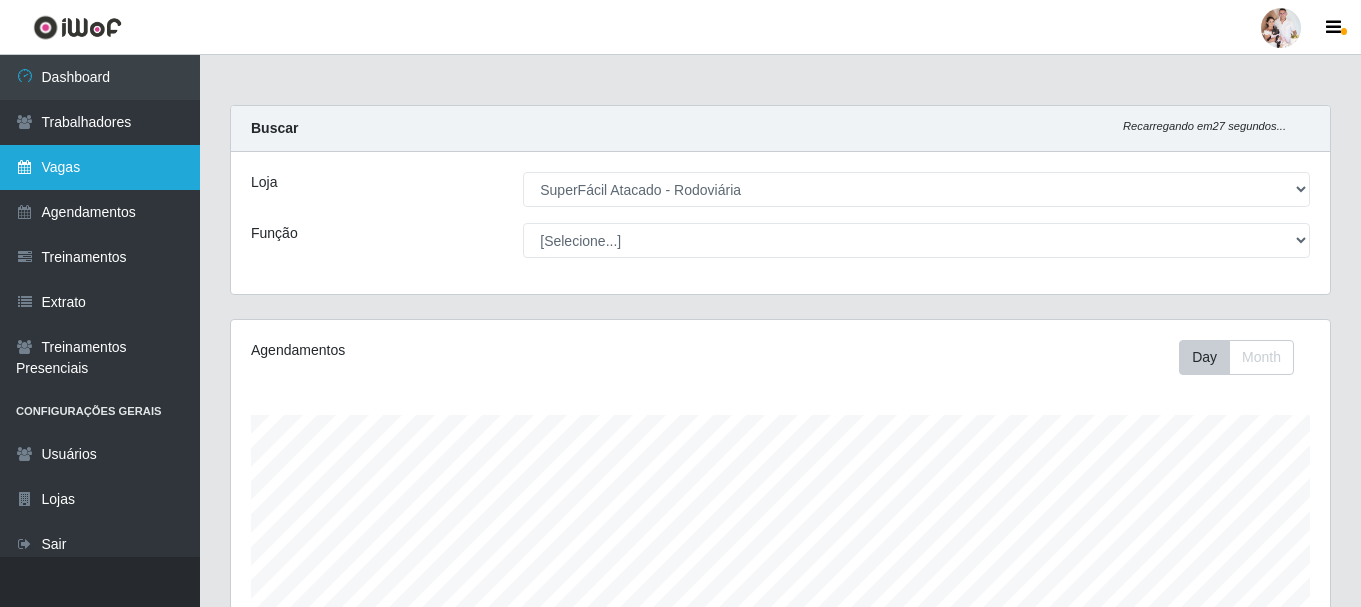 click on "Vagas" at bounding box center (100, 167) 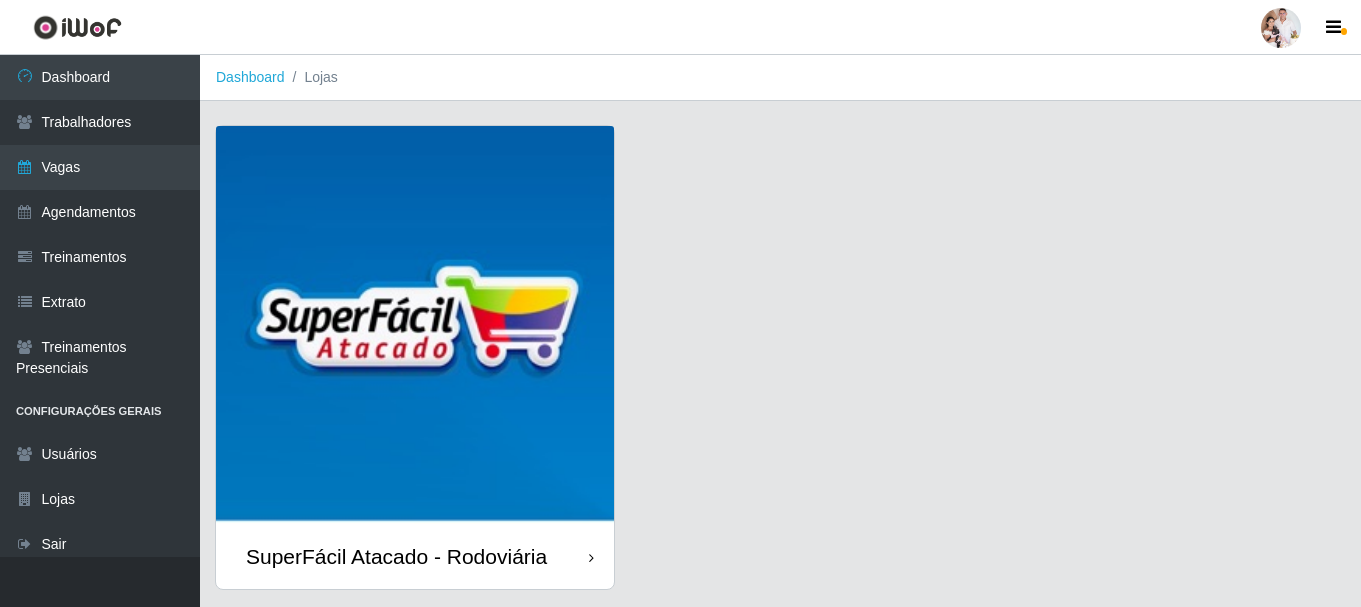 click at bounding box center (415, 325) 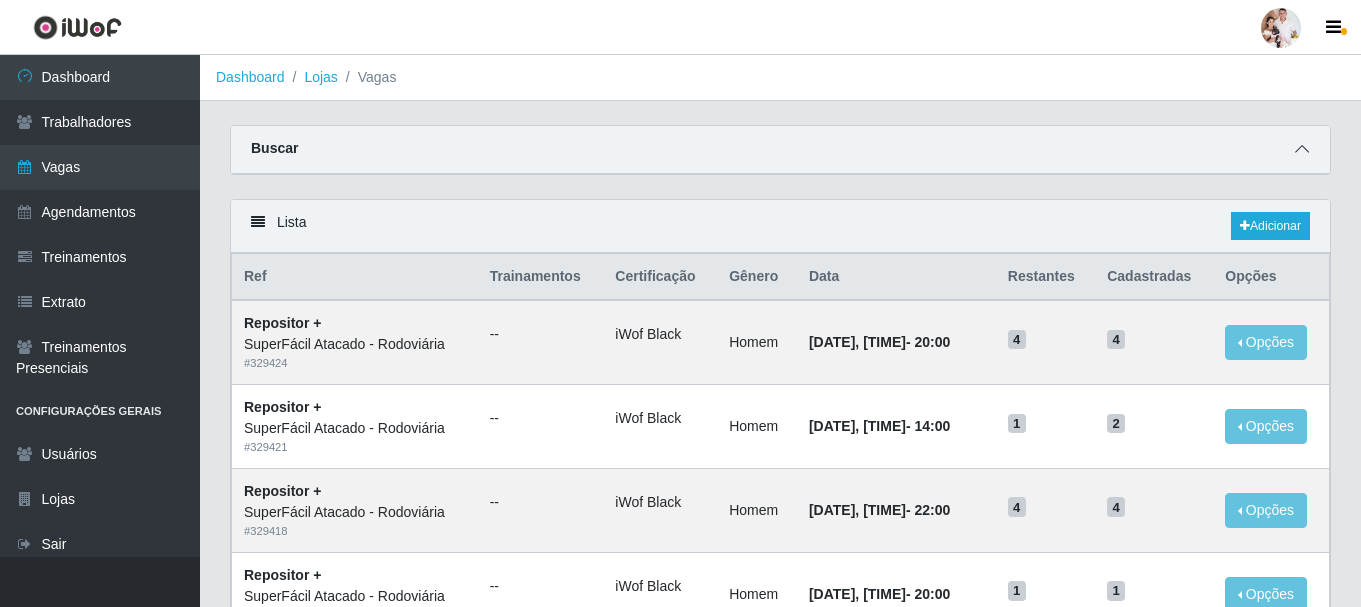 click at bounding box center (1302, 149) 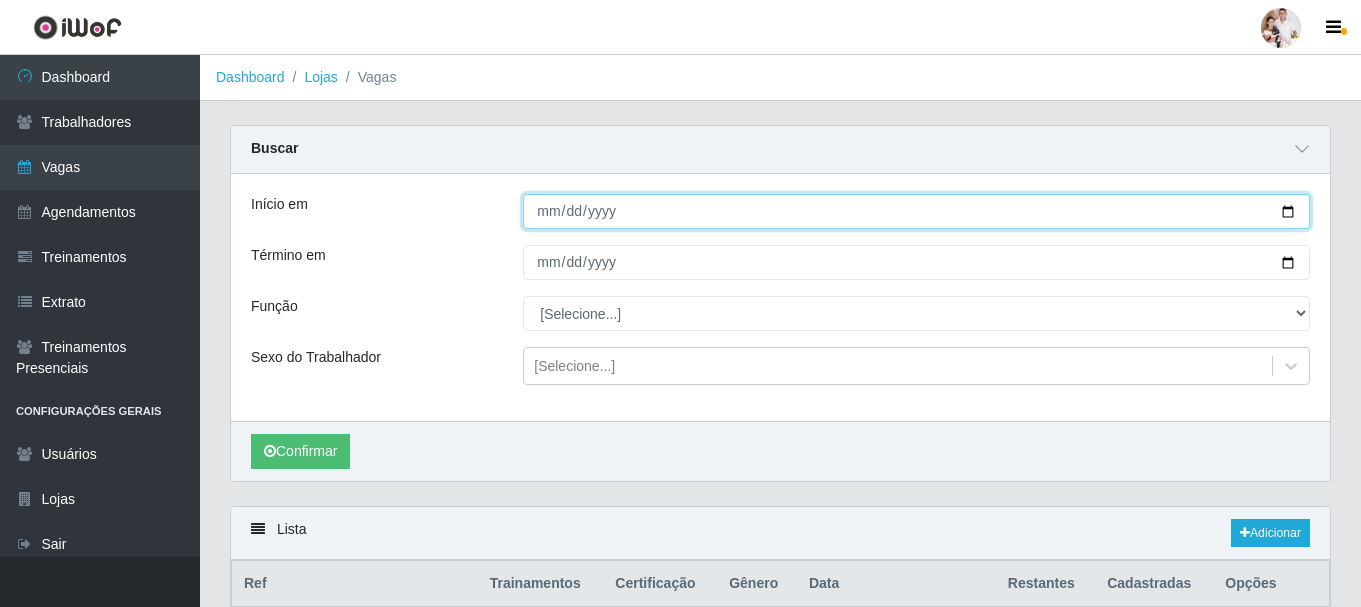 click on "Início em" at bounding box center (916, 211) 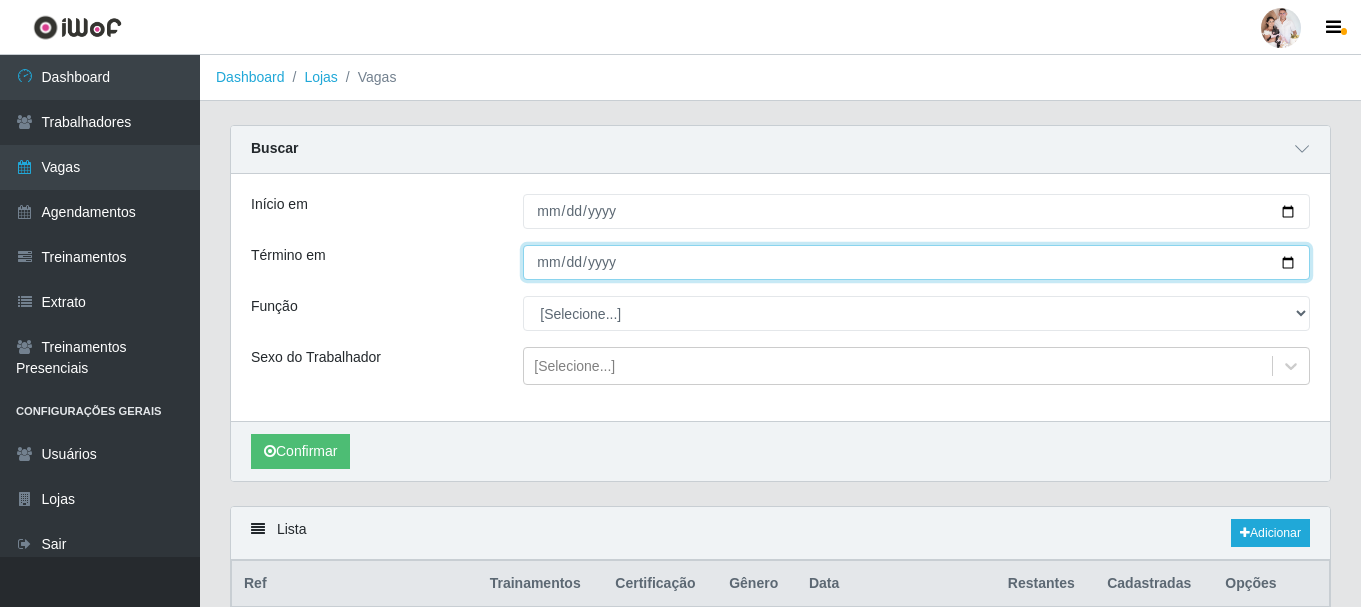 click on "Término em" at bounding box center (916, 262) 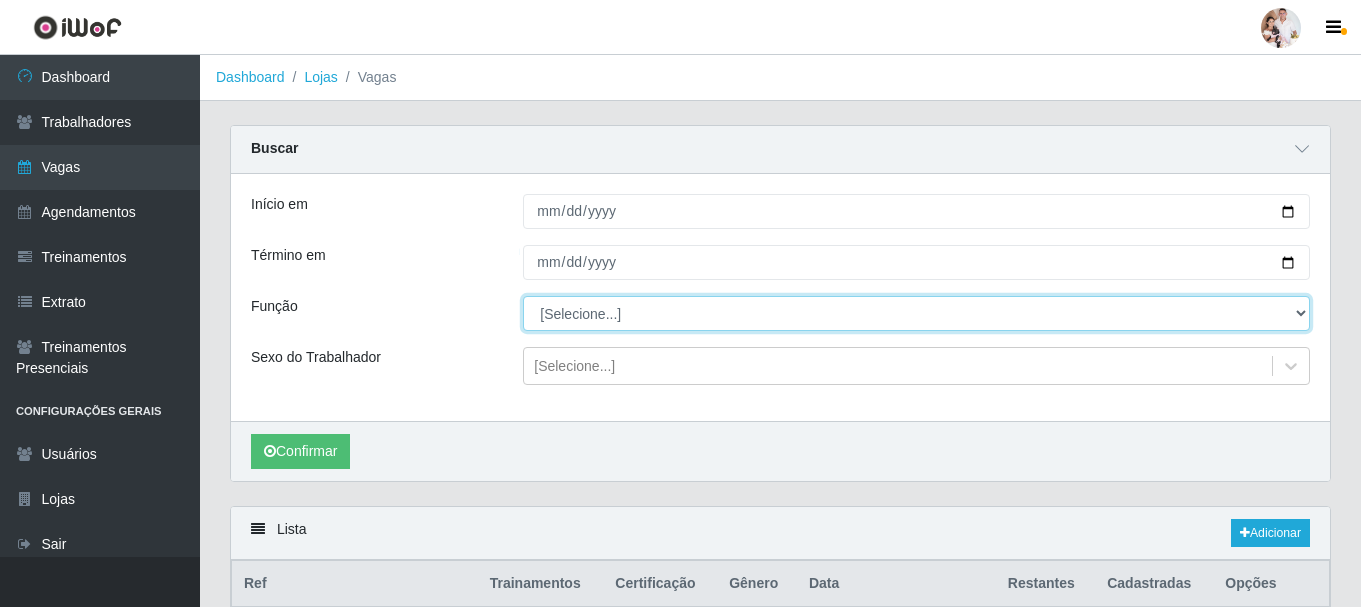click on "[Selecione...] Embalador Embalador + Embalador ++ Operador de Caixa Operador de Caixa + Operador de Caixa ++ Repositor  Repositor + Repositor ++ Repositor de Hortifruti Repositor de Hortifruti + Repositor de Hortifruti ++" at bounding box center (916, 313) 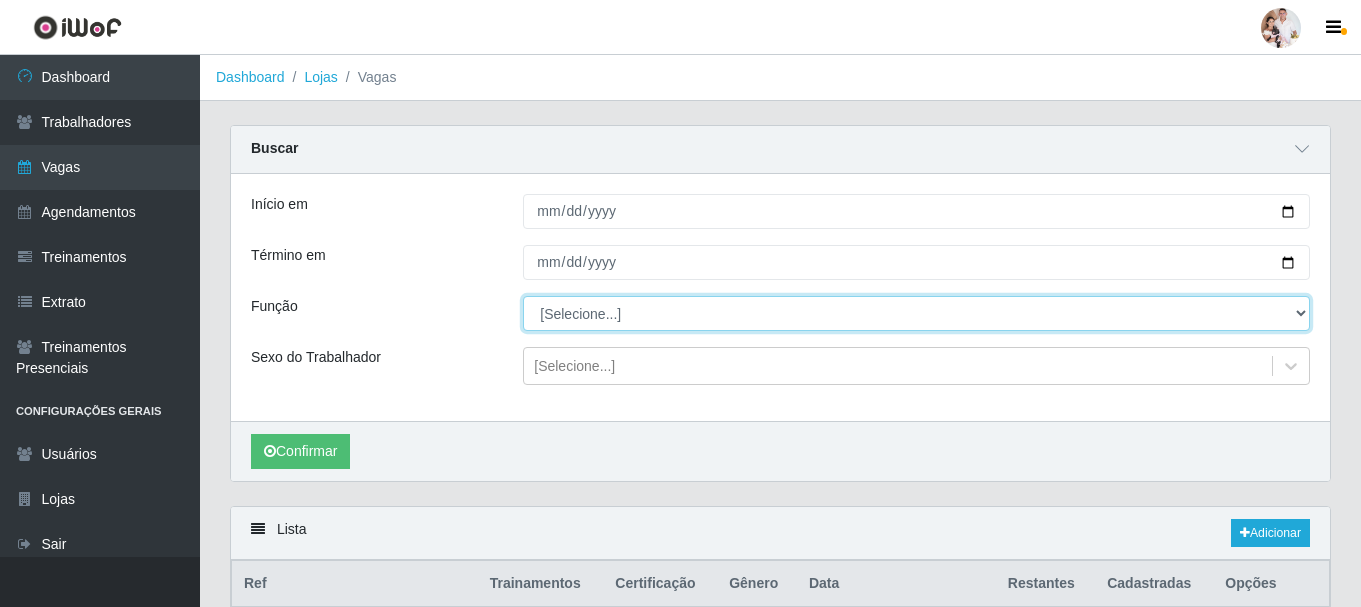 select on "72" 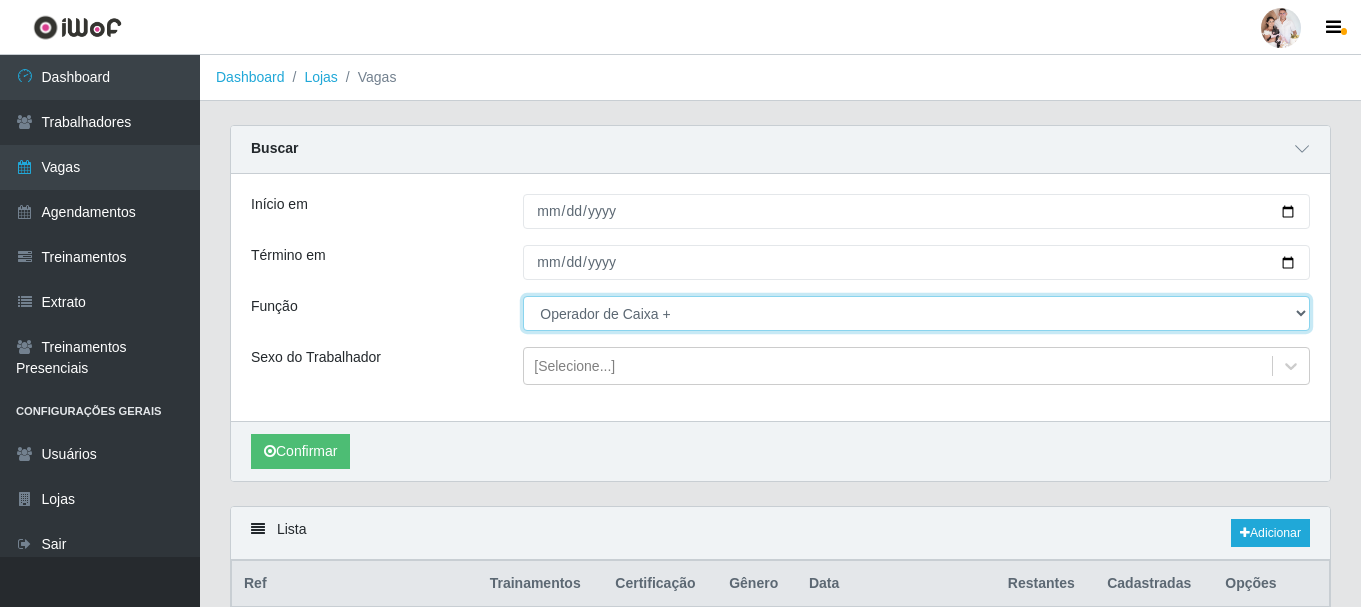 click on "[Selecione...] Embalador Embalador + Embalador ++ Operador de Caixa Operador de Caixa + Operador de Caixa ++ Repositor  Repositor + Repositor ++ Repositor de Hortifruti Repositor de Hortifruti + Repositor de Hortifruti ++" at bounding box center (916, 313) 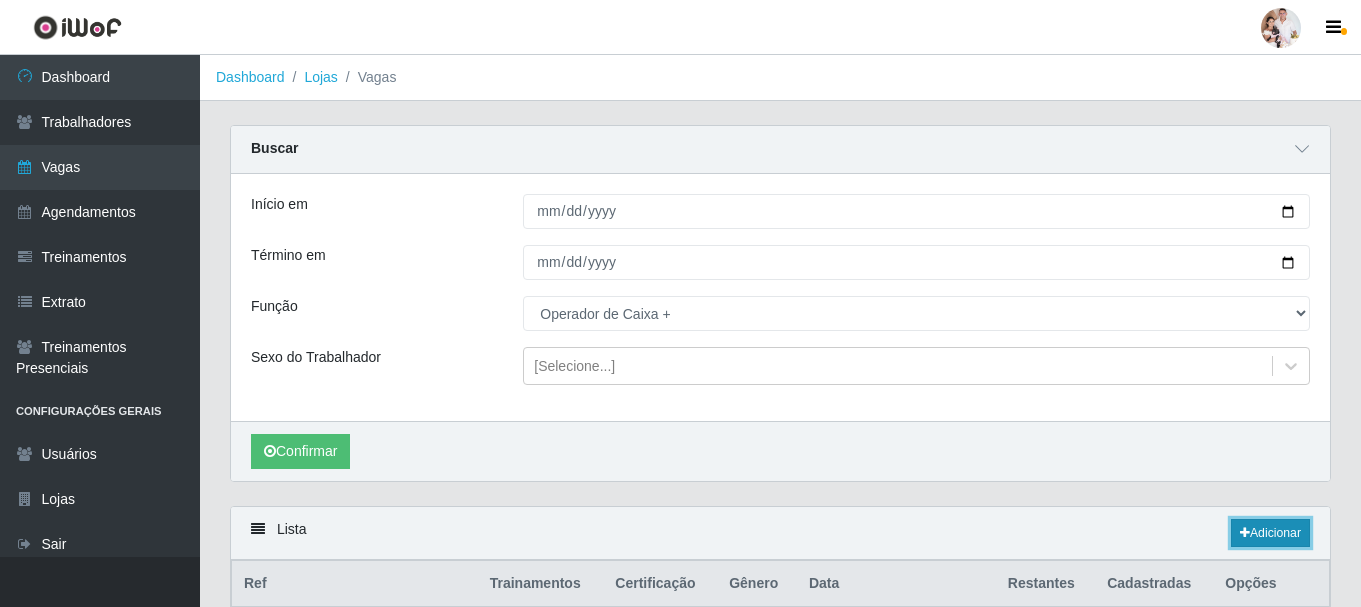 click at bounding box center [1245, 533] 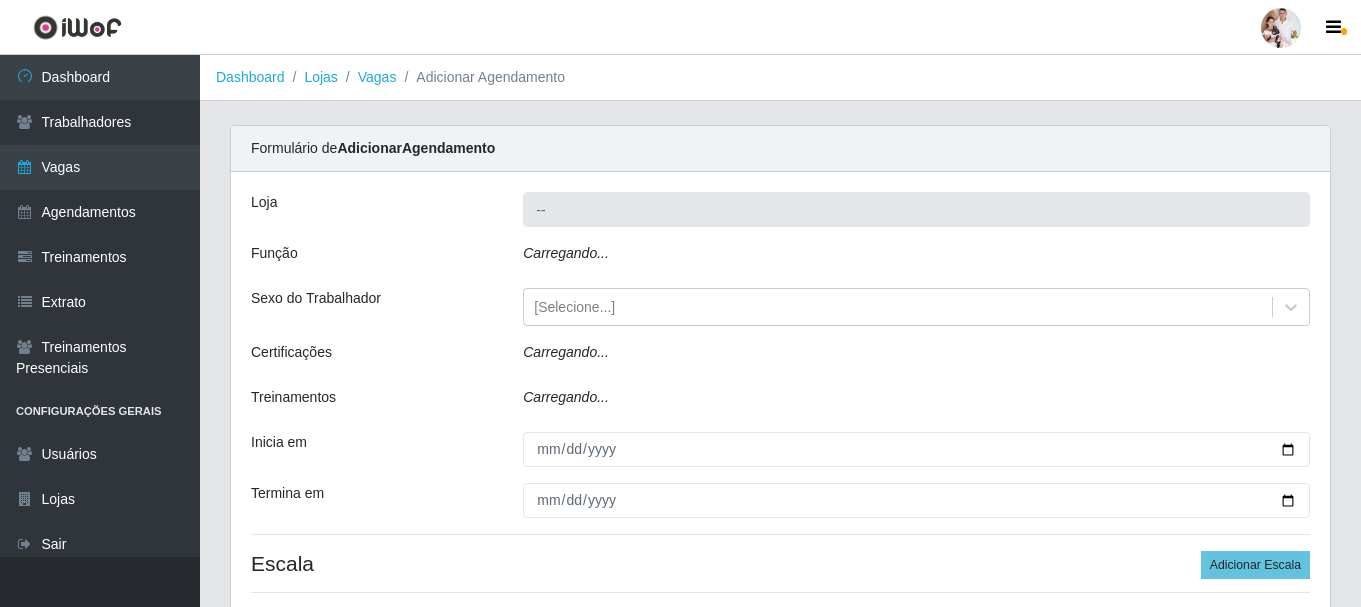 type on "SuperFácil Atacado - Rodoviária" 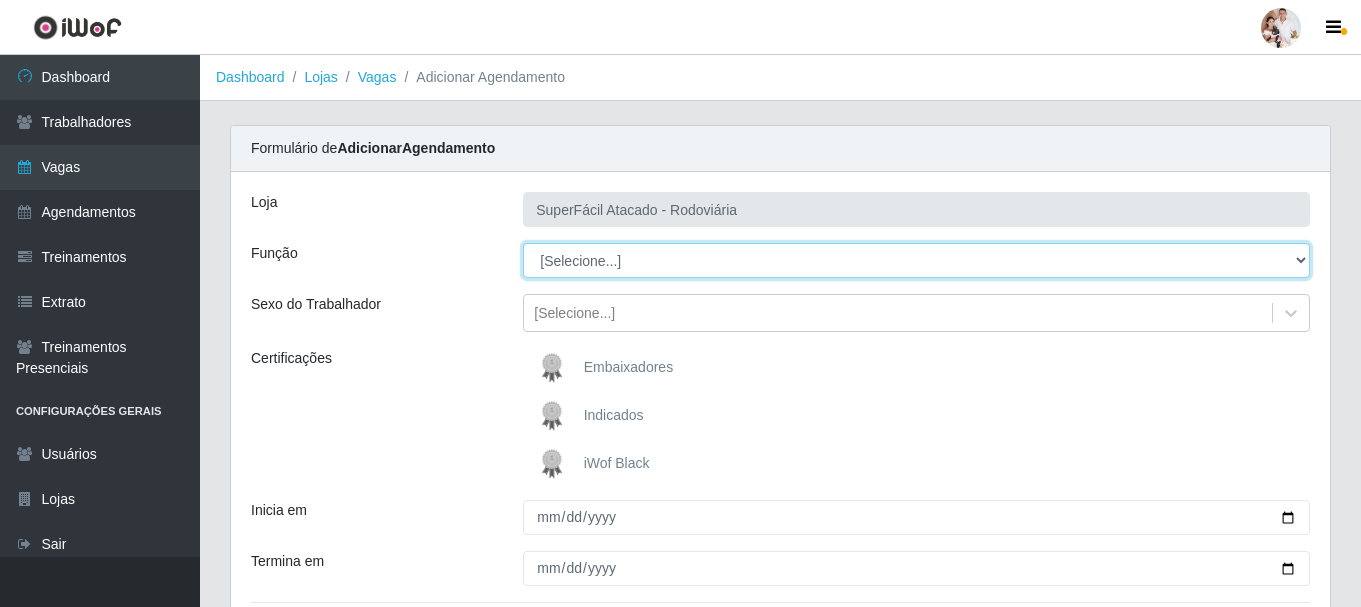 click on "[Selecione...] Embalador Embalador + Embalador ++ Operador de Caixa Operador de Caixa + Operador de Caixa ++ Repositor  Repositor + Repositor ++ Repositor de Hortifruti Repositor de Hortifruti + Repositor de Hortifruti ++" at bounding box center [916, 260] 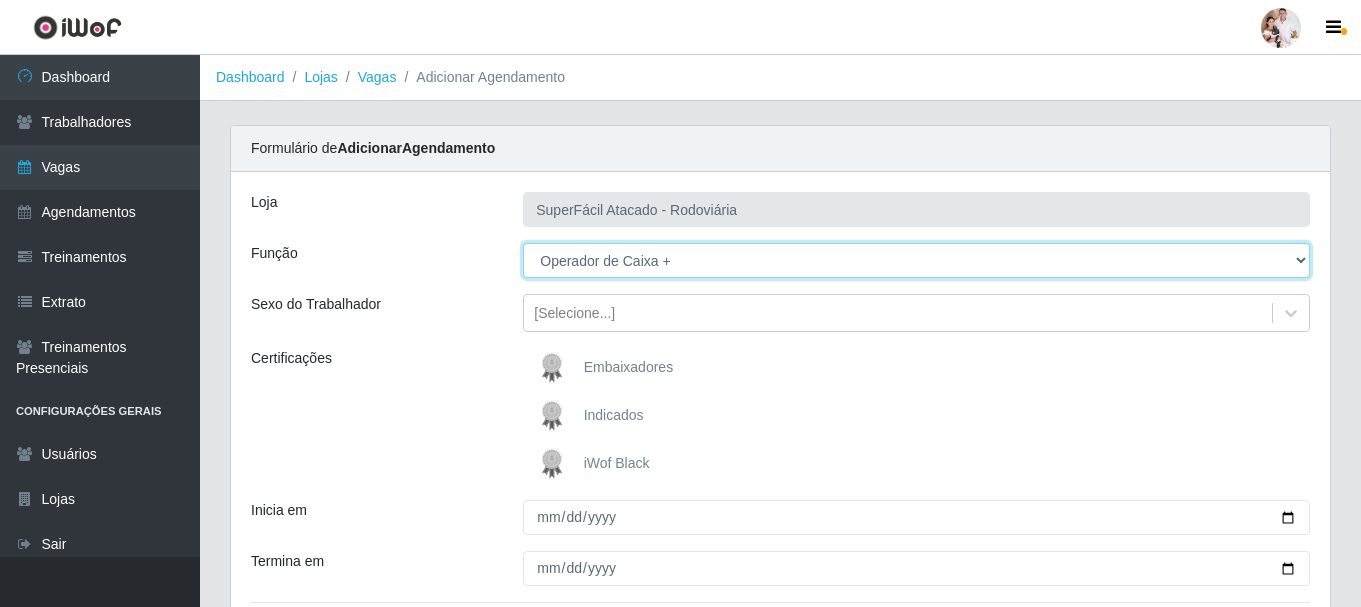 click on "[Selecione...] Embalador Embalador + Embalador ++ Operador de Caixa Operador de Caixa + Operador de Caixa ++ Repositor  Repositor + Repositor ++ Repositor de Hortifruti Repositor de Hortifruti + Repositor de Hortifruti ++" at bounding box center [916, 260] 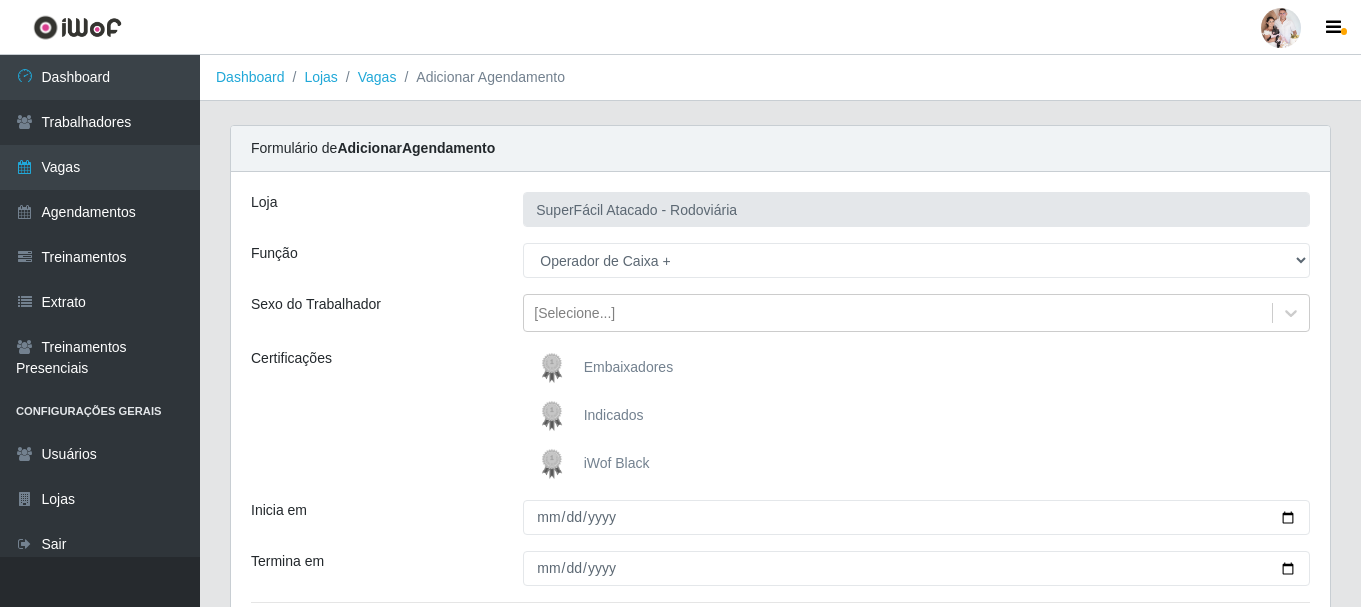click at bounding box center [556, 464] 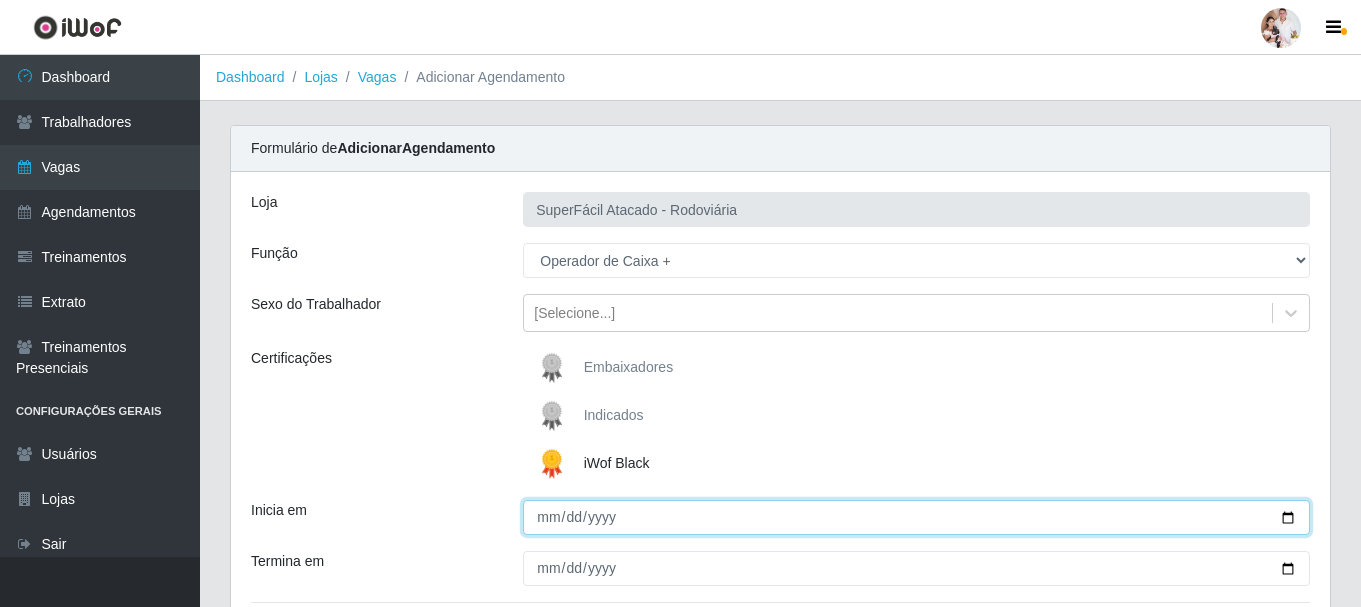 click on "Inicia em" at bounding box center (916, 517) 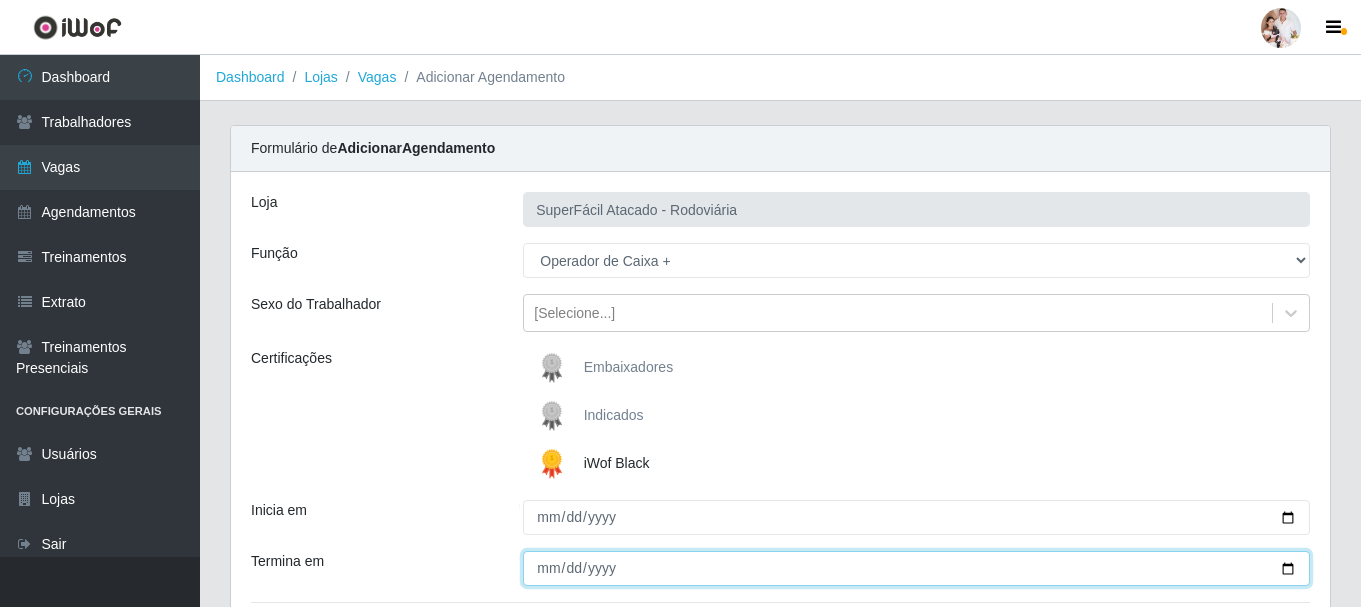 click on "Termina em" at bounding box center (916, 568) 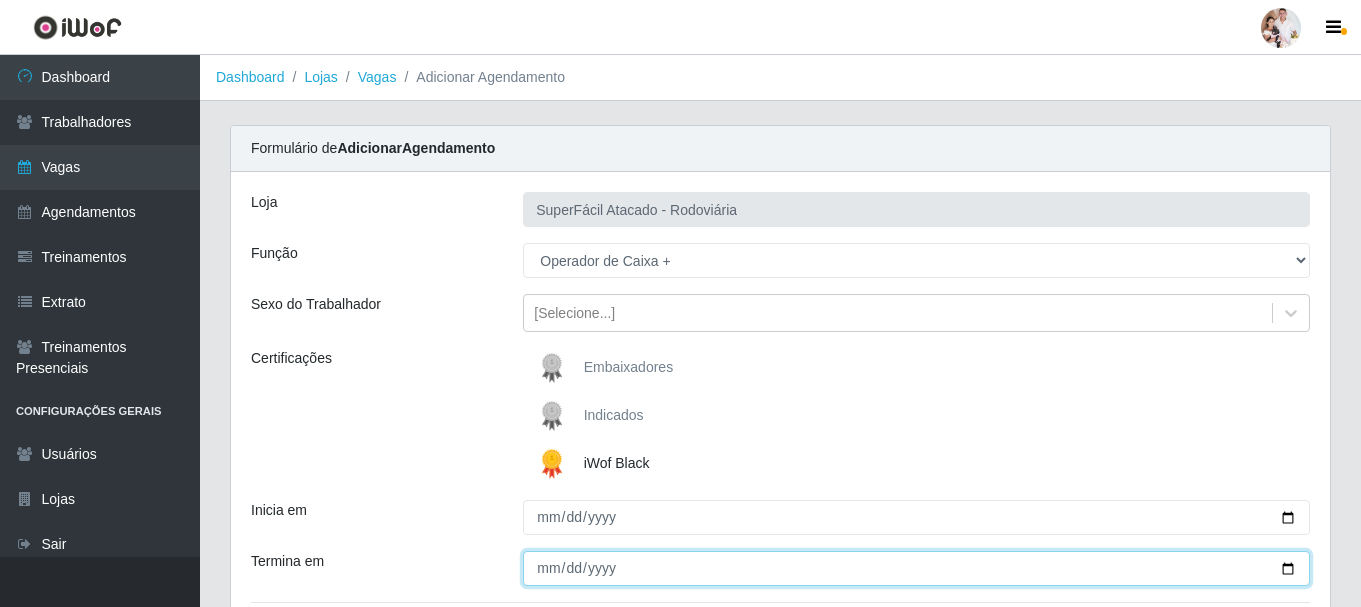 type on "[DATE]" 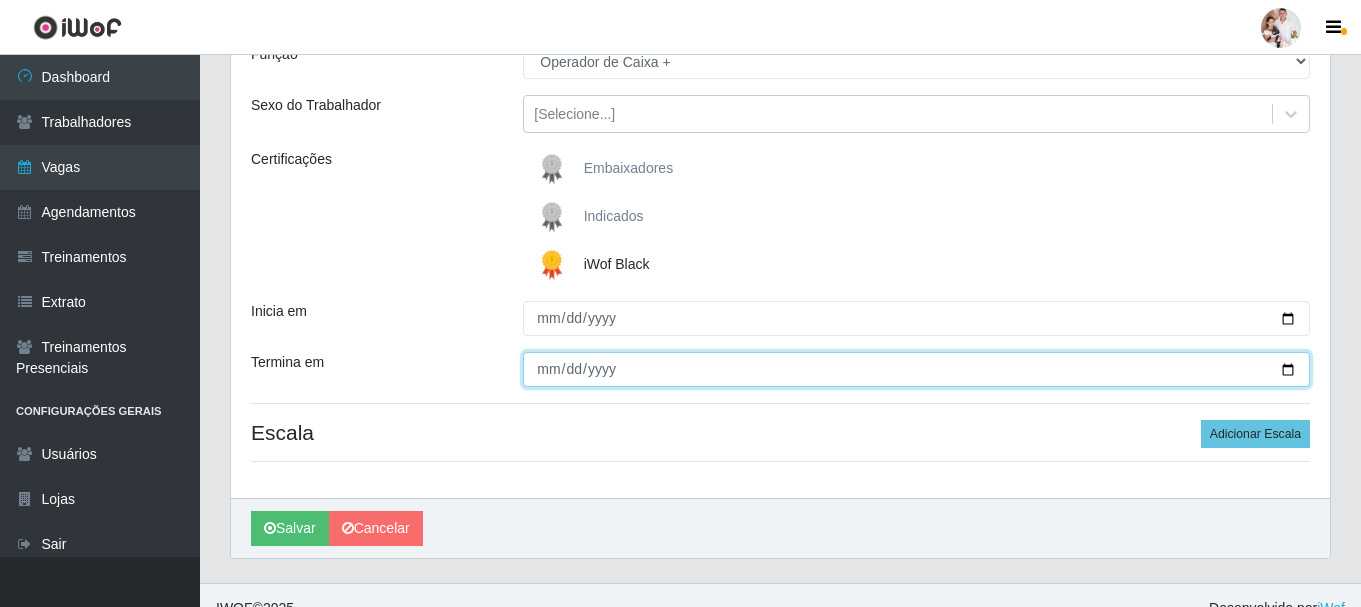 scroll, scrollTop: 200, scrollLeft: 0, axis: vertical 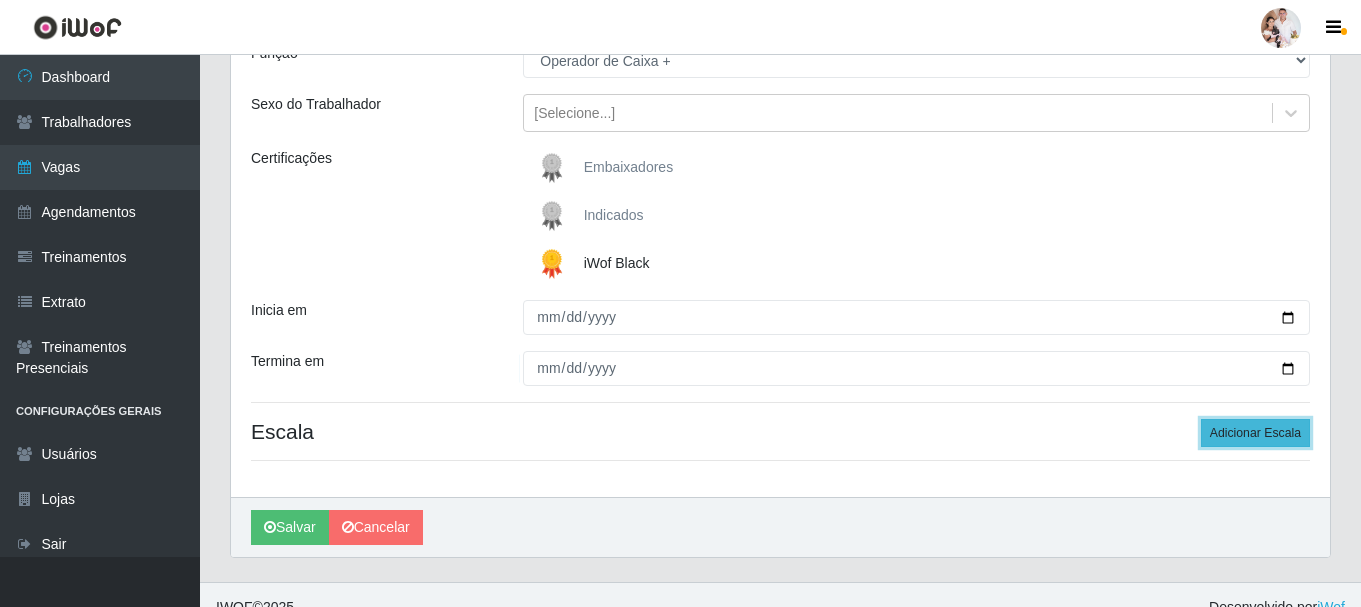 click on "Adicionar Escala" at bounding box center (1255, 433) 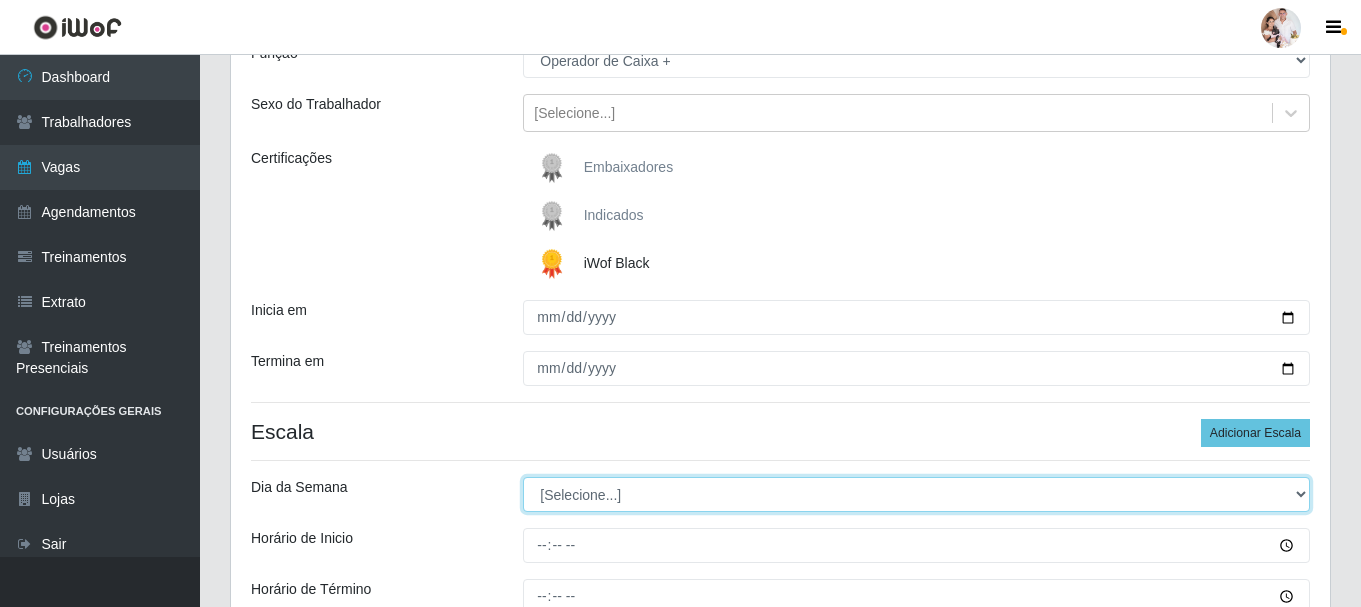 click on "[Selecione...] Segunda Terça Quarta Quinta Sexta Sábado Domingo" at bounding box center (916, 494) 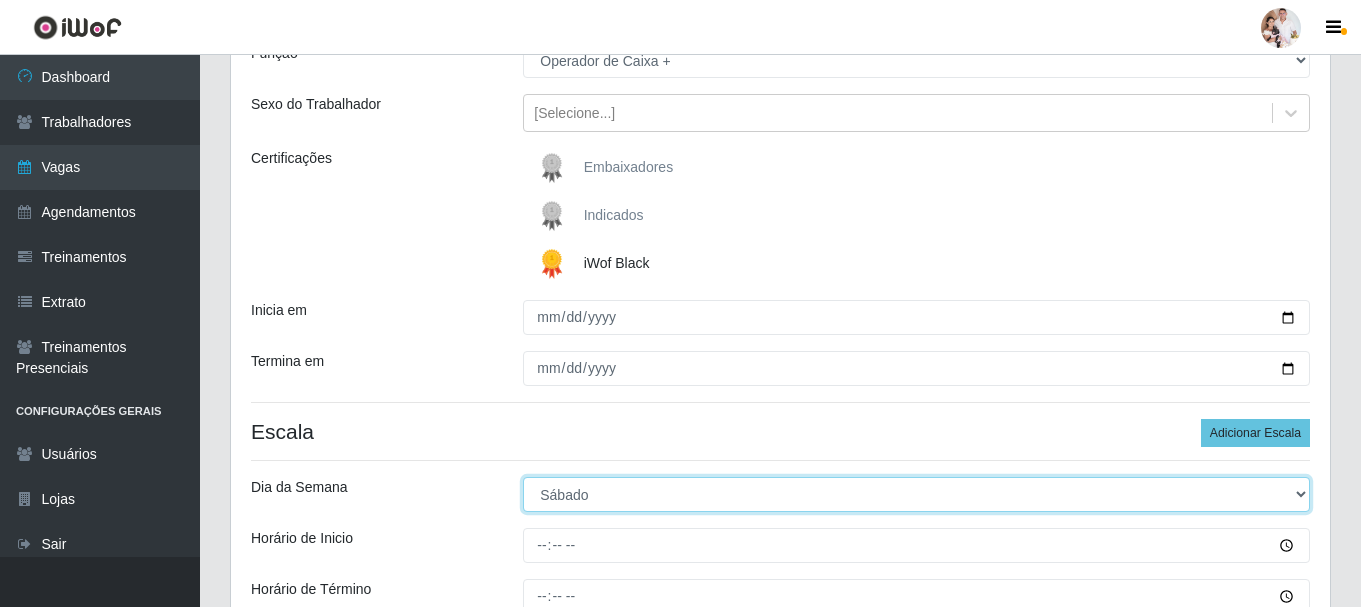 click on "[Selecione...] Segunda Terça Quarta Quinta Sexta Sábado Domingo" at bounding box center [916, 494] 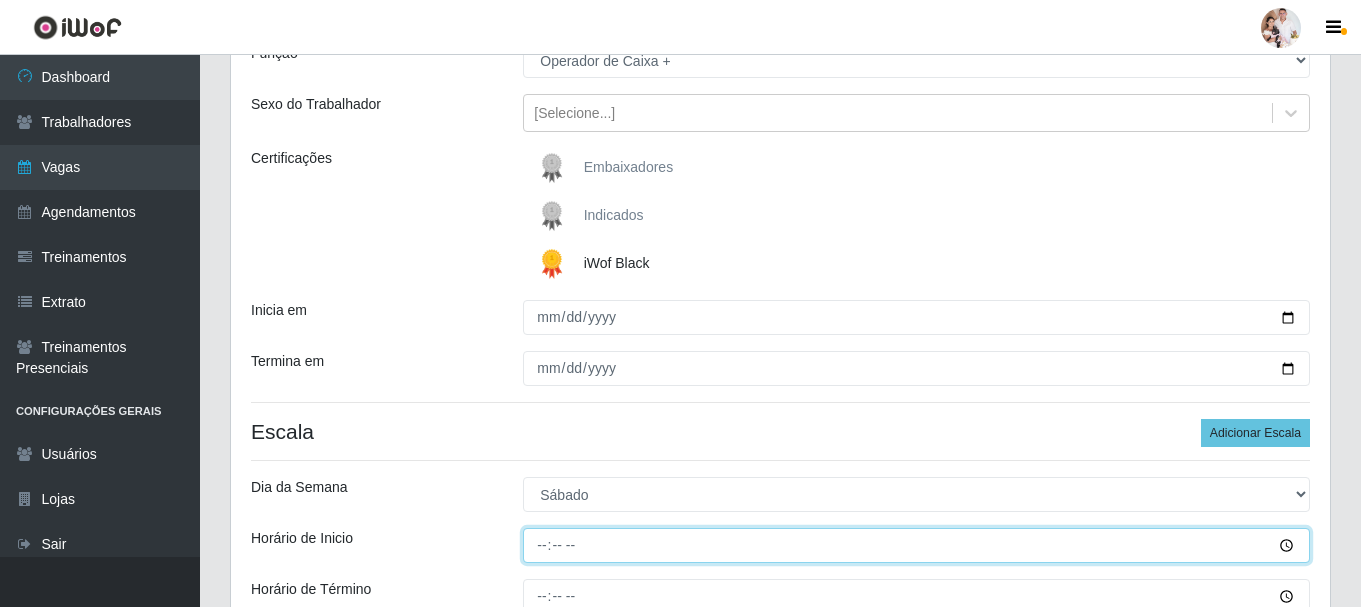 click on "Horário de Inicio" at bounding box center (916, 545) 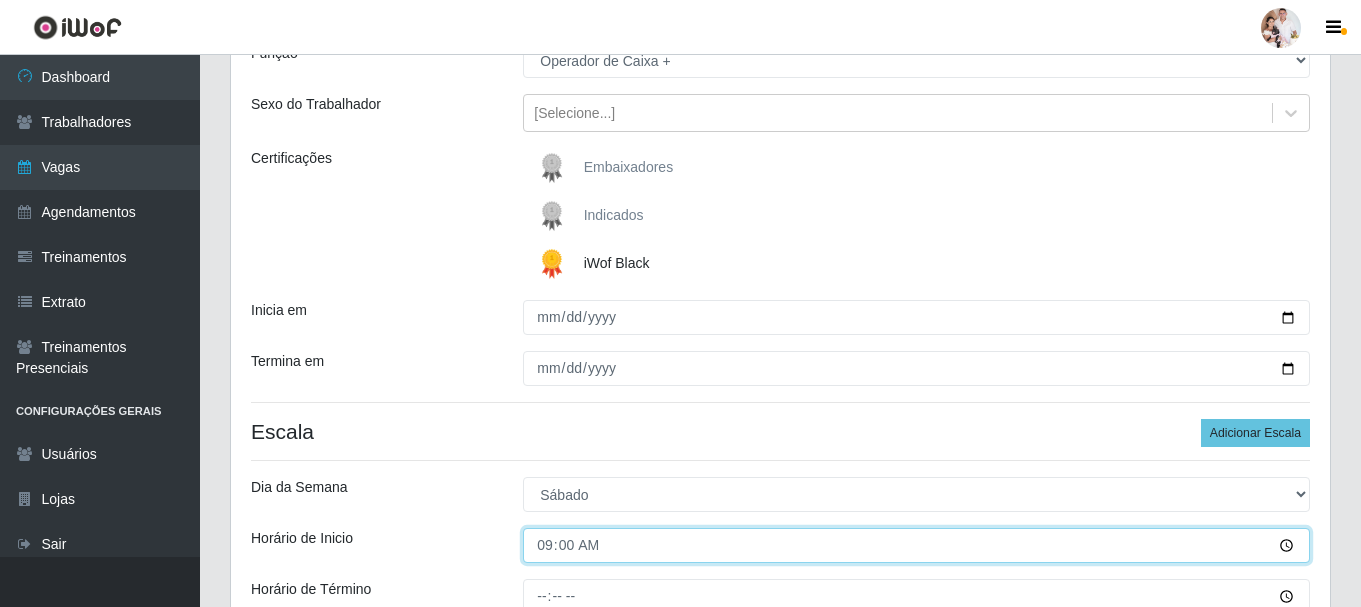 click on "09:00" at bounding box center [916, 545] 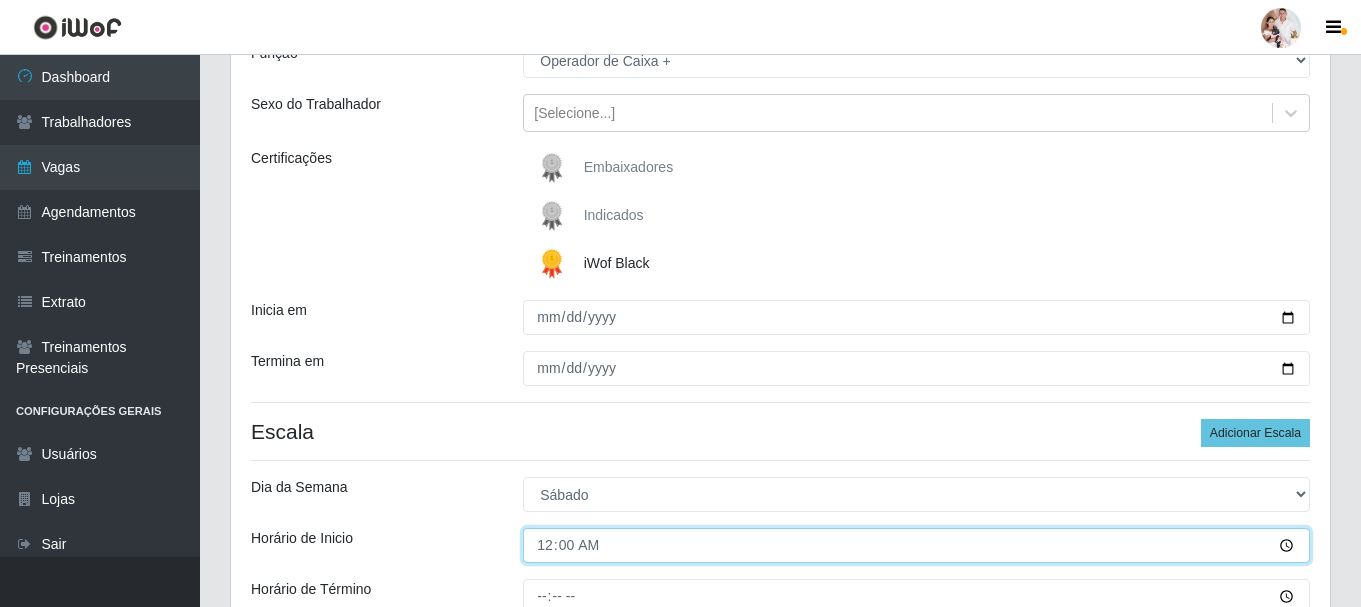 type on "08:00" 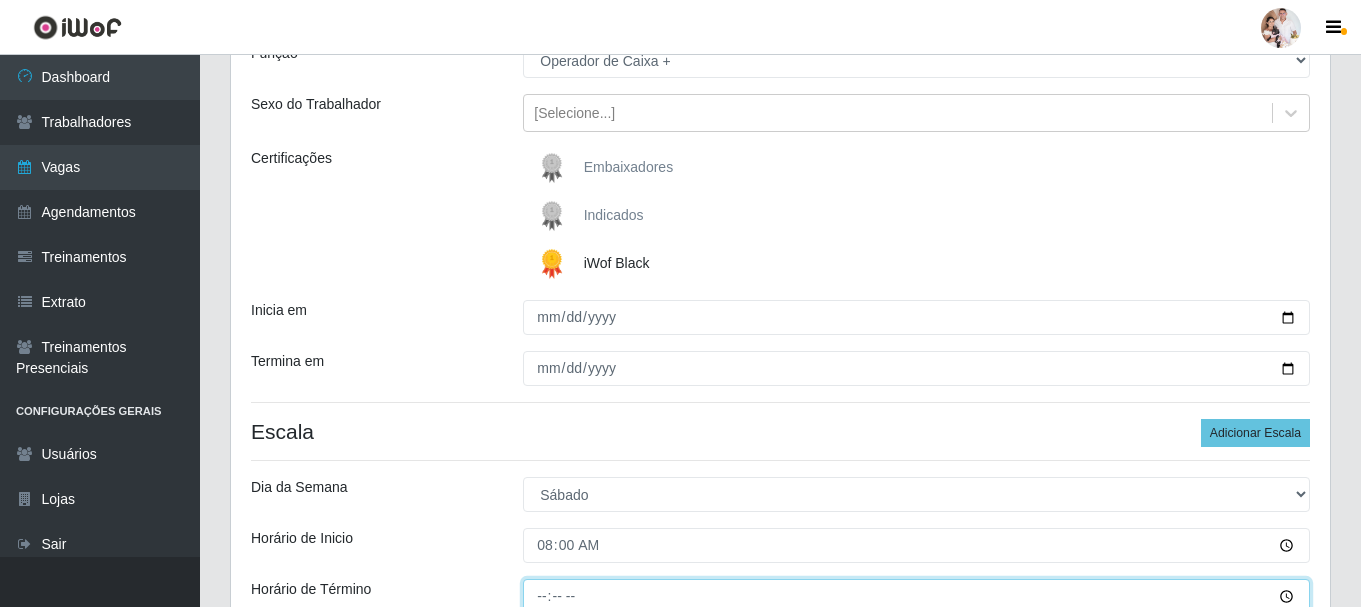 click on "Horário de Término" at bounding box center (916, 596) 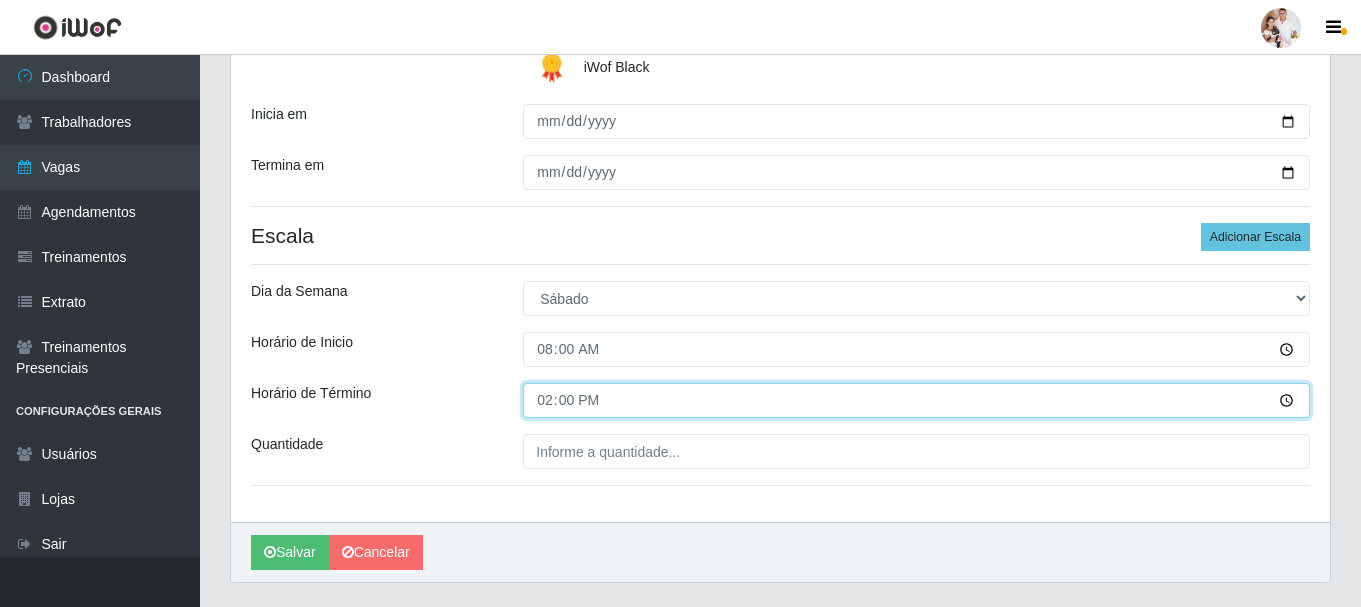 scroll, scrollTop: 400, scrollLeft: 0, axis: vertical 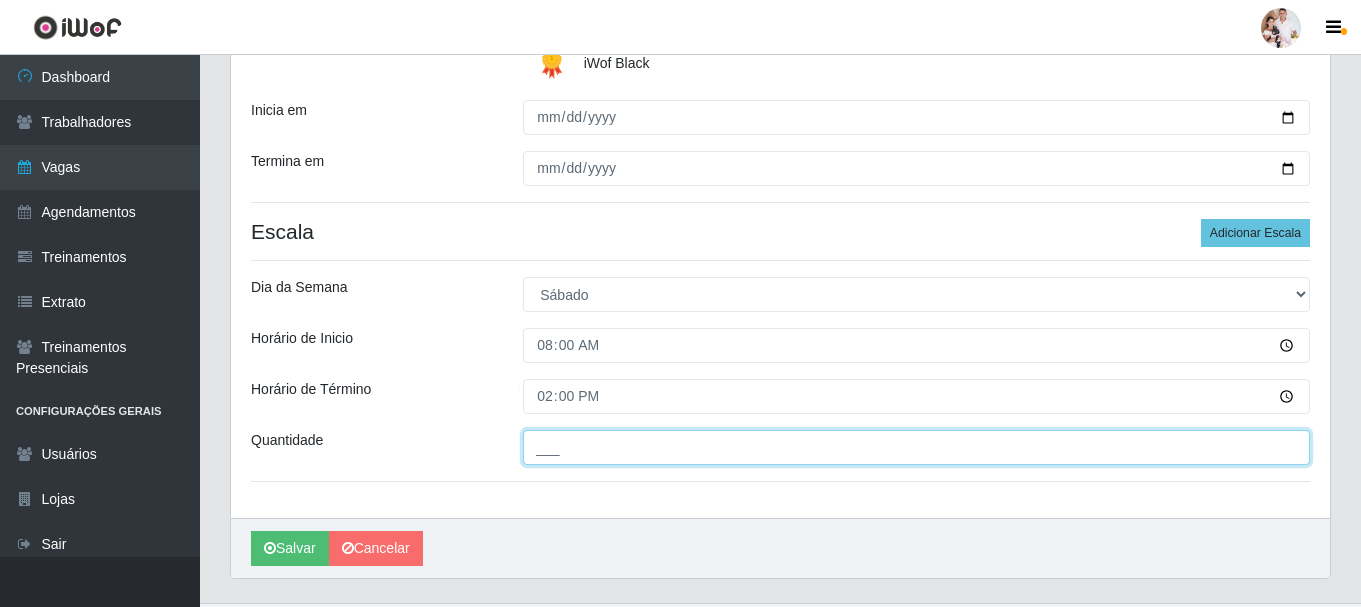 click on "___" at bounding box center (916, 447) 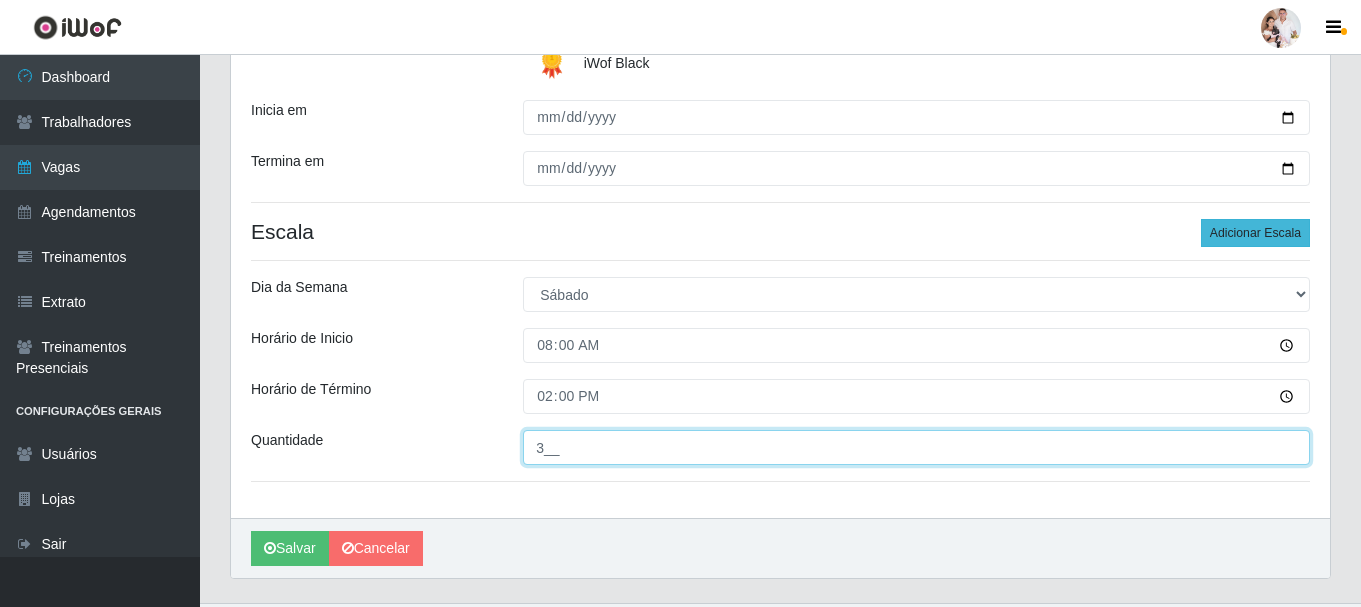 type on "3__" 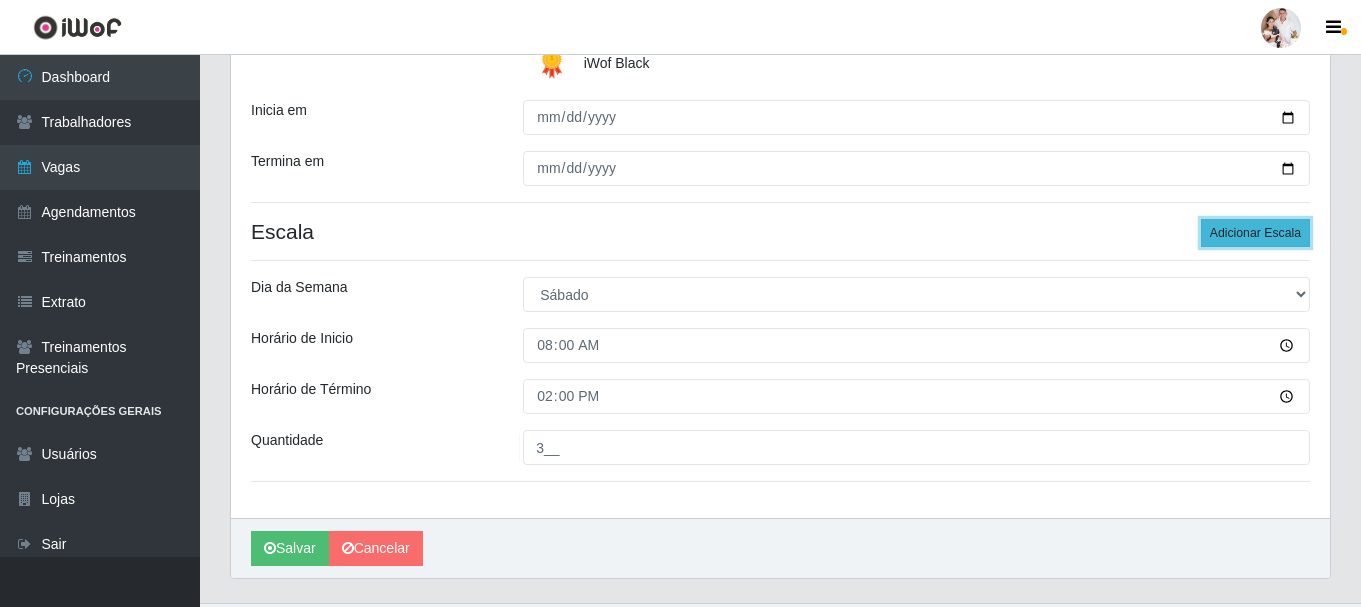 click on "Adicionar Escala" at bounding box center [1255, 233] 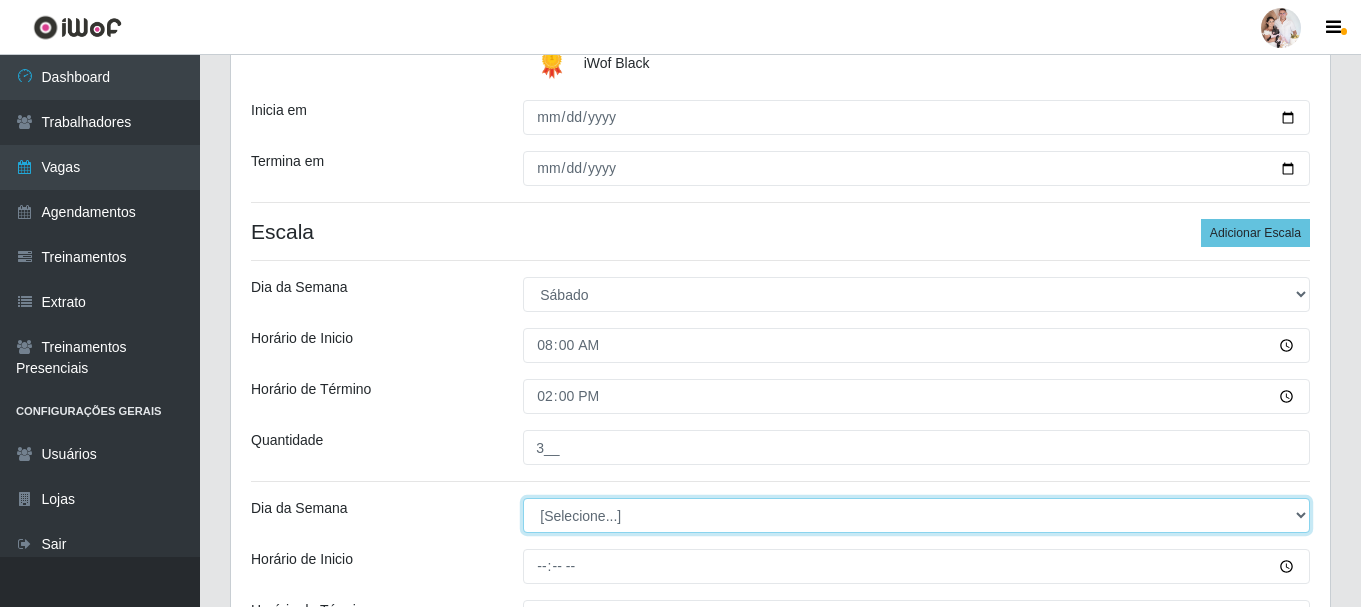 click on "[Selecione...] Segunda Terça Quarta Quinta Sexta Sábado Domingo" at bounding box center [916, 515] 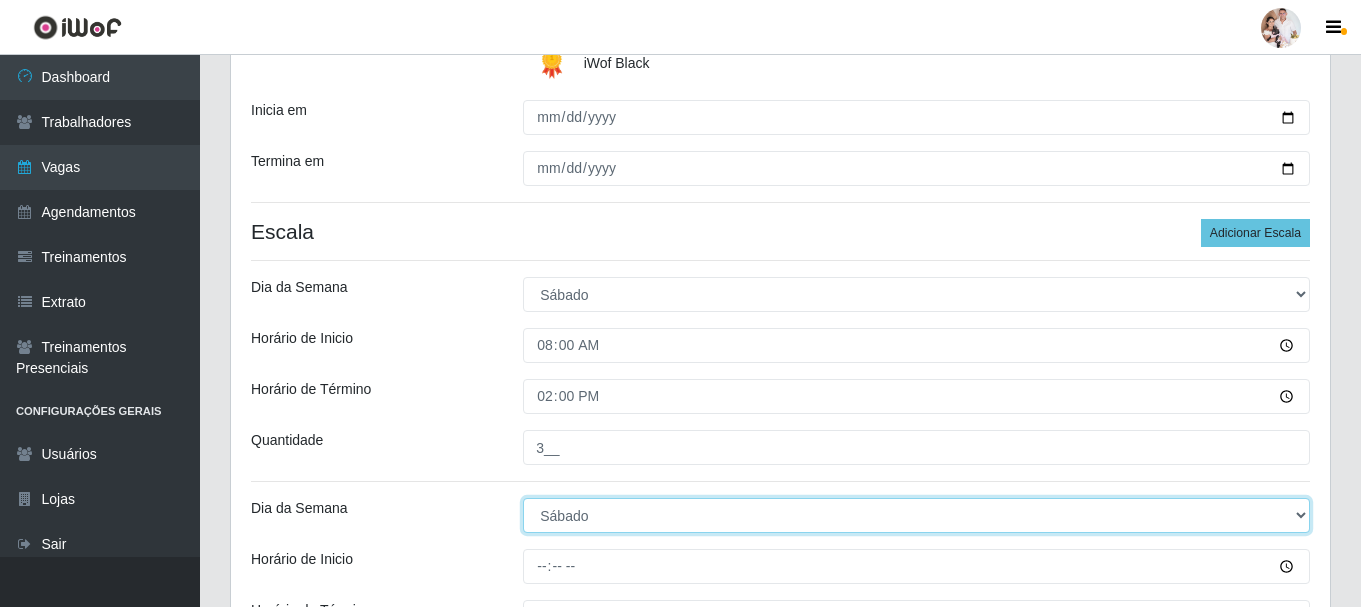 click on "[Selecione...] Segunda Terça Quarta Quinta Sexta Sábado Domingo" at bounding box center [916, 515] 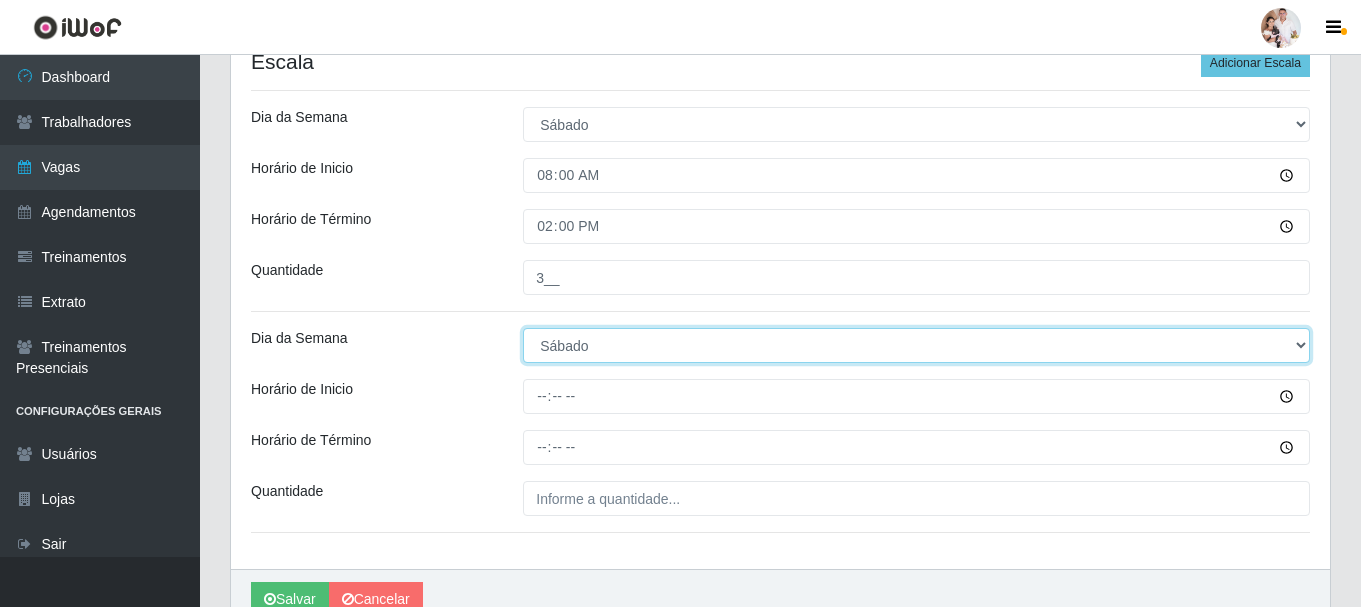 scroll, scrollTop: 600, scrollLeft: 0, axis: vertical 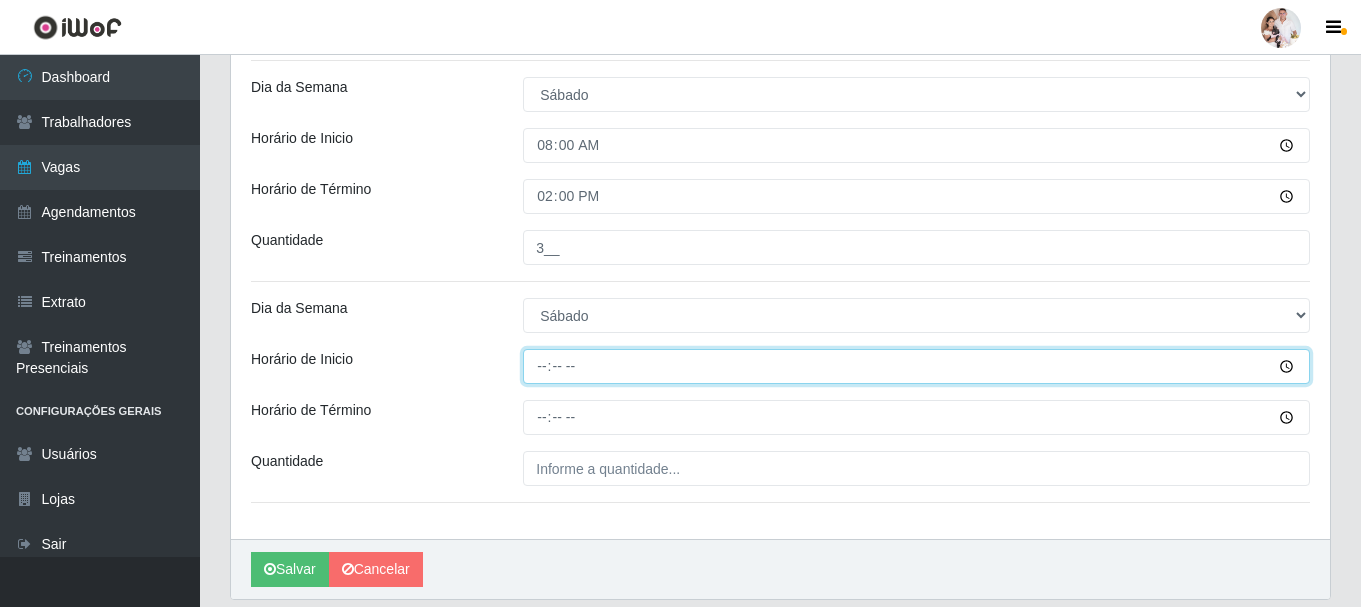 click on "Horário de Inicio" at bounding box center [916, 366] 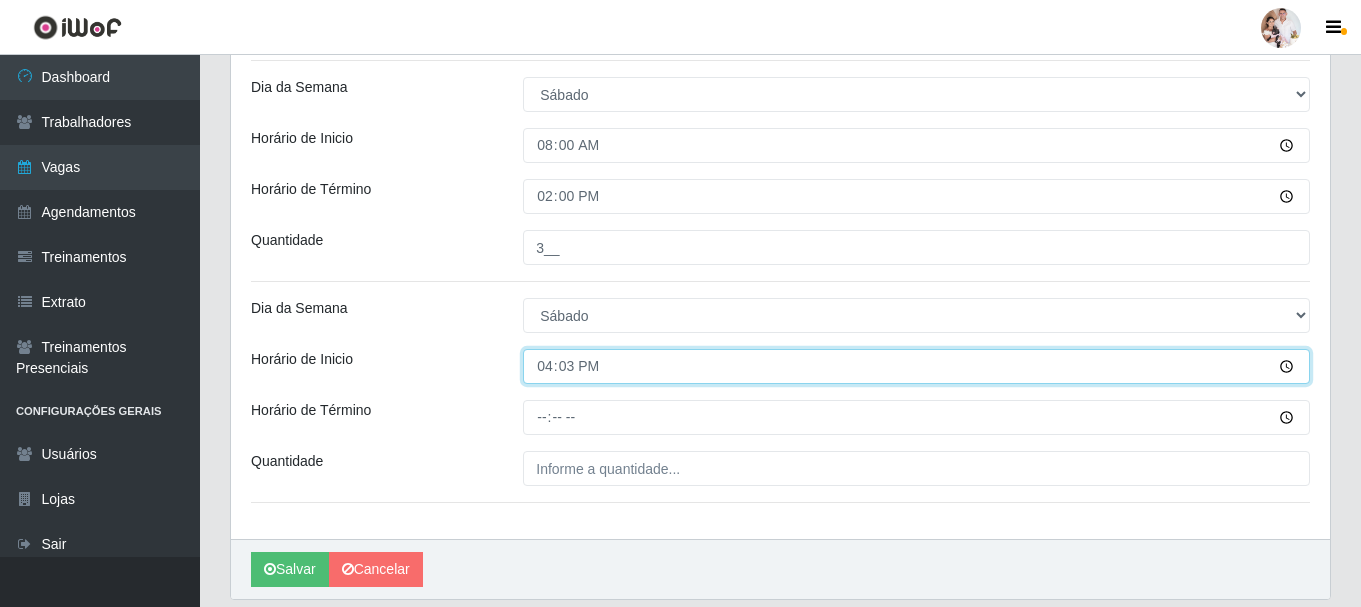 type on "16:30" 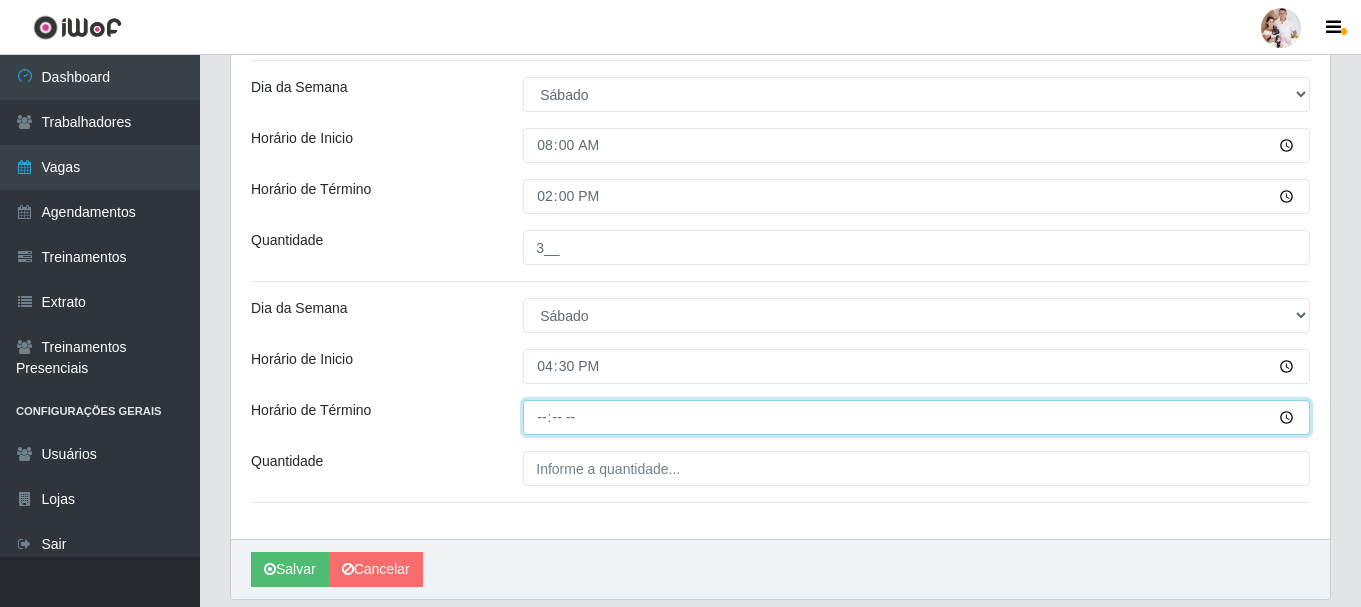 click on "Horário de Término" at bounding box center (916, 417) 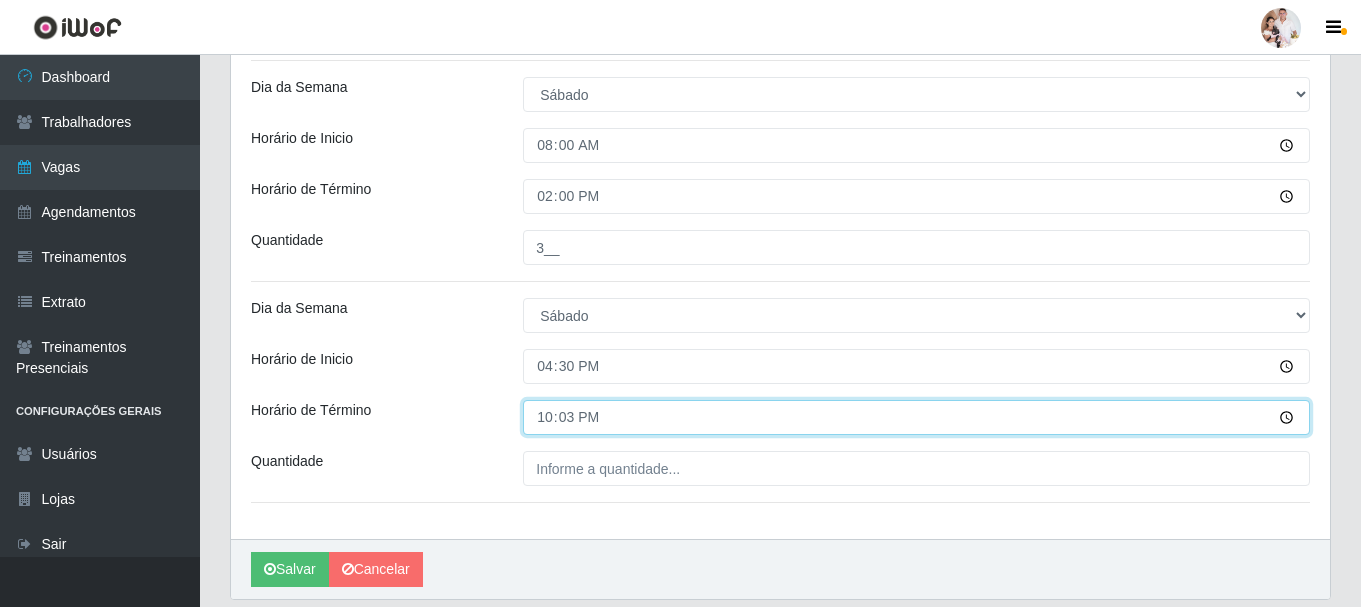 type on "22:30" 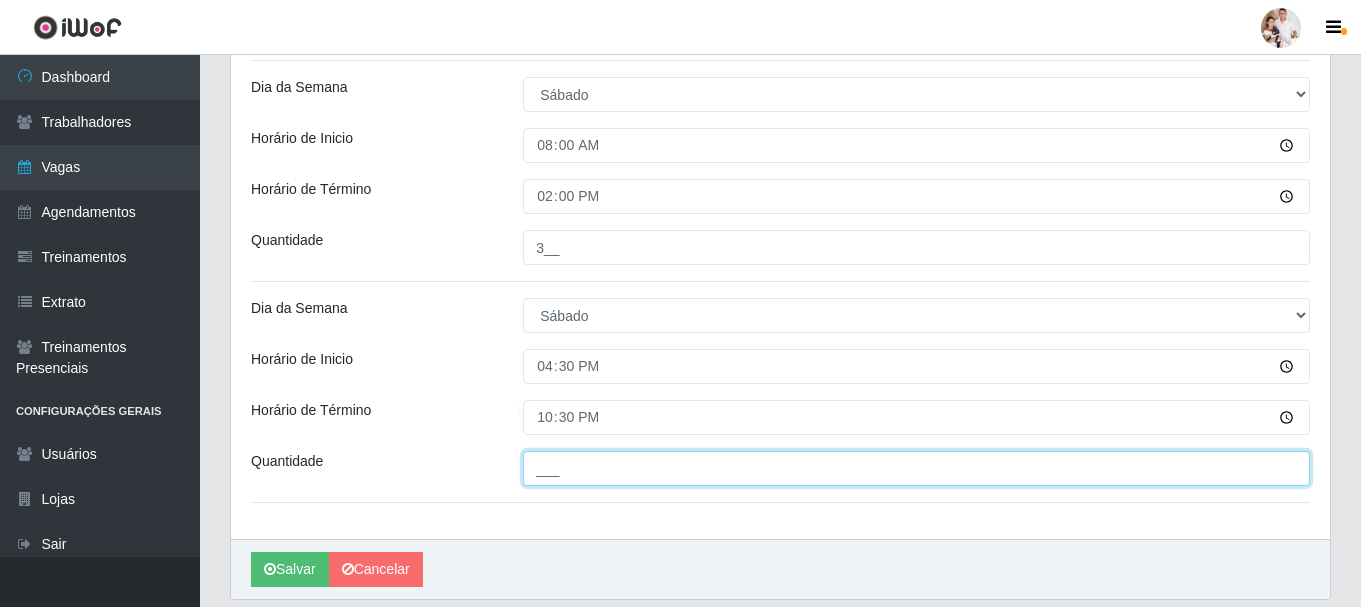 click on "___" at bounding box center [916, 468] 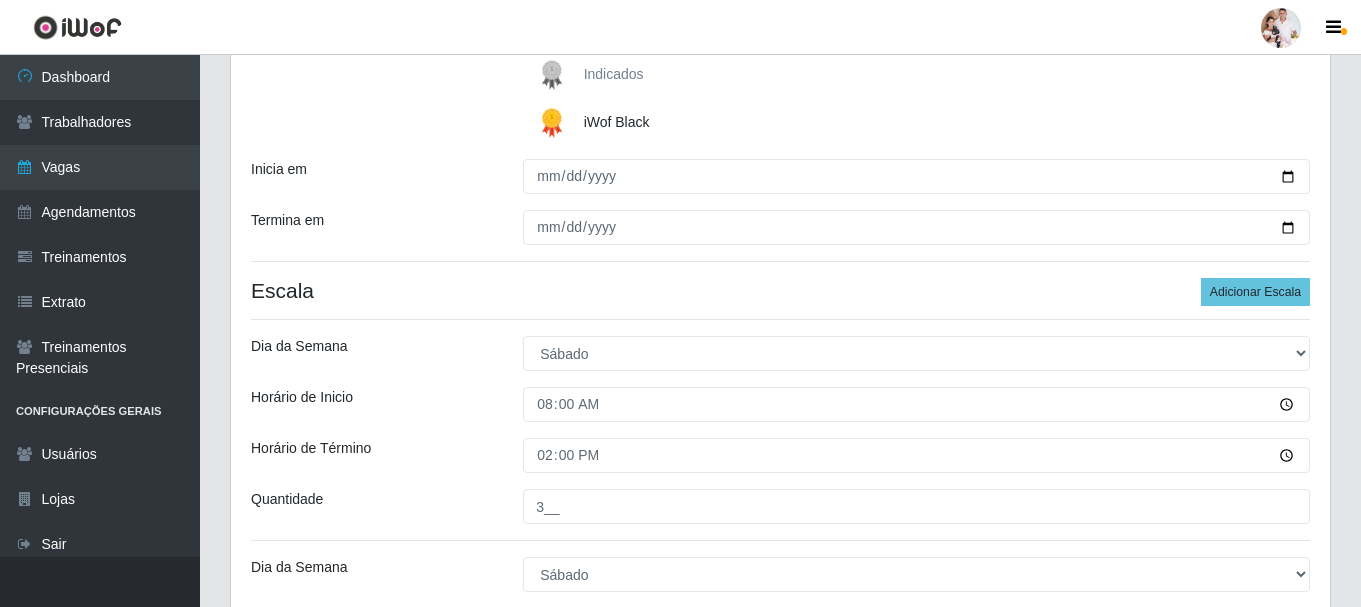 scroll, scrollTop: 300, scrollLeft: 0, axis: vertical 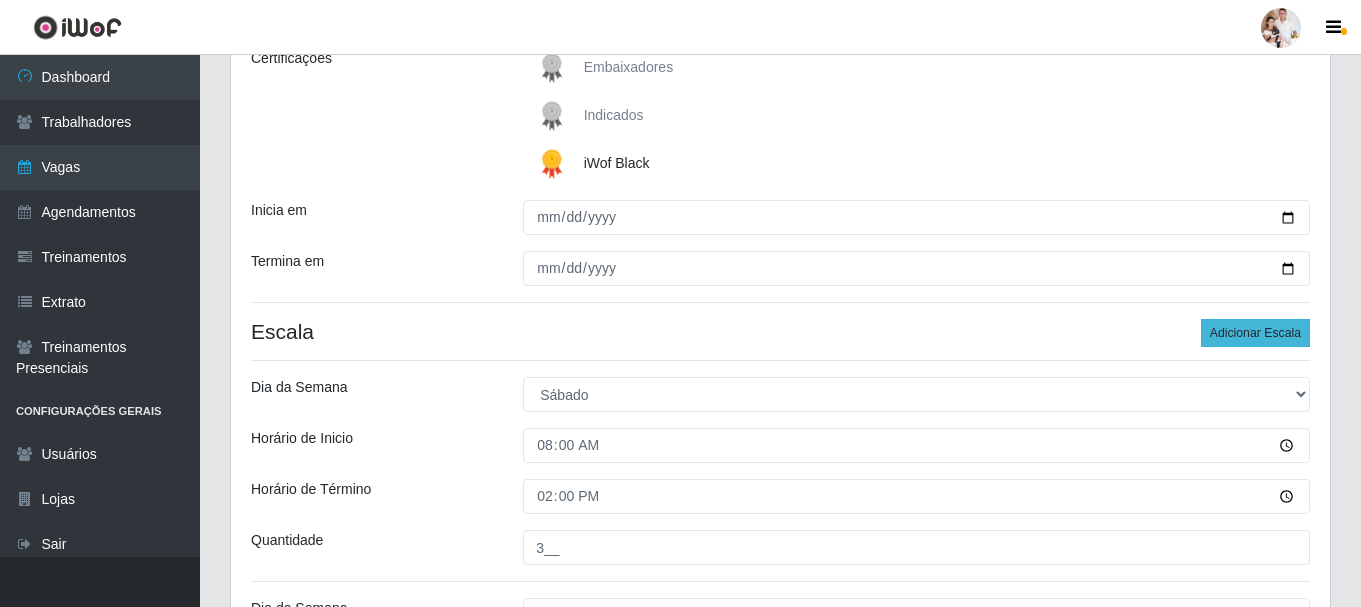 type on "4__" 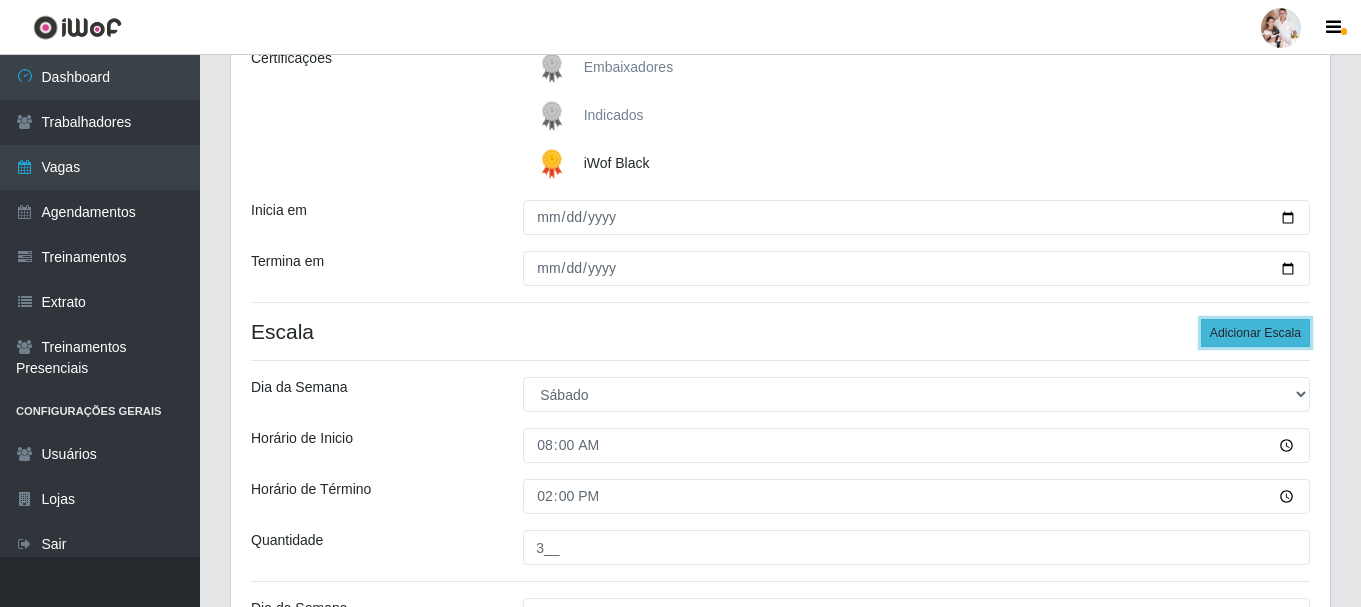 click on "Adicionar Escala" at bounding box center [1255, 333] 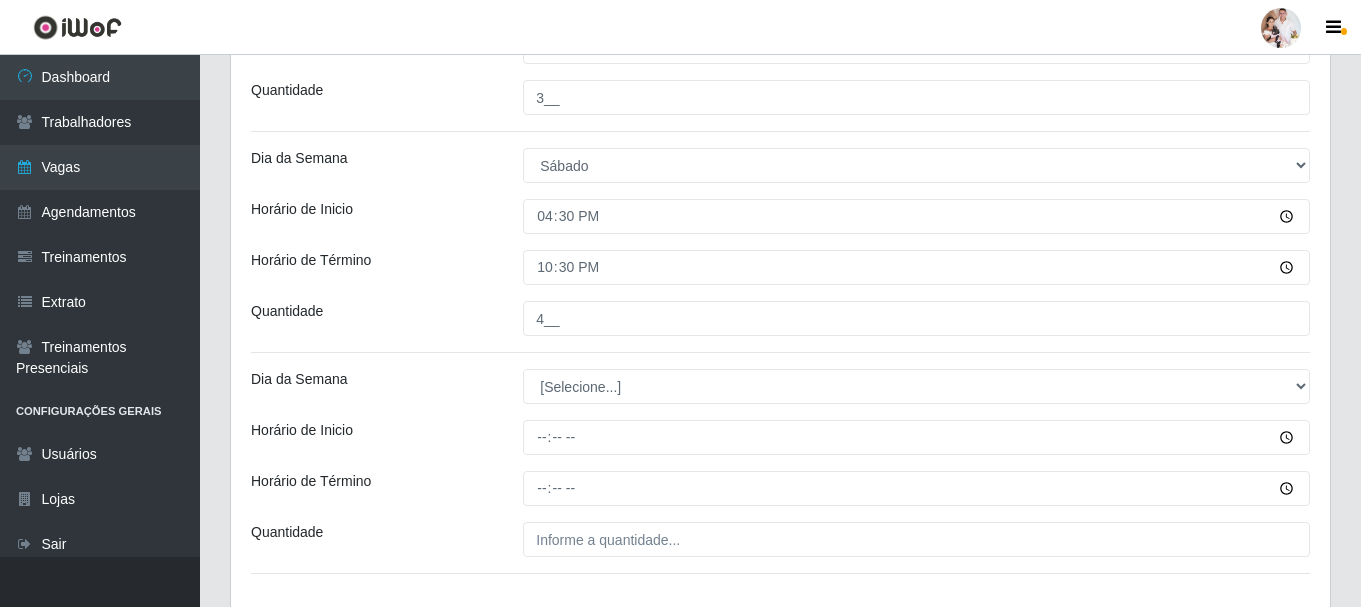 scroll, scrollTop: 800, scrollLeft: 0, axis: vertical 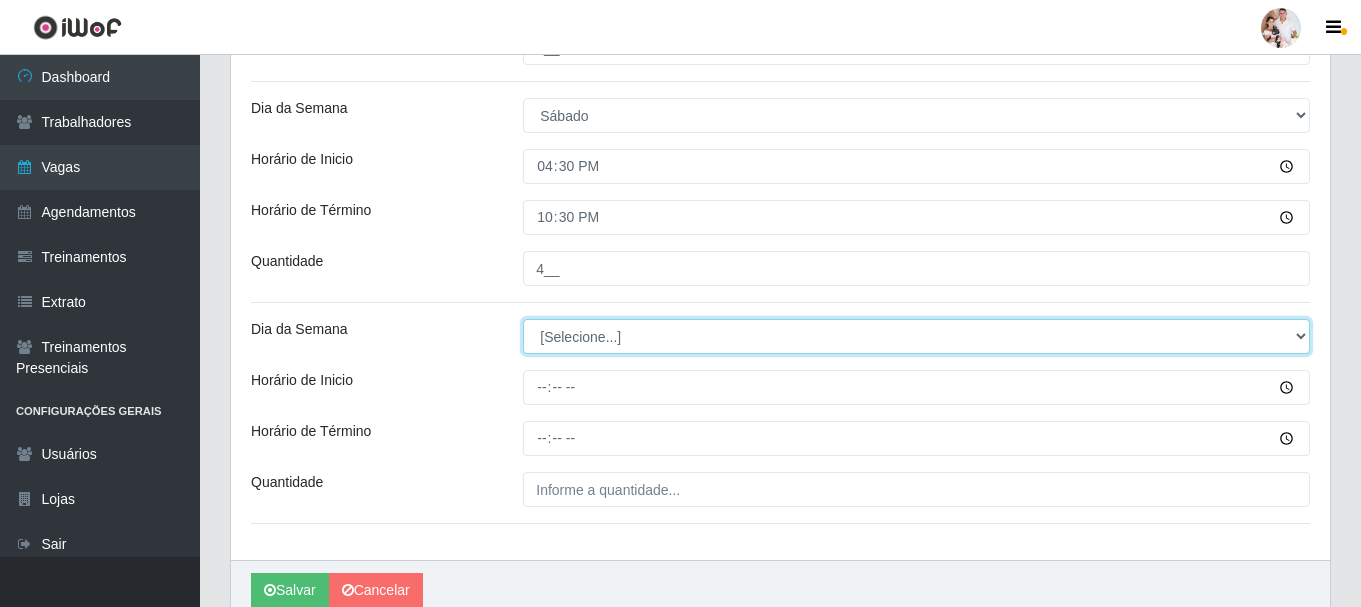 click on "[Selecione...] Segunda Terça Quarta Quinta Sexta Sábado Domingo" at bounding box center [916, 336] 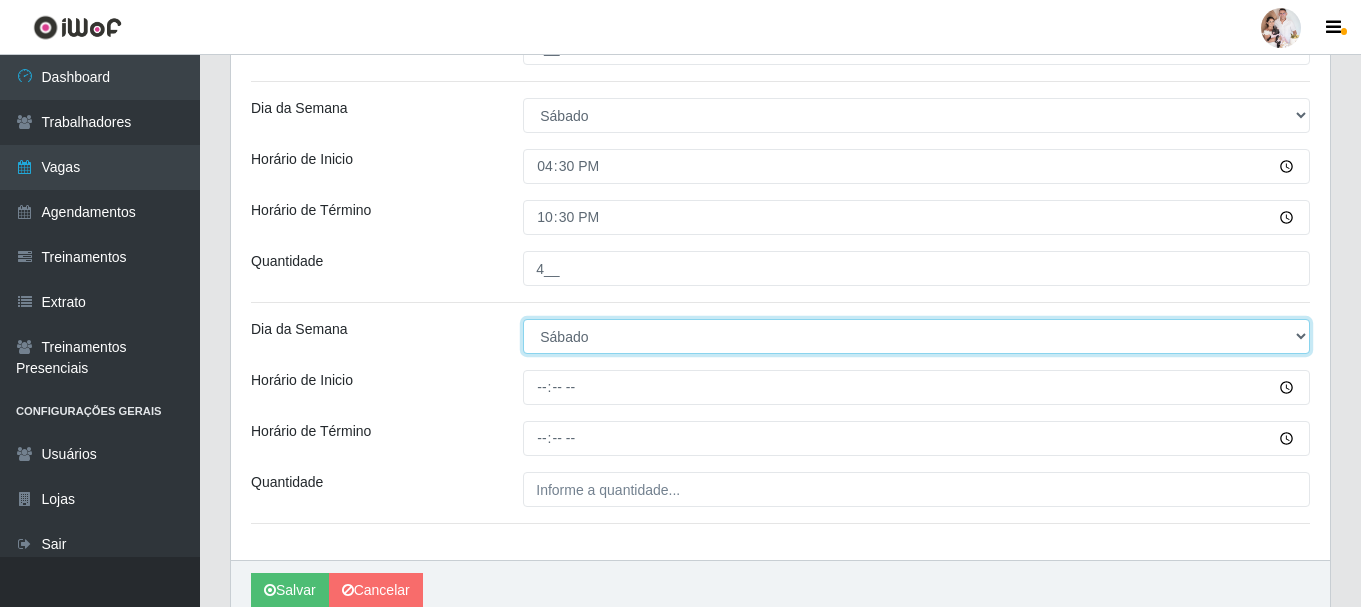 click on "[Selecione...] Segunda Terça Quarta Quinta Sexta Sábado Domingo" at bounding box center [916, 336] 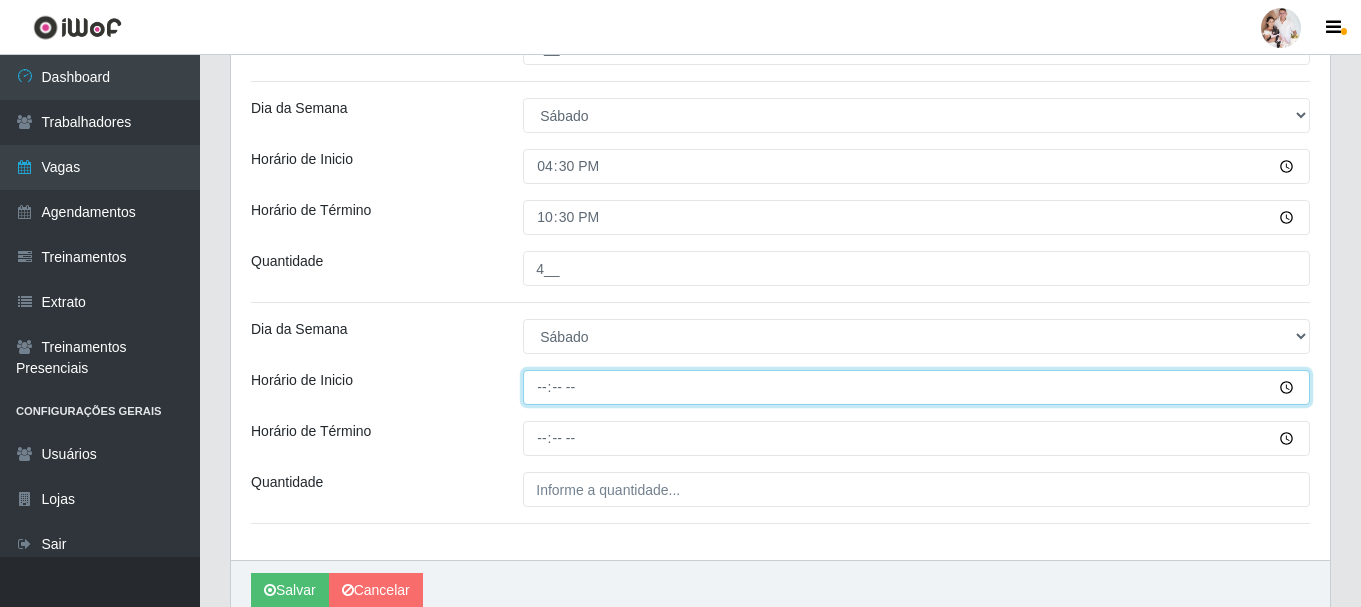 click on "Horário de Inicio" at bounding box center (916, 387) 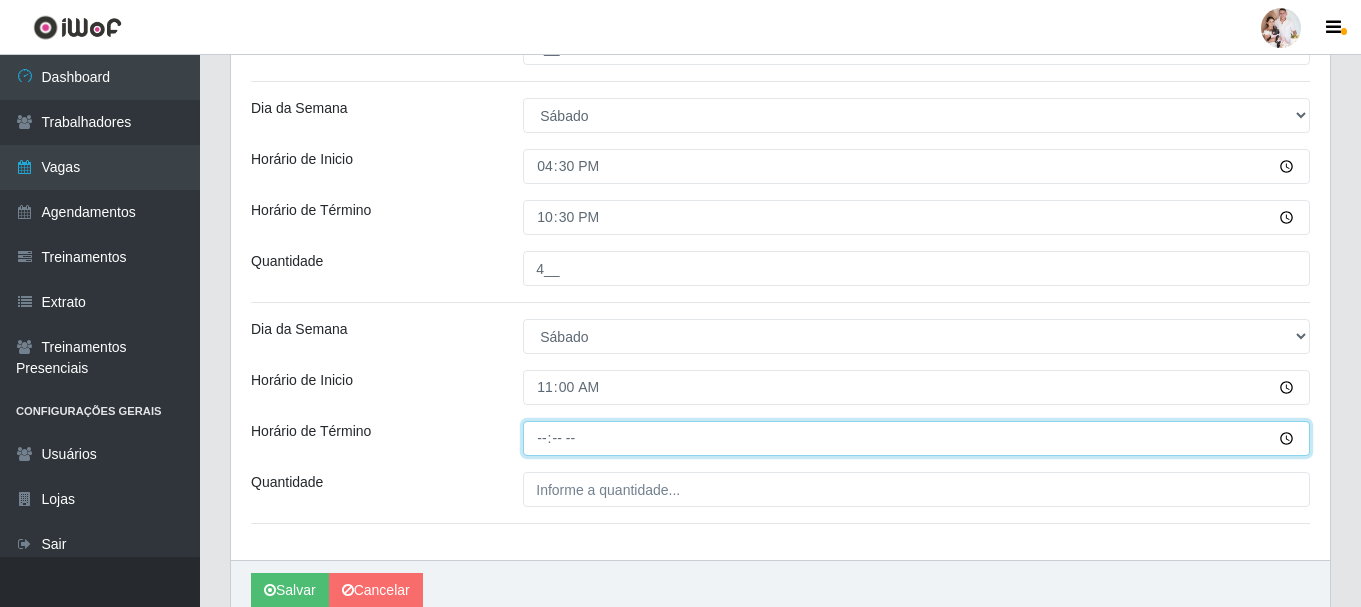 click on "Horário de Término" at bounding box center [916, 438] 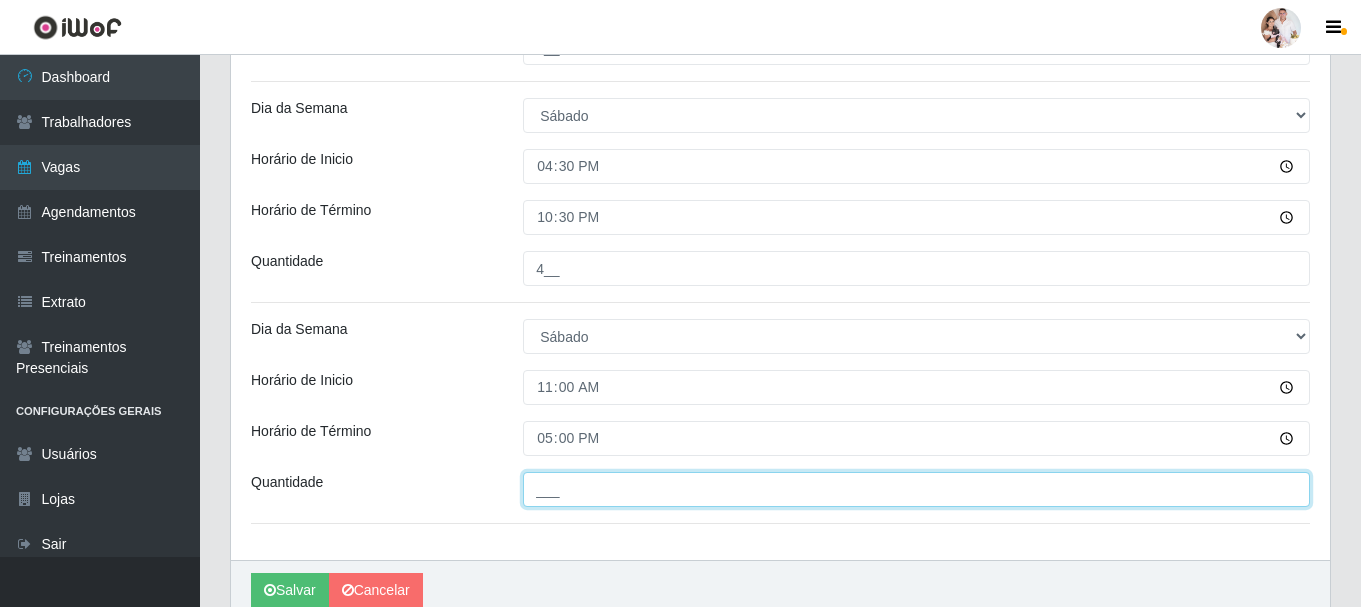 click on "___" at bounding box center (916, 489) 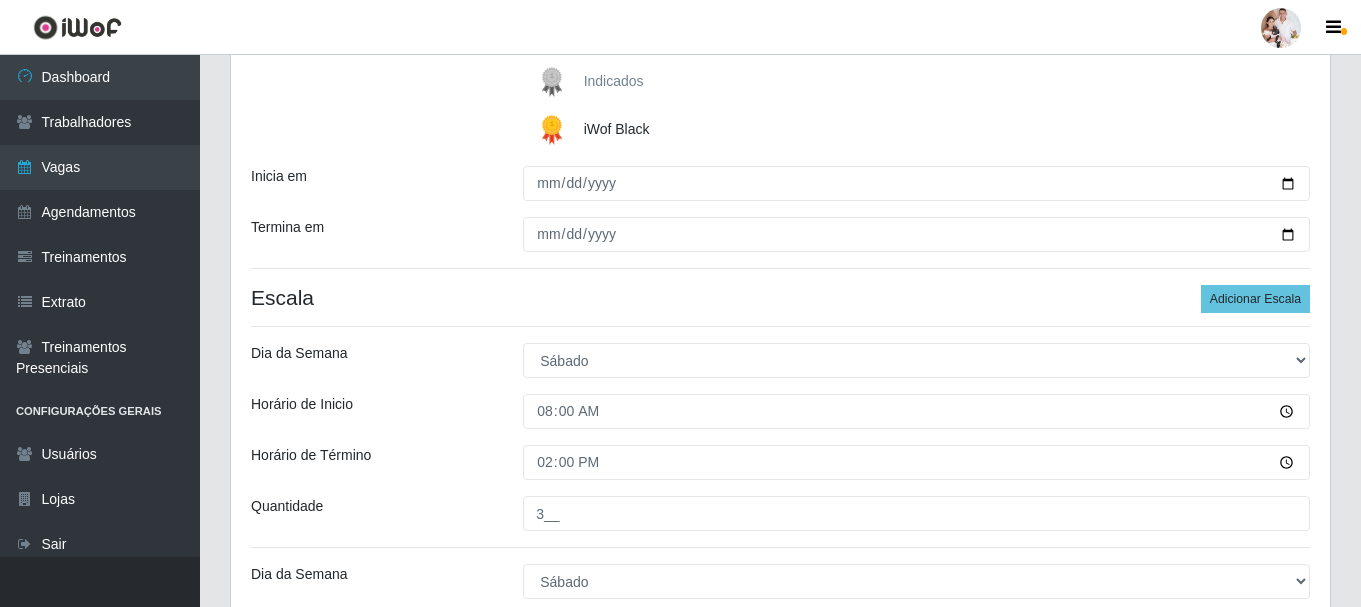 scroll, scrollTop: 300, scrollLeft: 0, axis: vertical 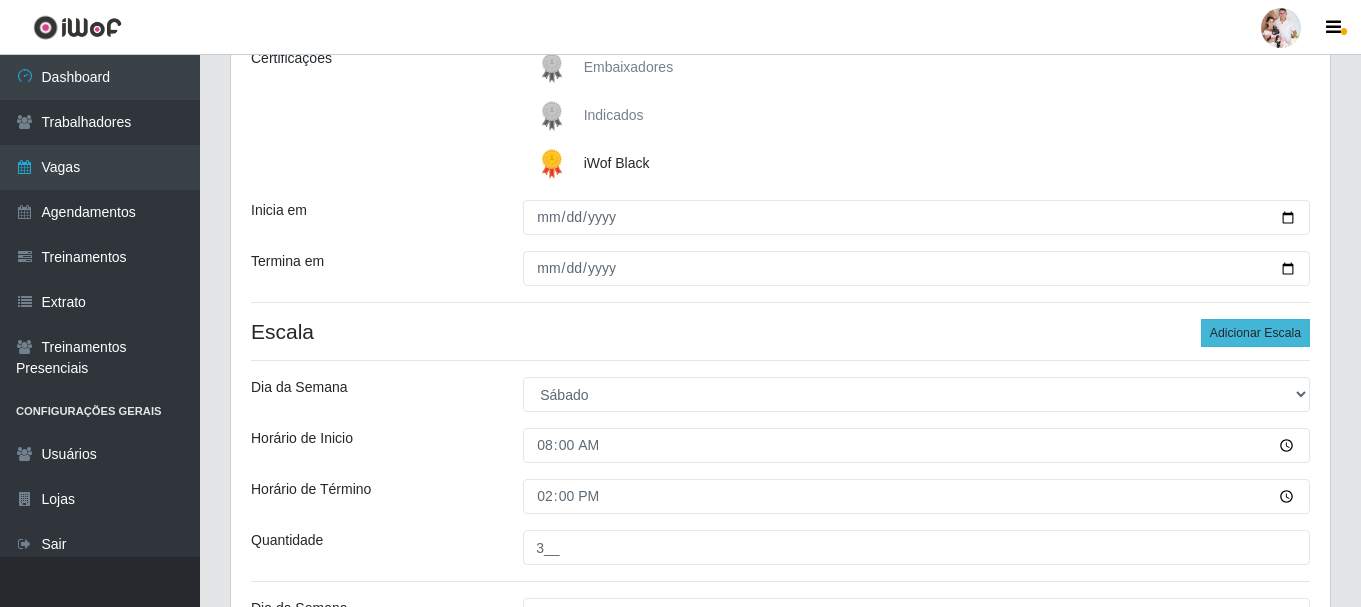 type on "1__" 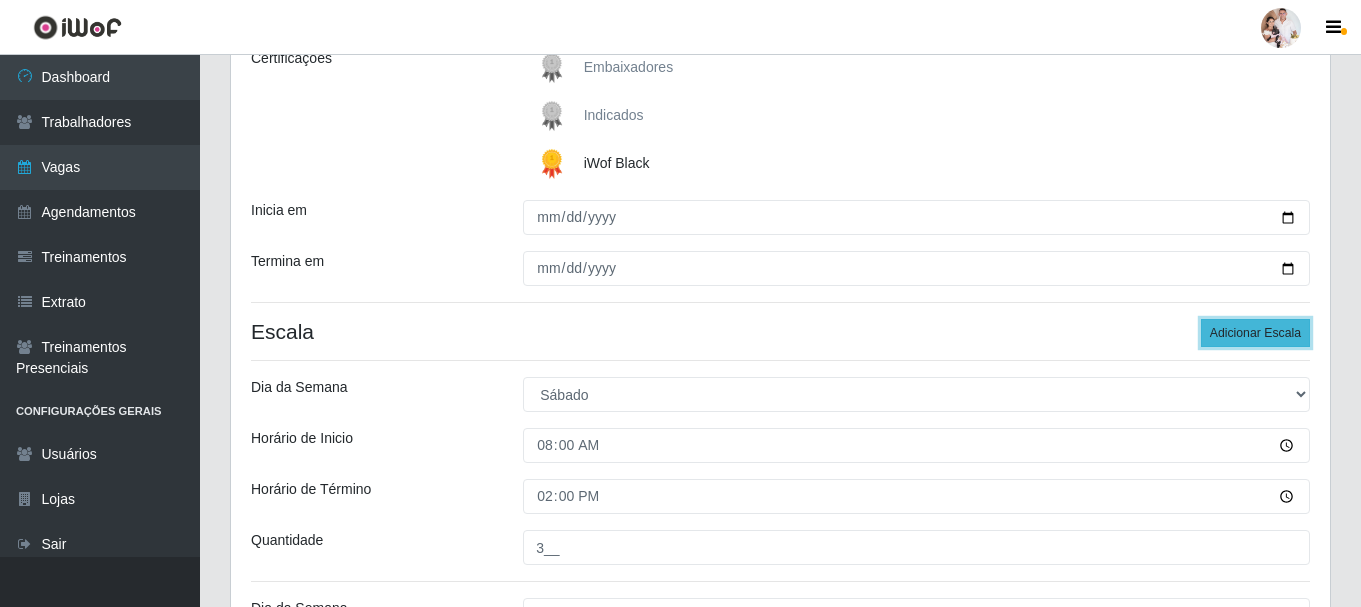 click on "Adicionar Escala" at bounding box center (1255, 333) 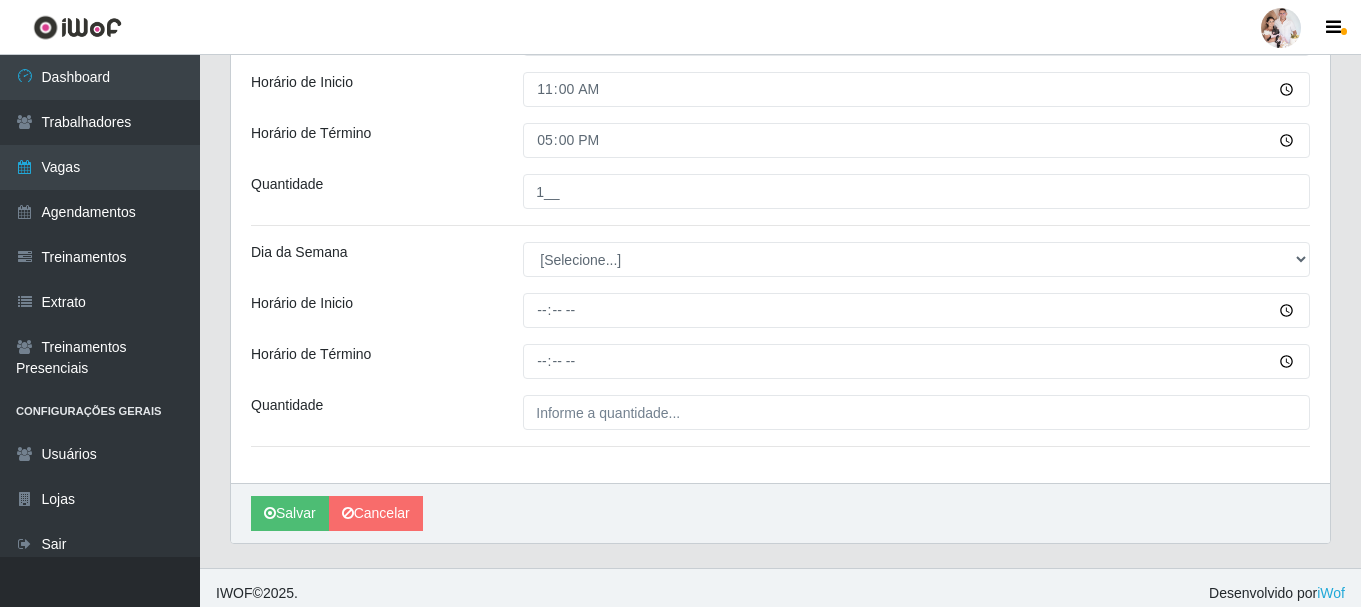 scroll, scrollTop: 1100, scrollLeft: 0, axis: vertical 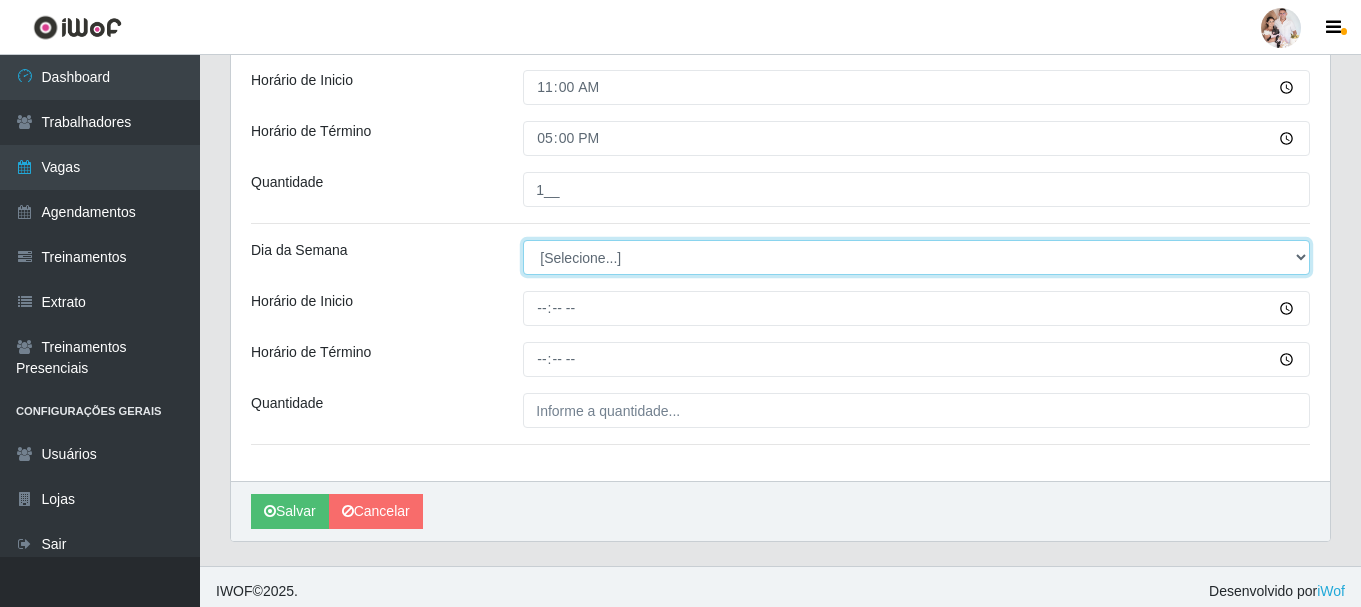 click on "[Selecione...] Segunda Terça Quarta Quinta Sexta Sábado Domingo" at bounding box center [916, 257] 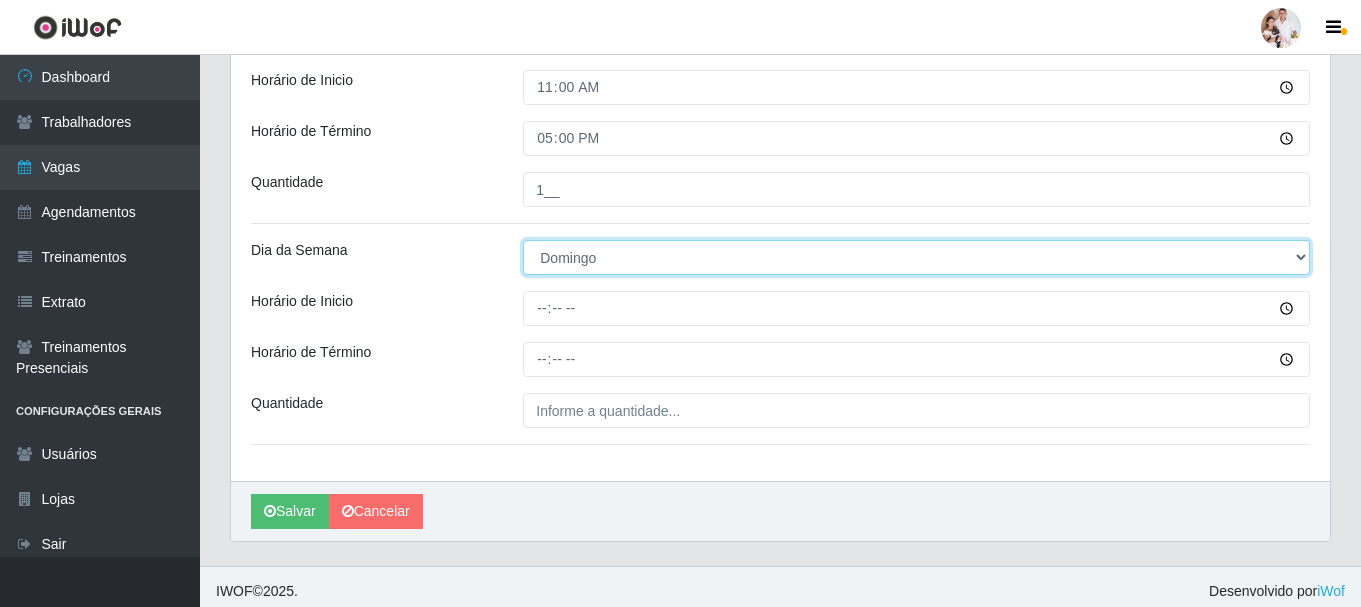 click on "[Selecione...] Segunda Terça Quarta Quinta Sexta Sábado Domingo" at bounding box center (916, 257) 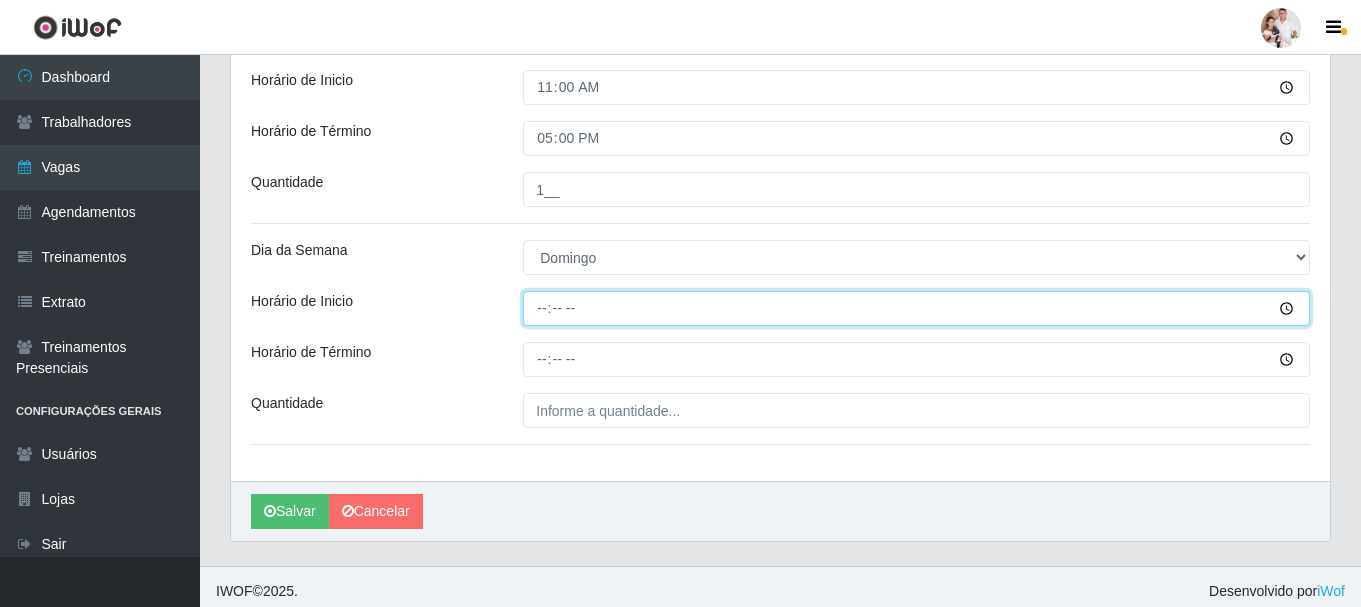 click on "Horário de Inicio" at bounding box center [916, 308] 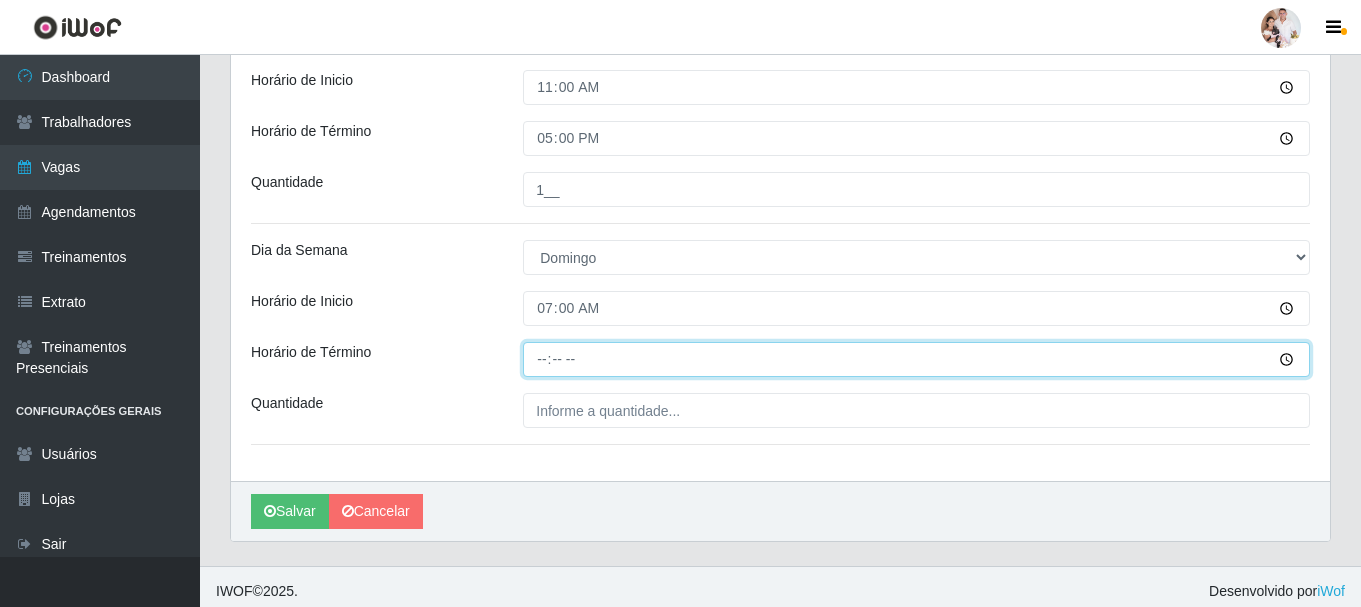 click on "Horário de Término" at bounding box center (916, 359) 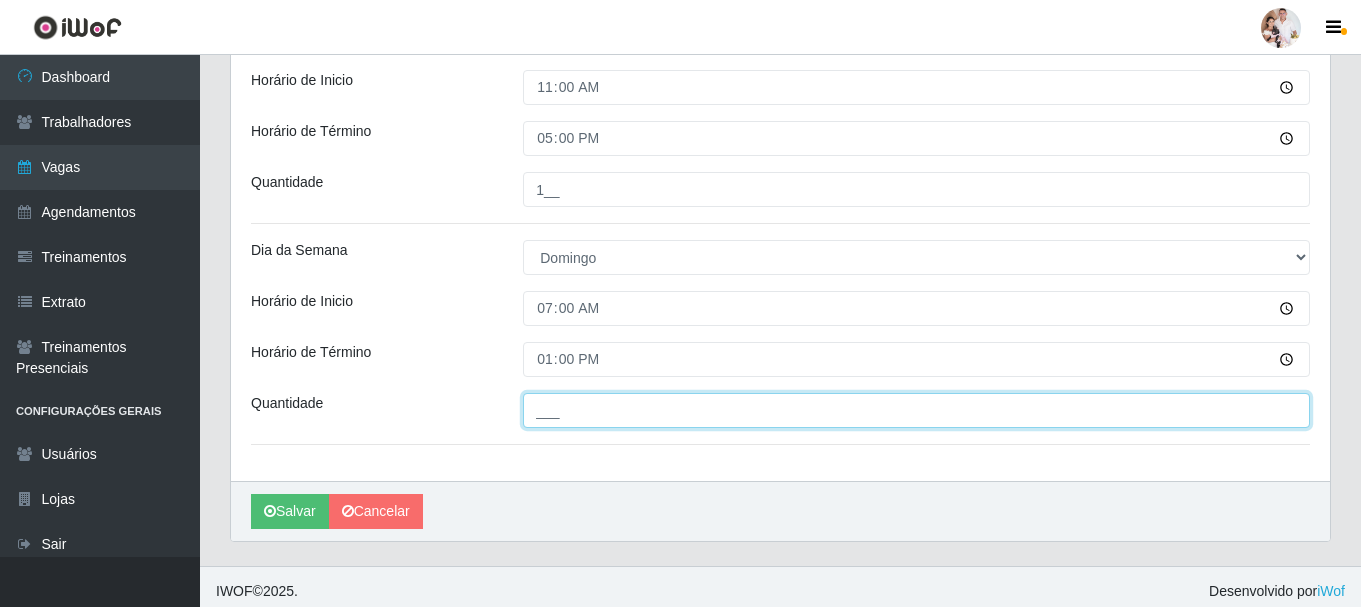 click on "___" at bounding box center (916, 410) 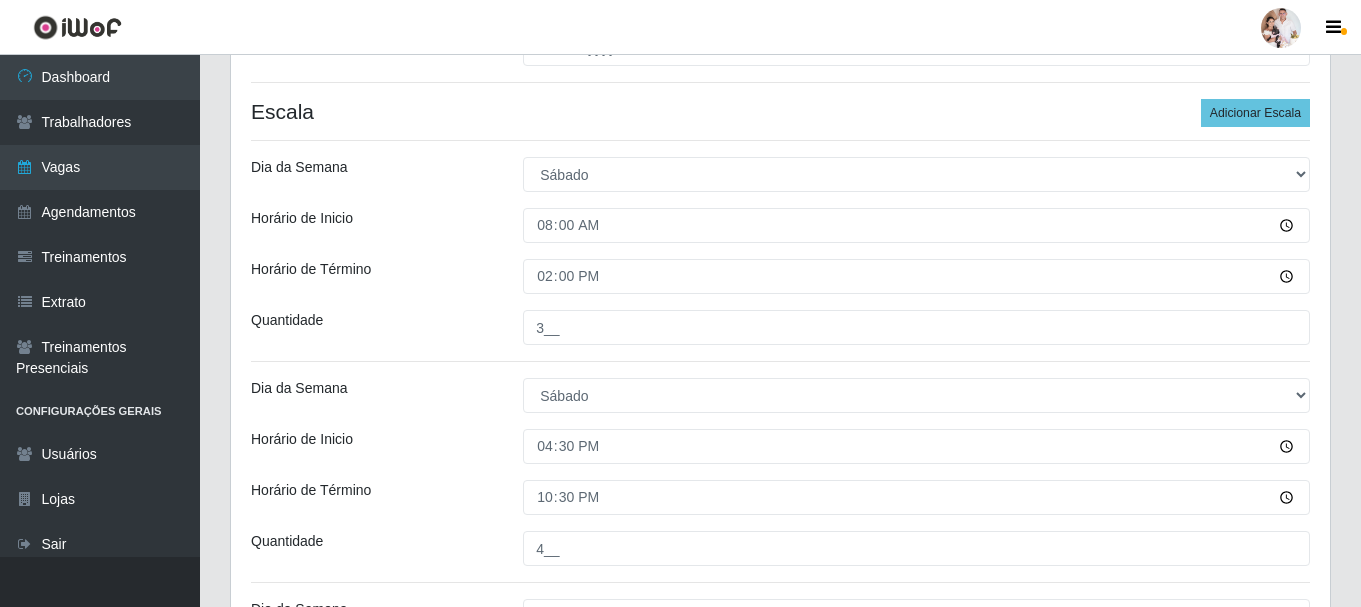 scroll, scrollTop: 500, scrollLeft: 0, axis: vertical 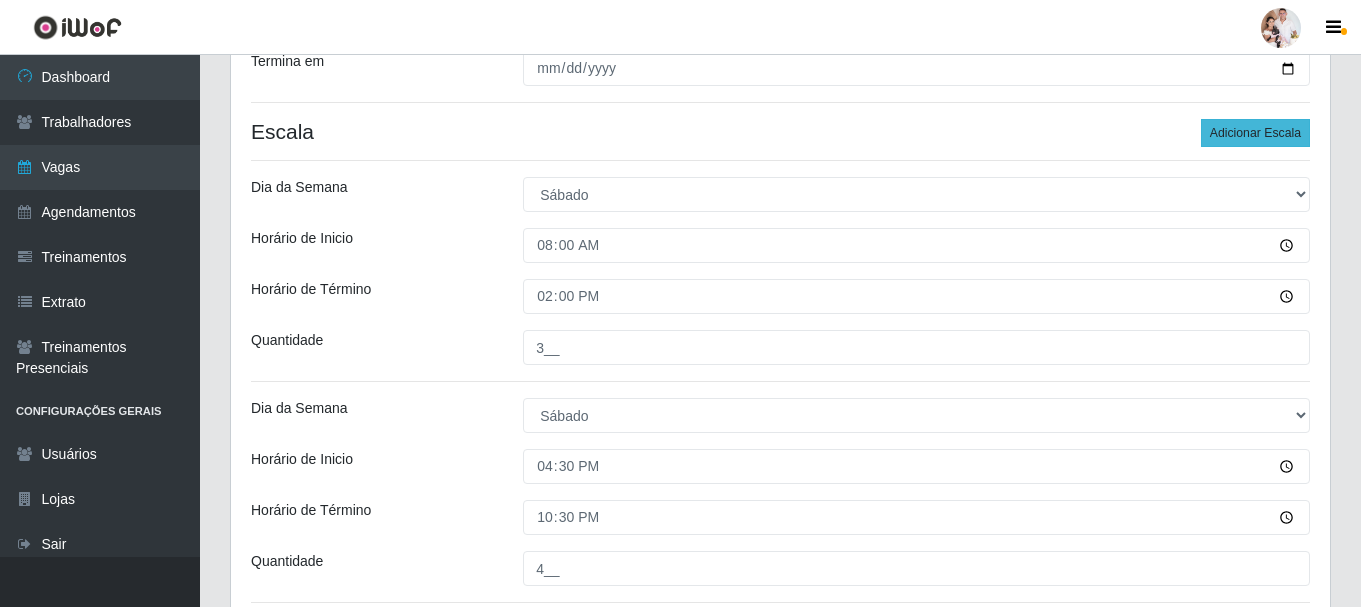 type on "3__" 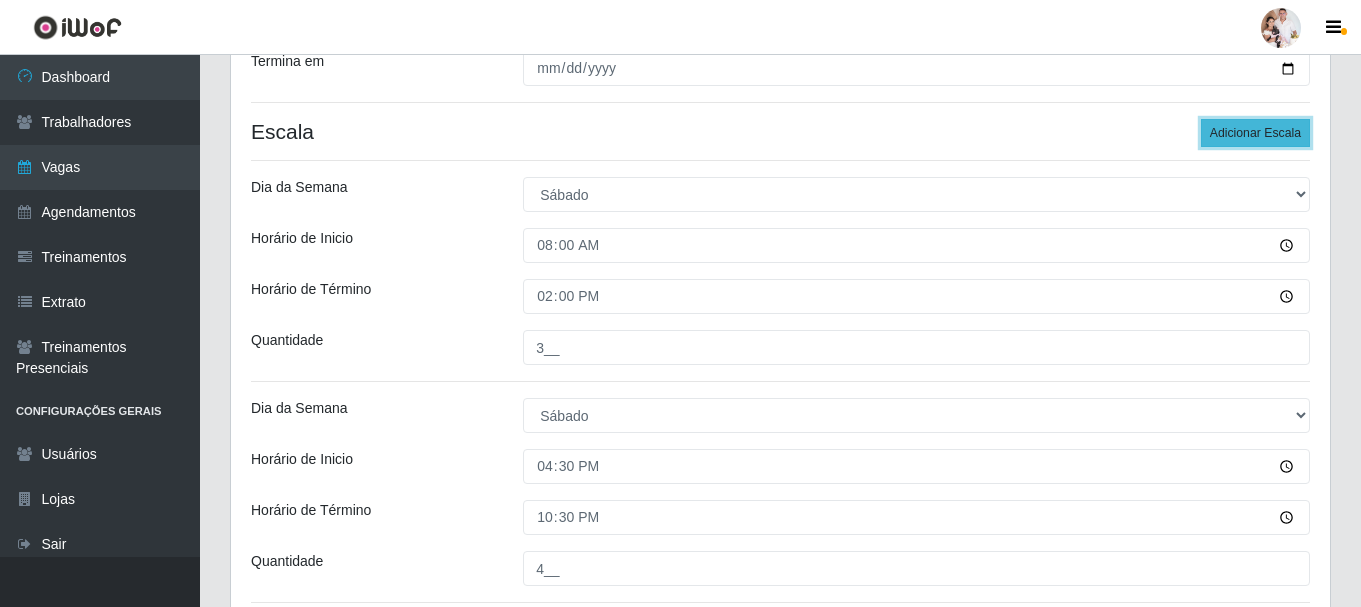 click on "Adicionar Escala" at bounding box center (1255, 133) 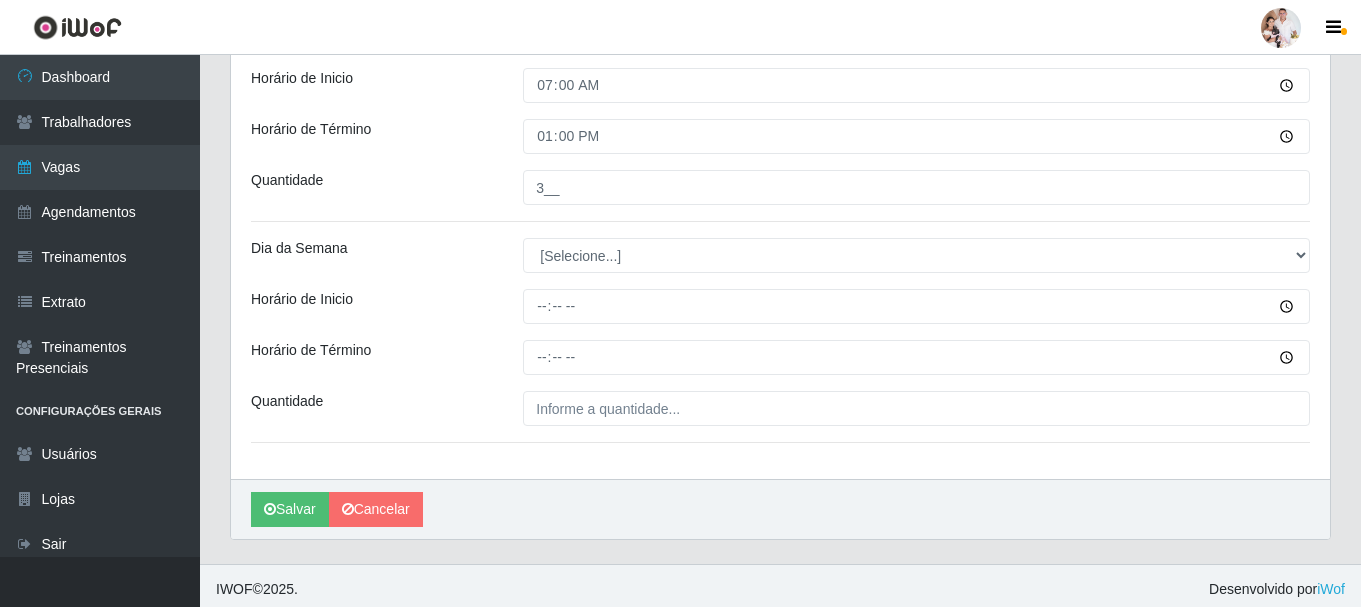 scroll, scrollTop: 1330, scrollLeft: 0, axis: vertical 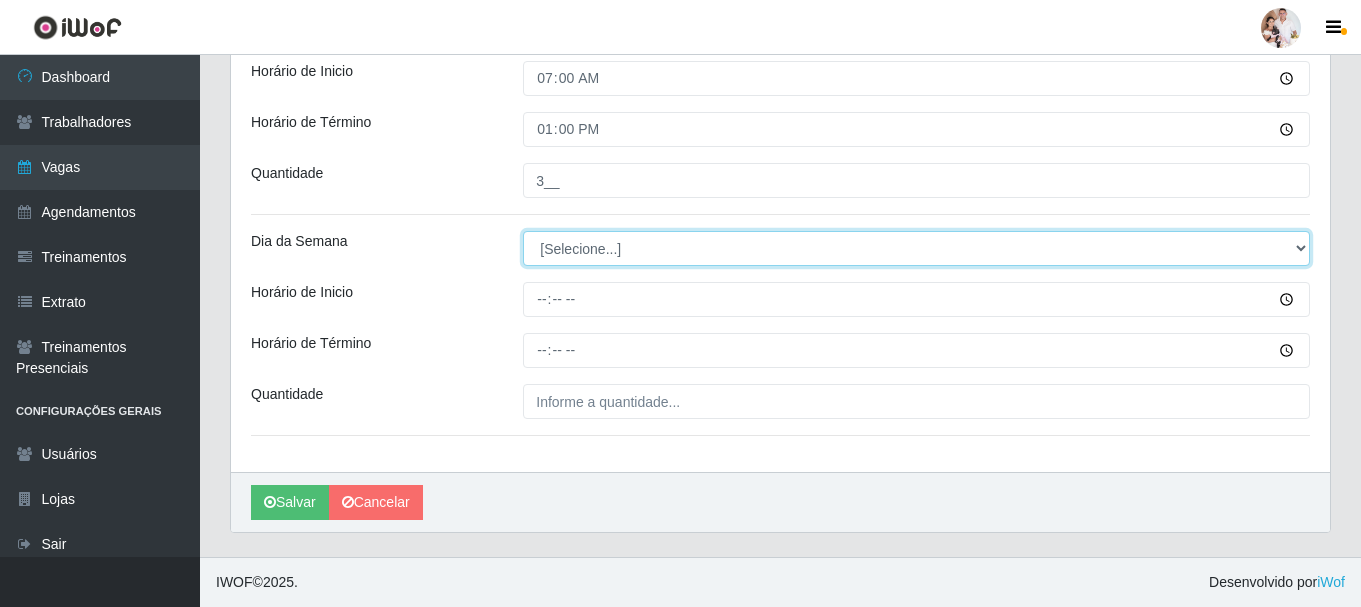 click on "[Selecione...] Segunda Terça Quarta Quinta Sexta Sábado Domingo" at bounding box center [916, 248] 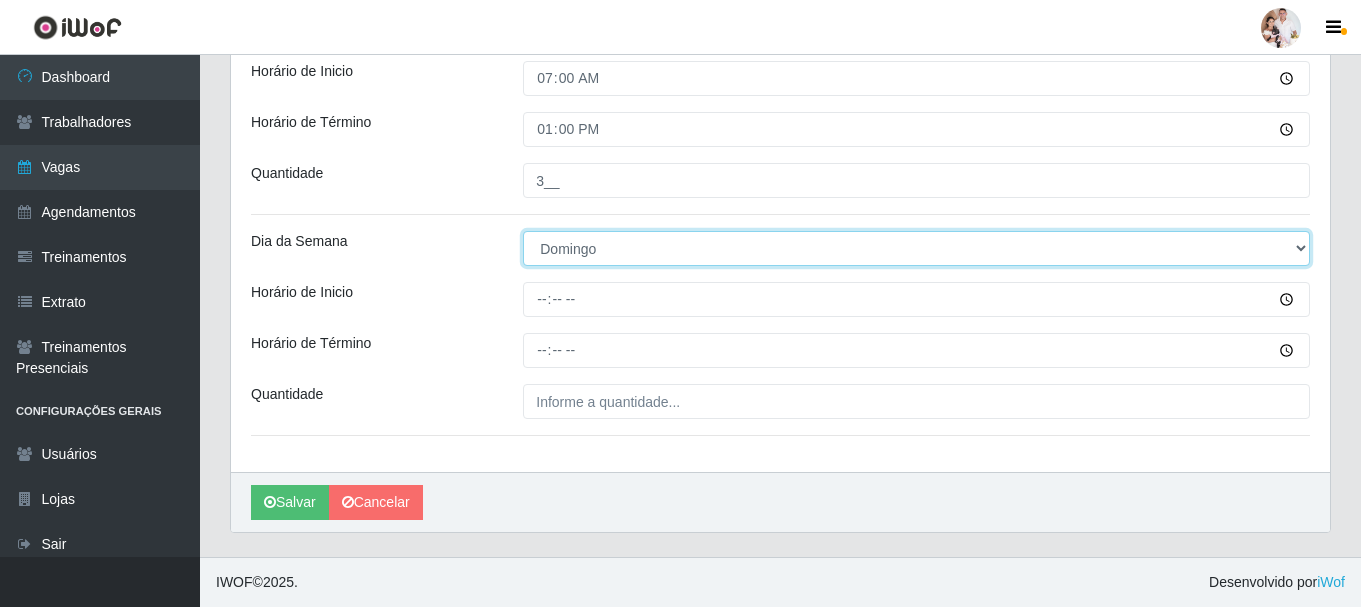 click on "[Selecione...] Segunda Terça Quarta Quinta Sexta Sábado Domingo" at bounding box center [916, 248] 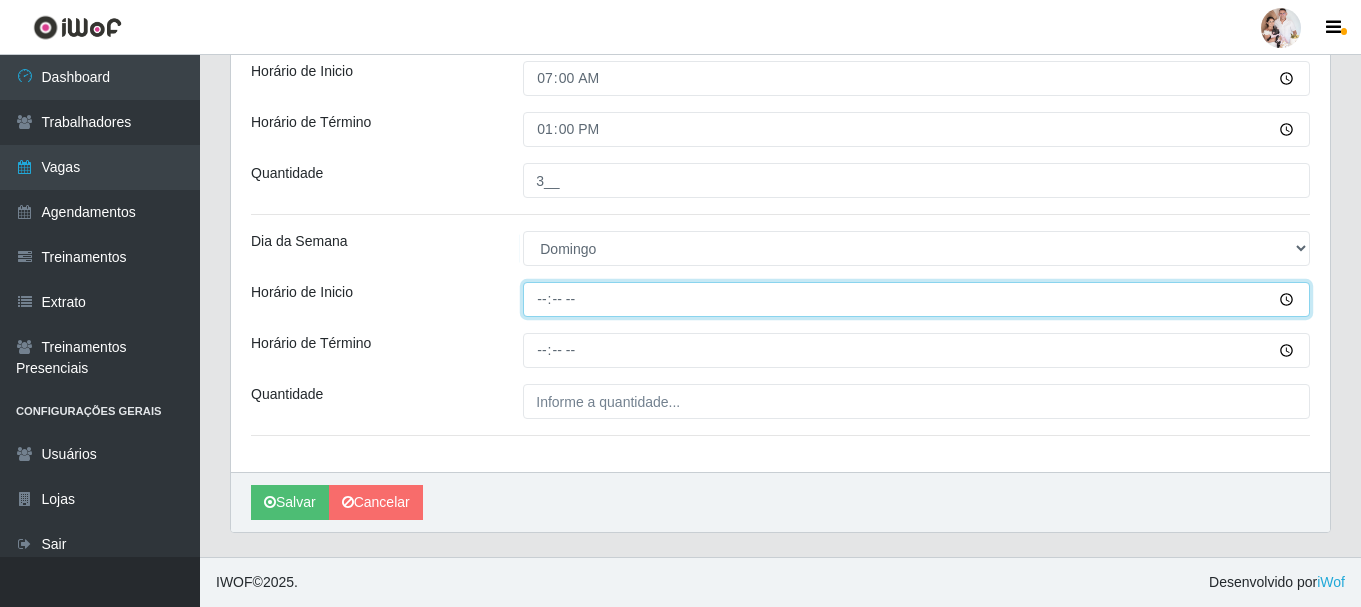 click on "Horário de Inicio" at bounding box center [916, 299] 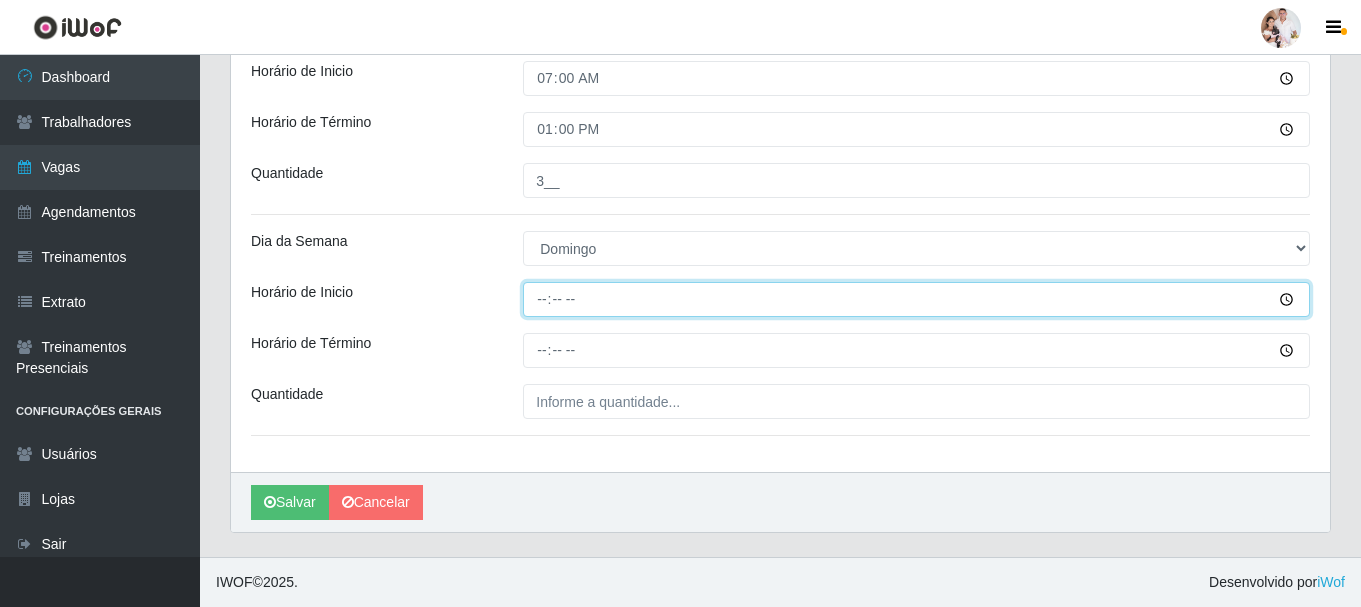 type on "08:00" 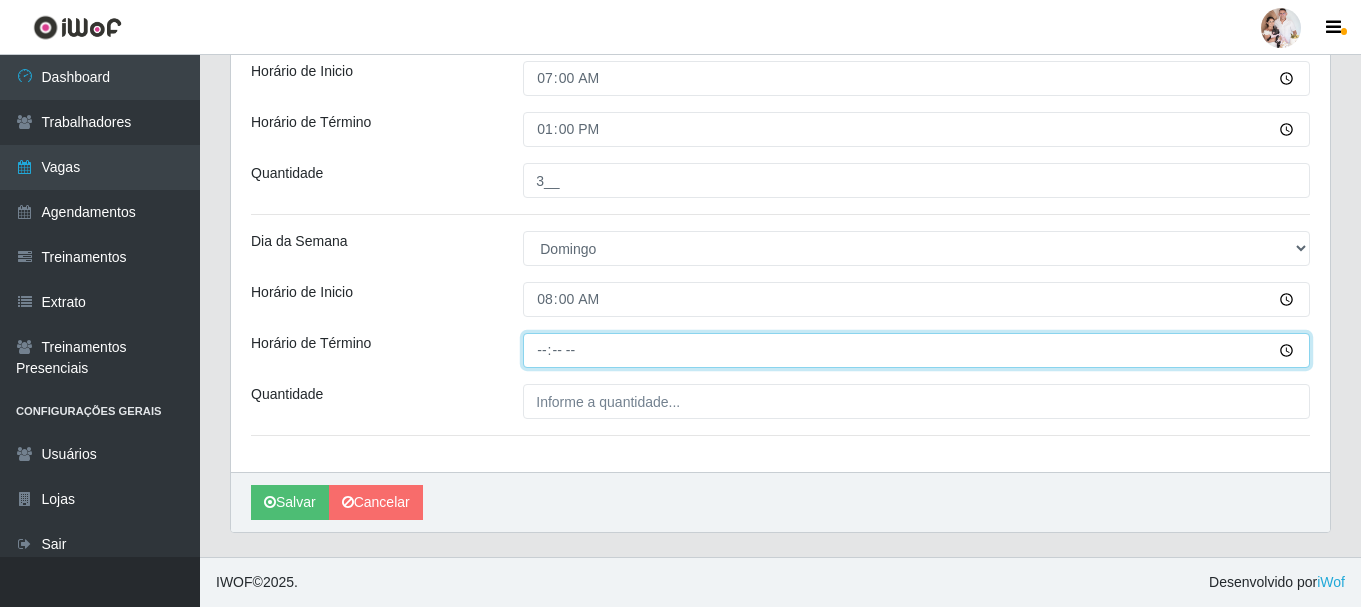 click on "Horário de Término" at bounding box center [916, 350] 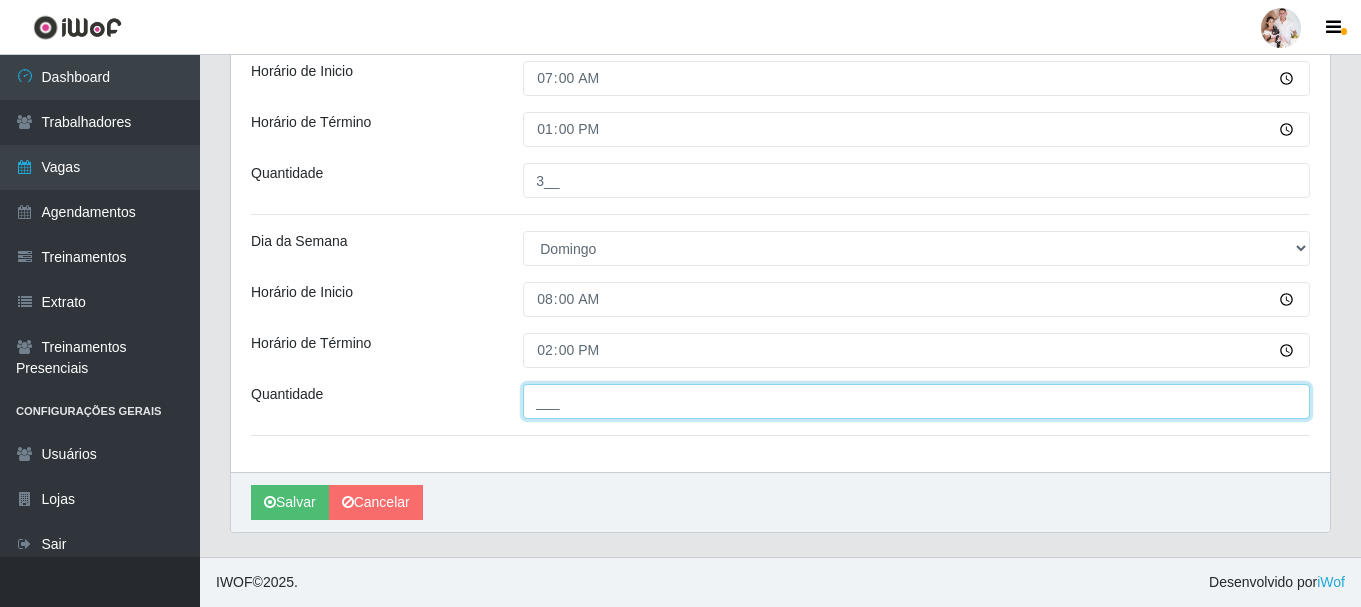 click on "___" at bounding box center [916, 401] 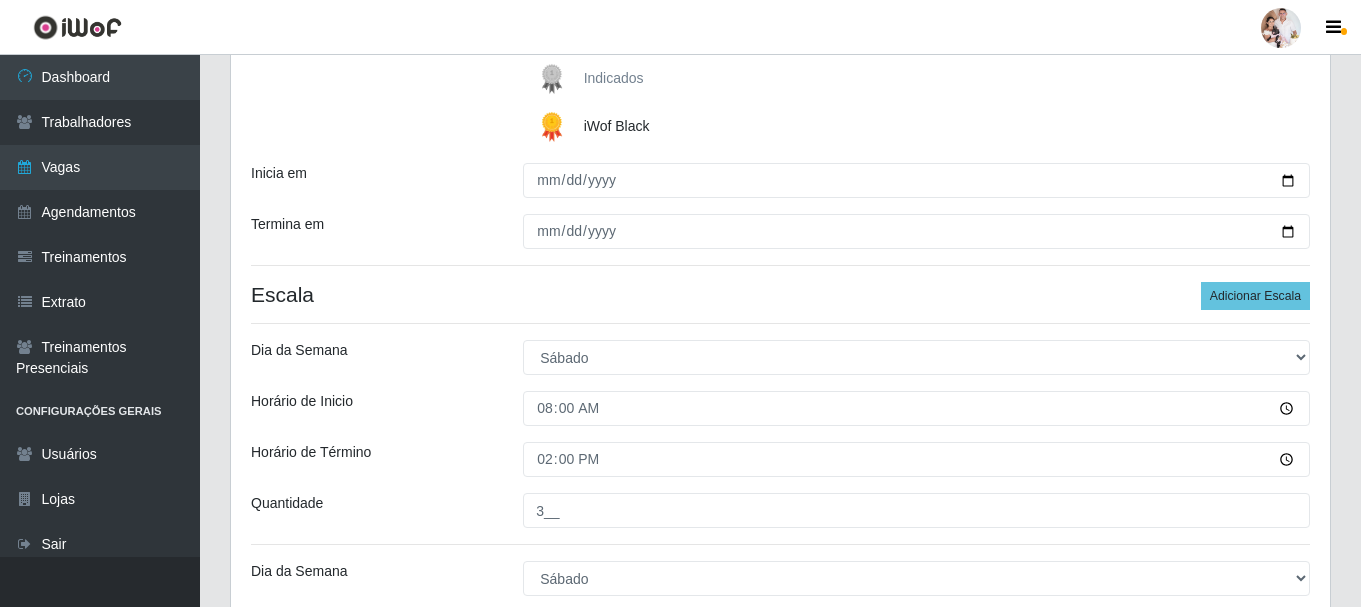 scroll, scrollTop: 330, scrollLeft: 0, axis: vertical 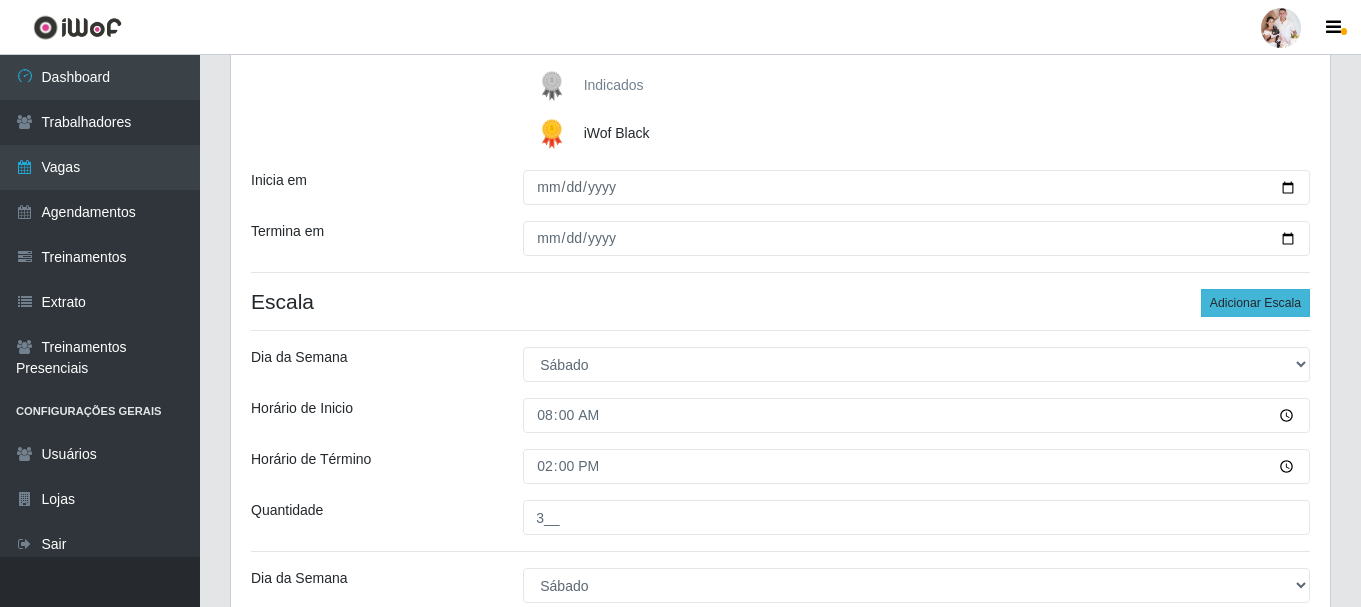 type on "1__" 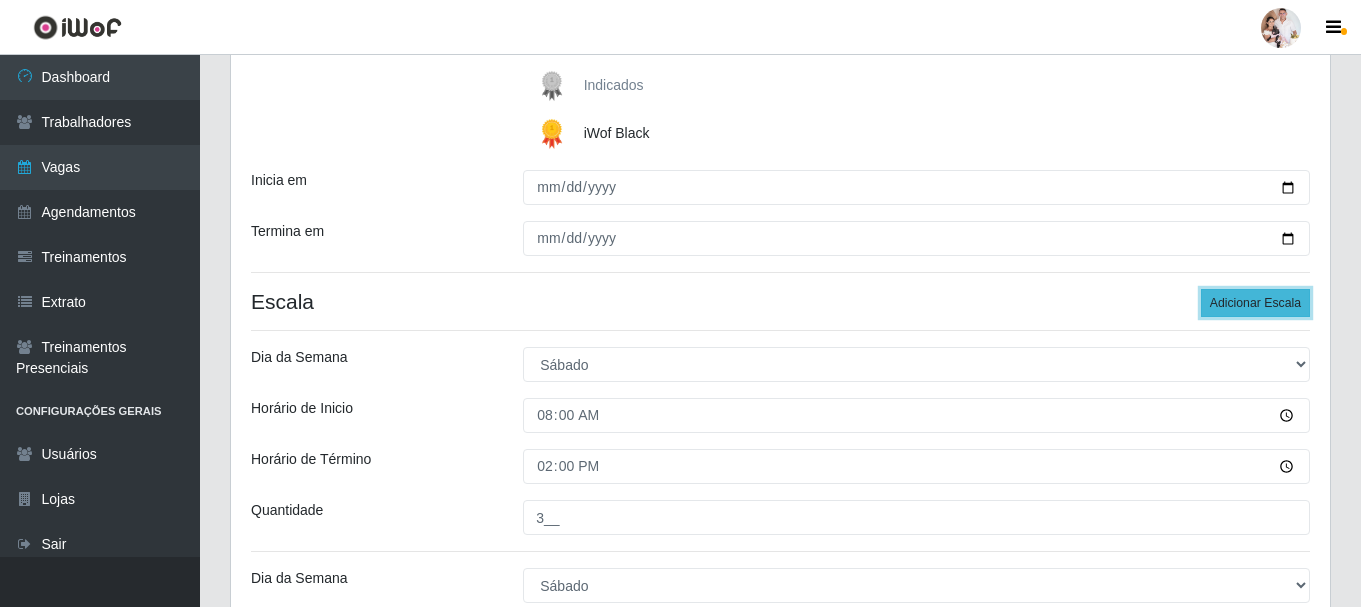 click on "Adicionar Escala" at bounding box center [1255, 303] 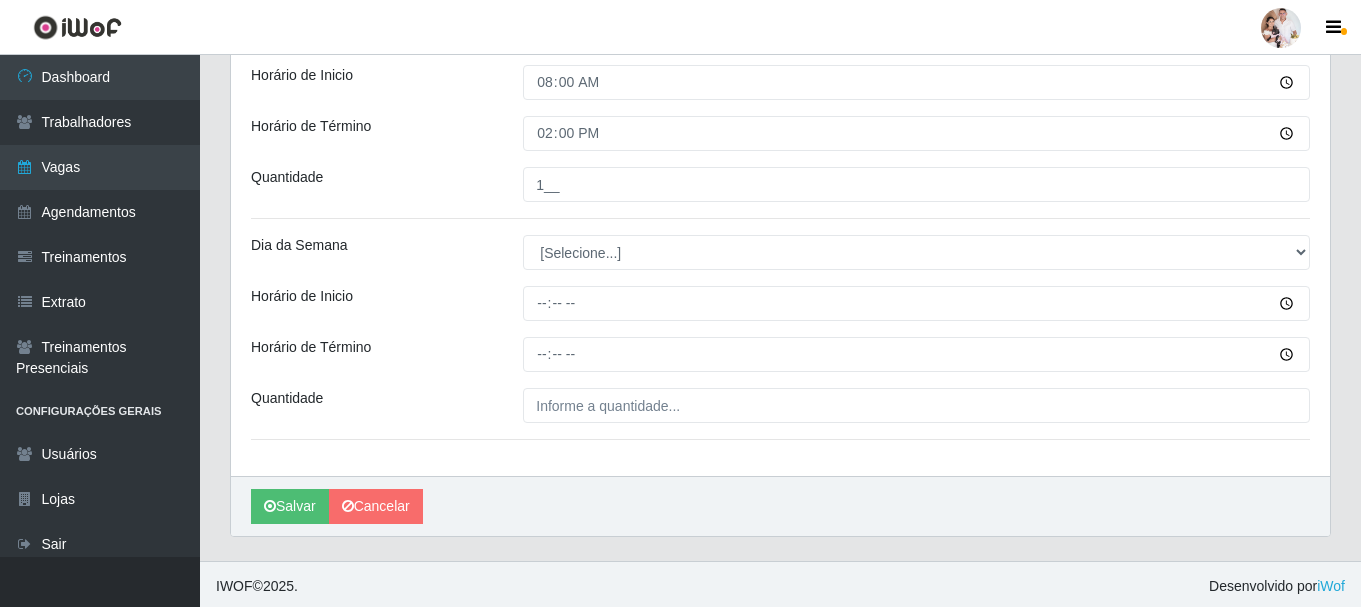 scroll, scrollTop: 1551, scrollLeft: 0, axis: vertical 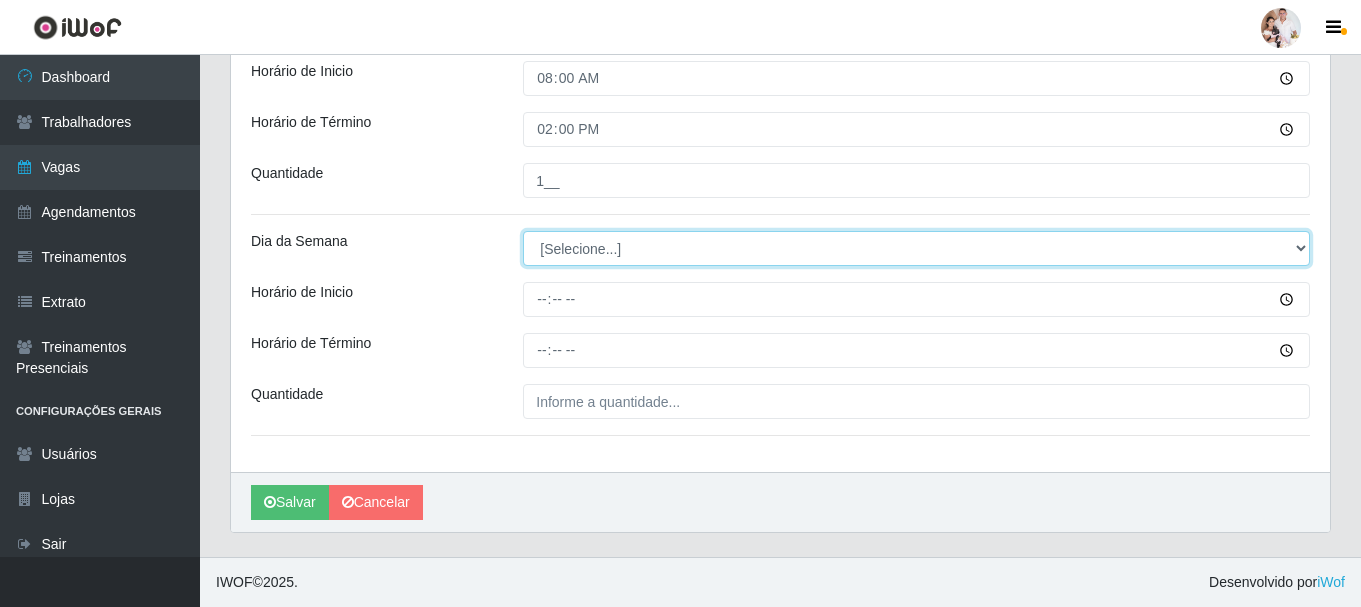 click on "[Selecione...] Segunda Terça Quarta Quinta Sexta Sábado Domingo" at bounding box center [916, 248] 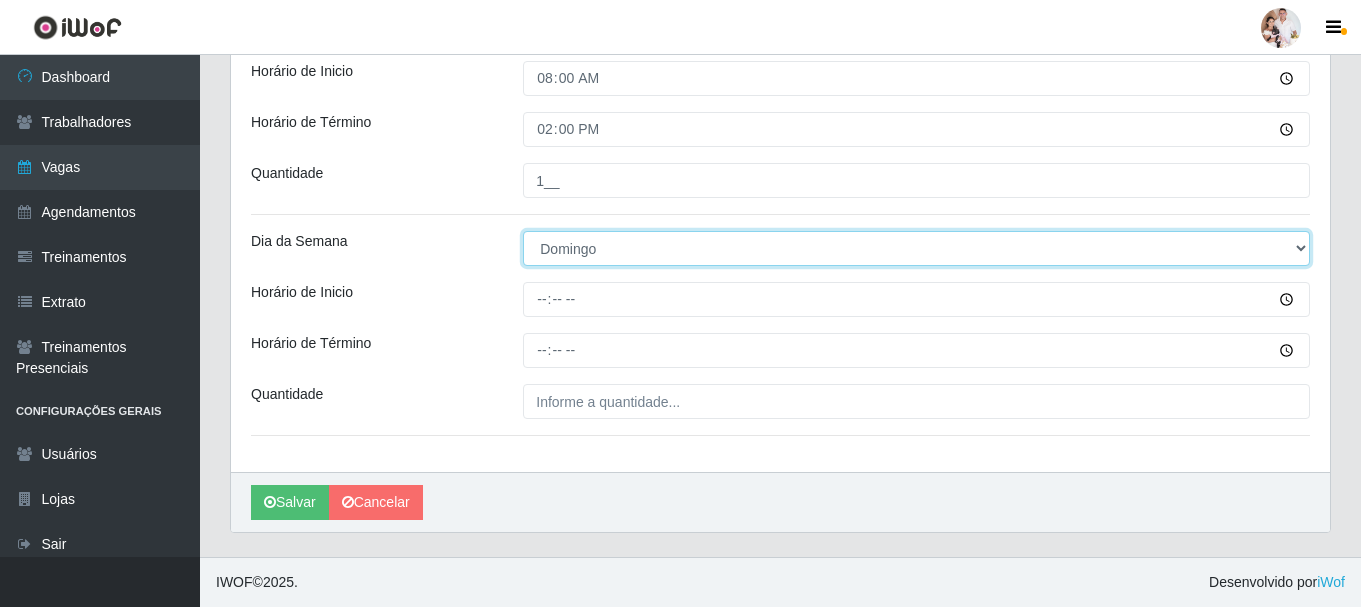 click on "[Selecione...] Segunda Terça Quarta Quinta Sexta Sábado Domingo" at bounding box center [916, 248] 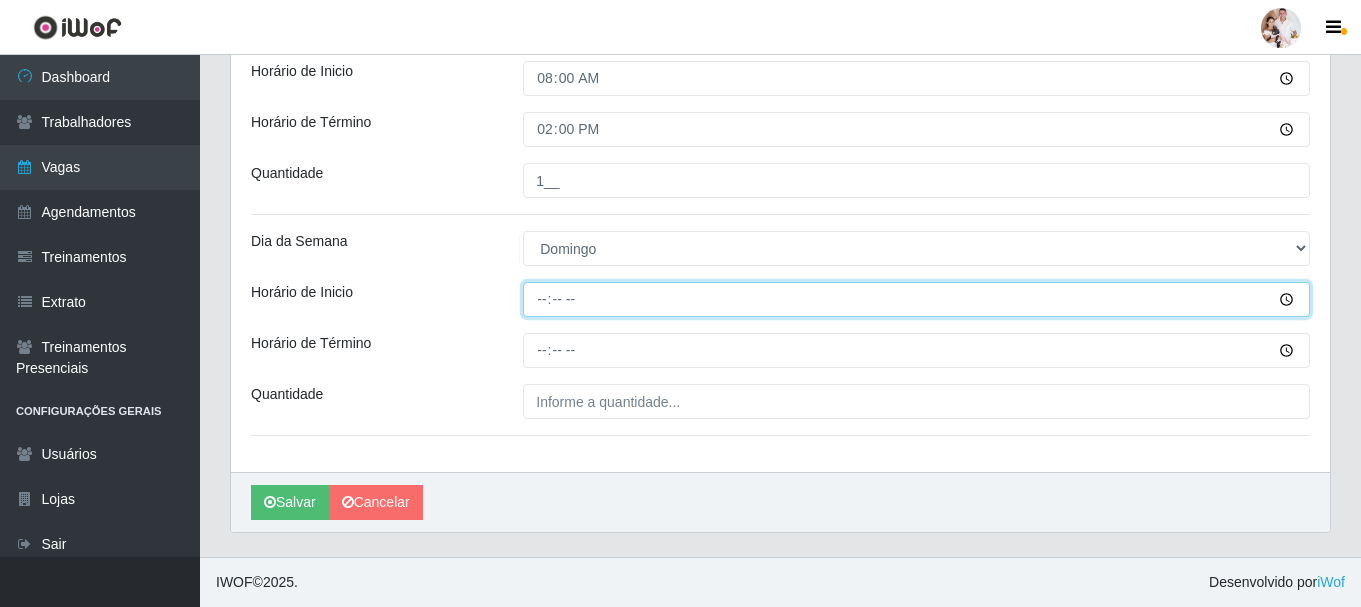 click on "Horário de Inicio" at bounding box center (916, 299) 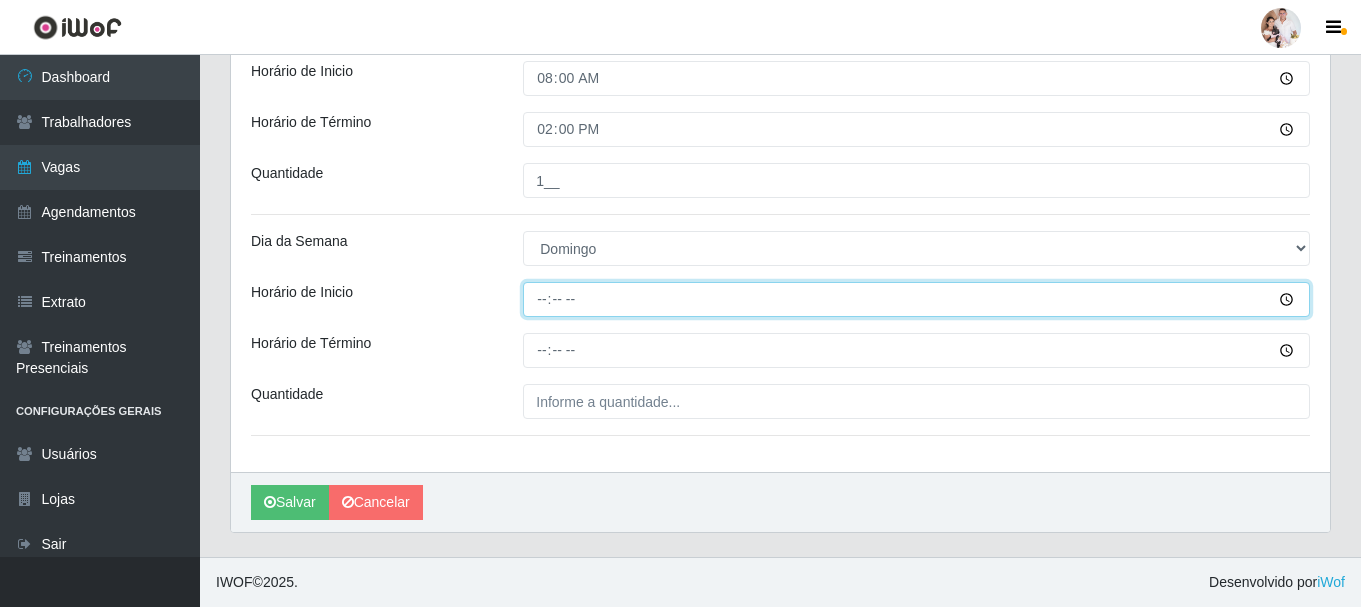 type on "15:00" 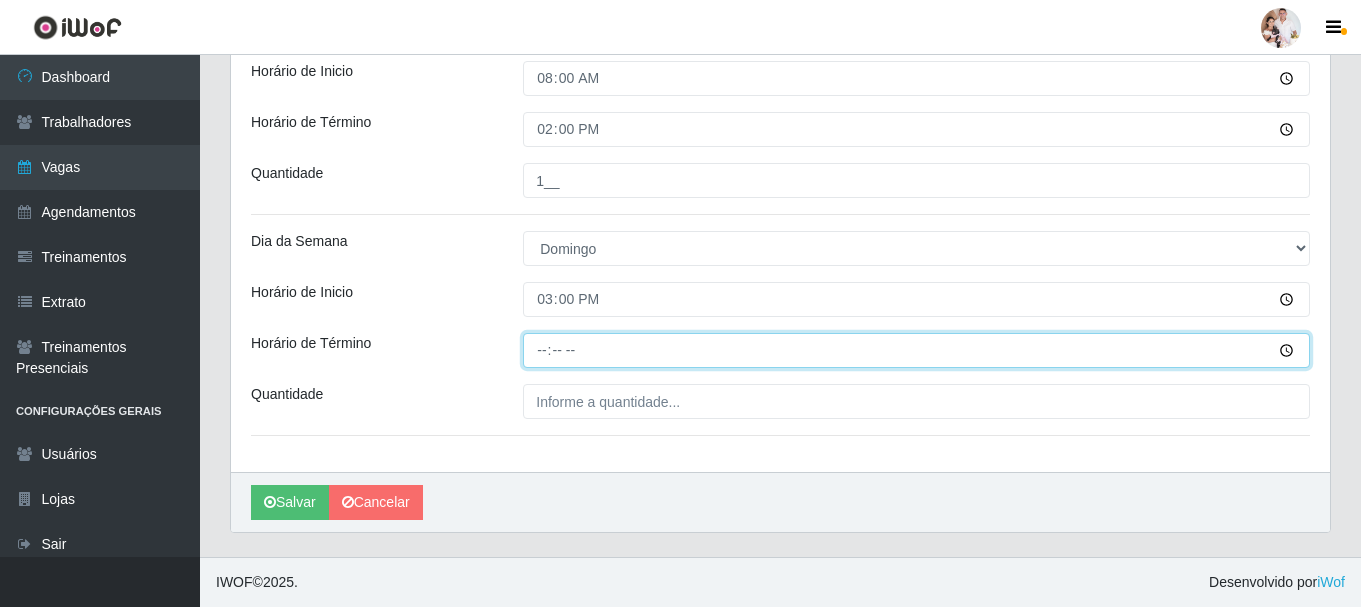 click on "Horário de Término" at bounding box center [916, 350] 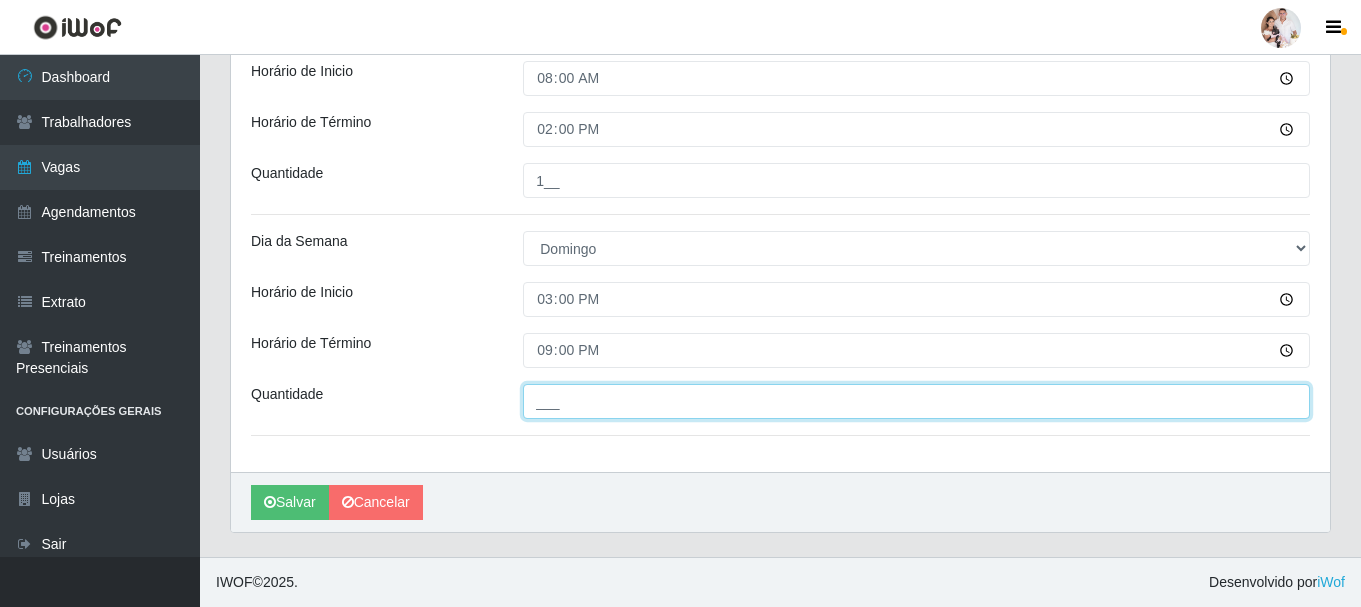 click on "___" at bounding box center [916, 401] 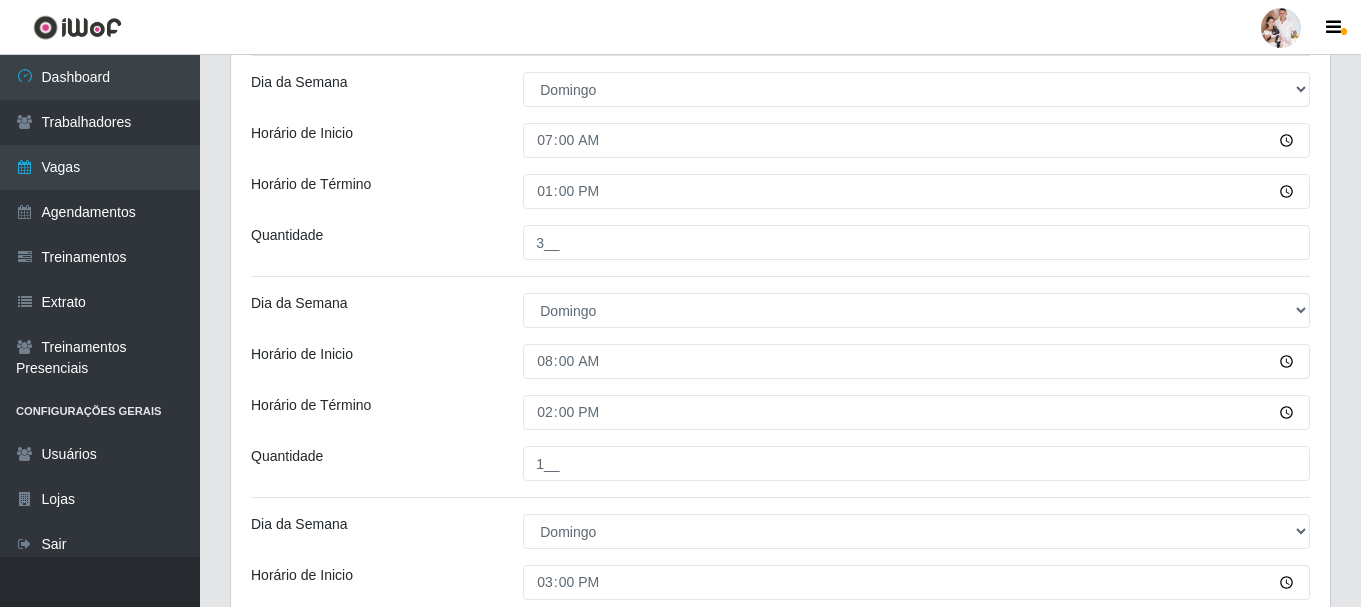 scroll, scrollTop: 1251, scrollLeft: 0, axis: vertical 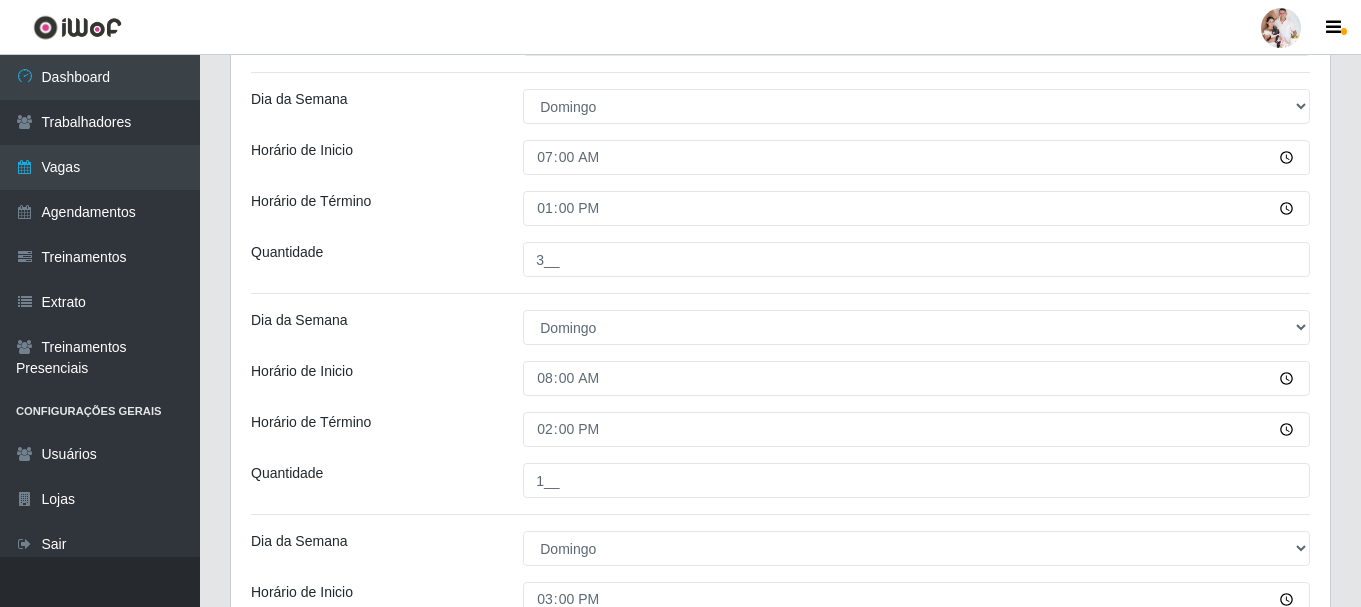 type on "3__" 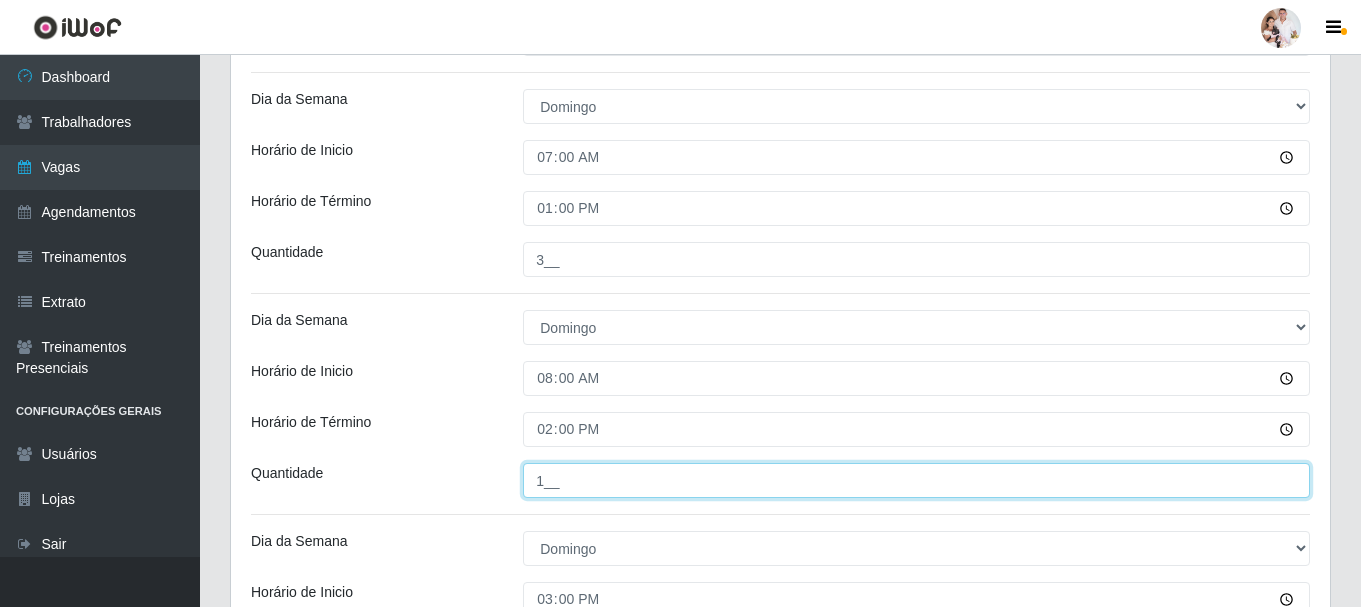 click on "1__" at bounding box center (916, 480) 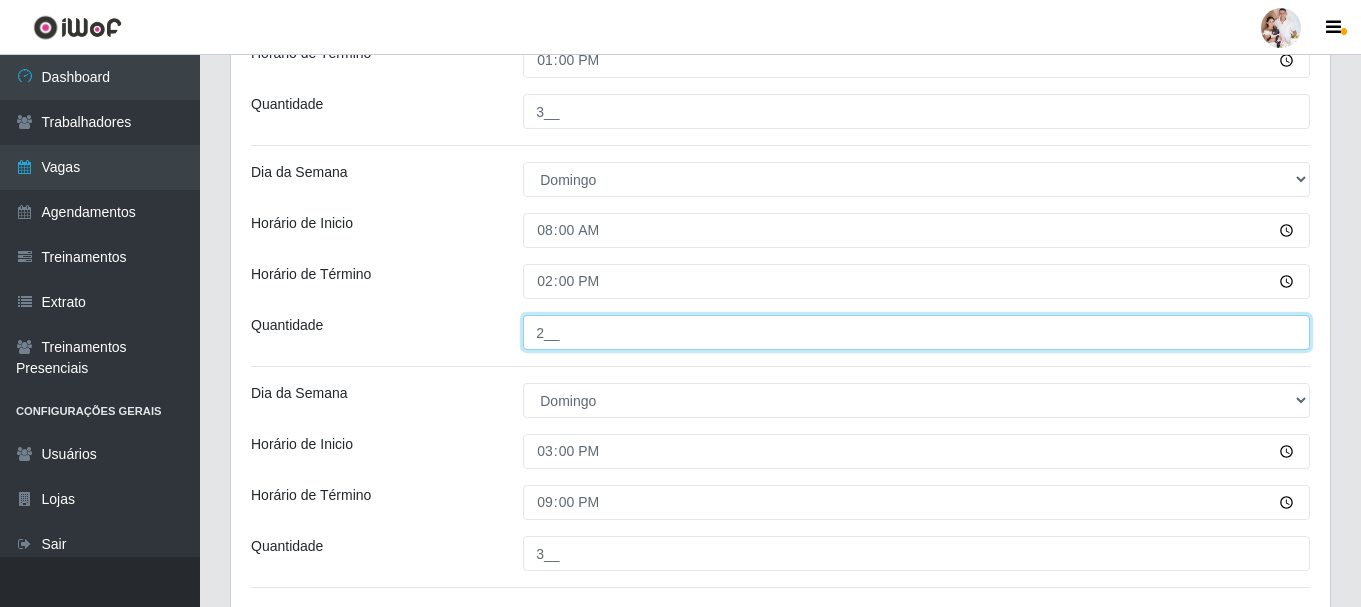 scroll, scrollTop: 1351, scrollLeft: 0, axis: vertical 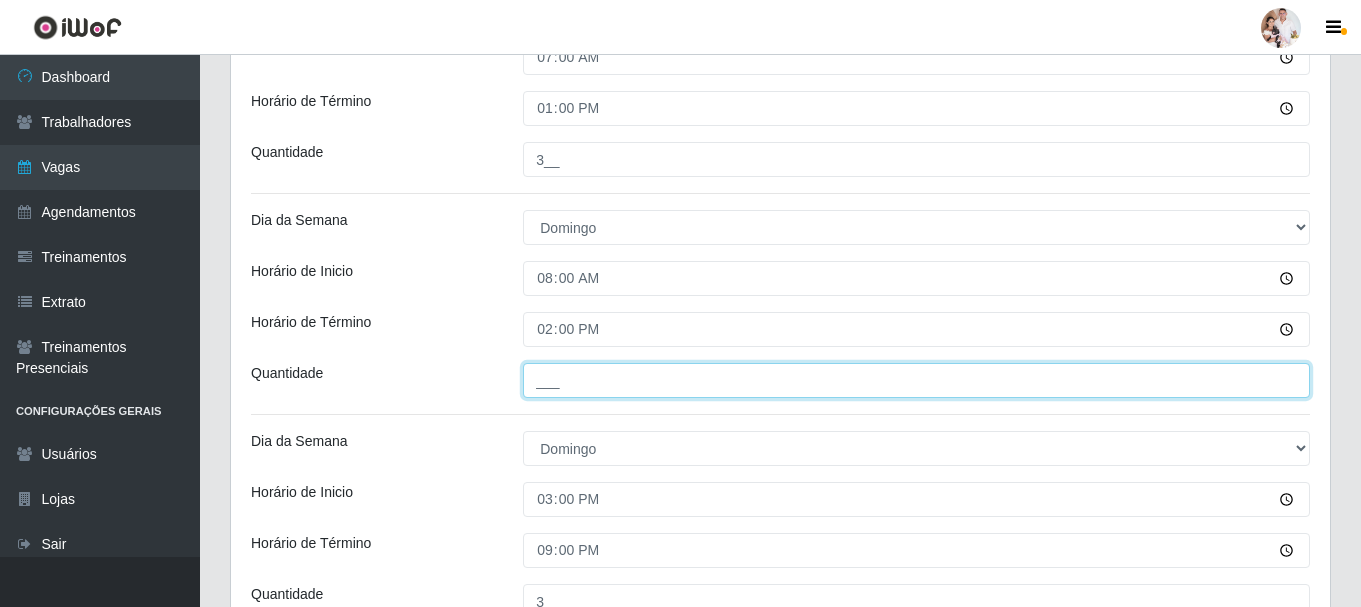 type on "1__" 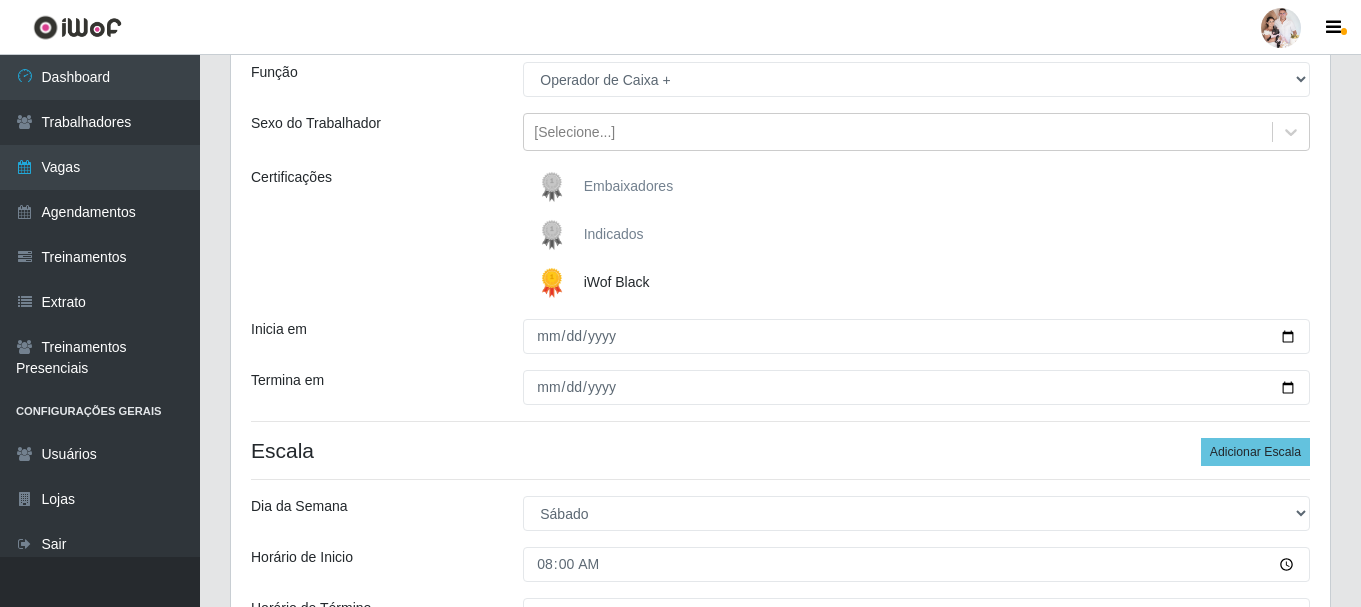 scroll, scrollTop: 151, scrollLeft: 0, axis: vertical 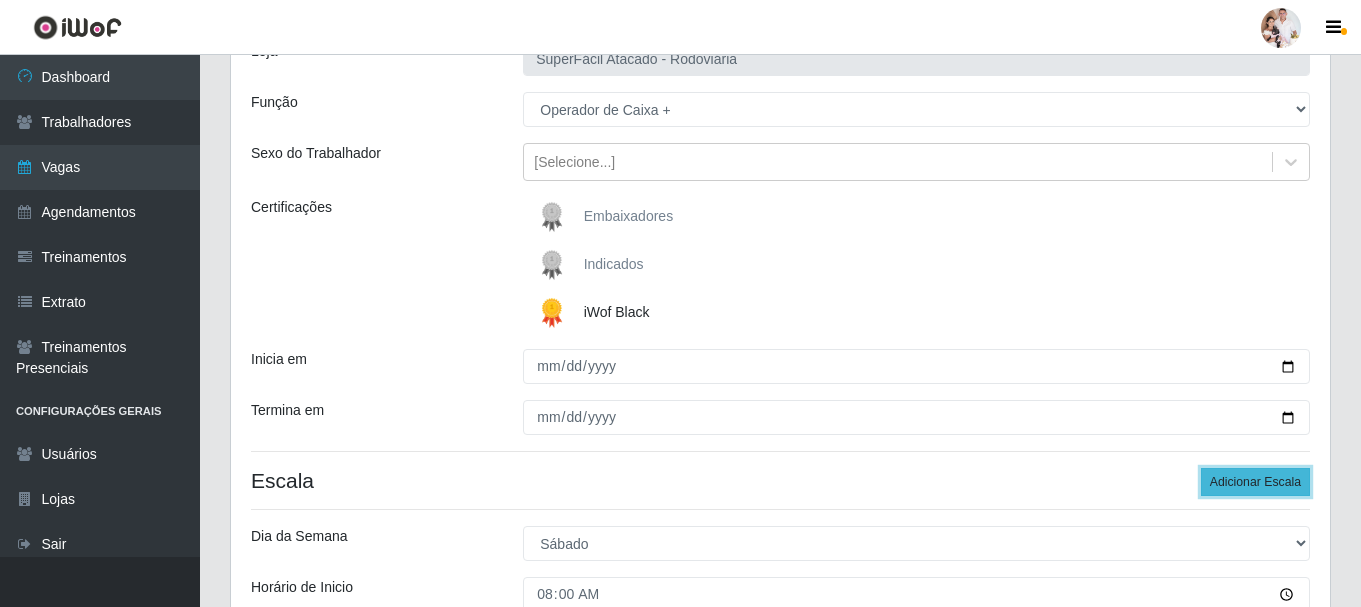 click on "Adicionar Escala" at bounding box center [1255, 482] 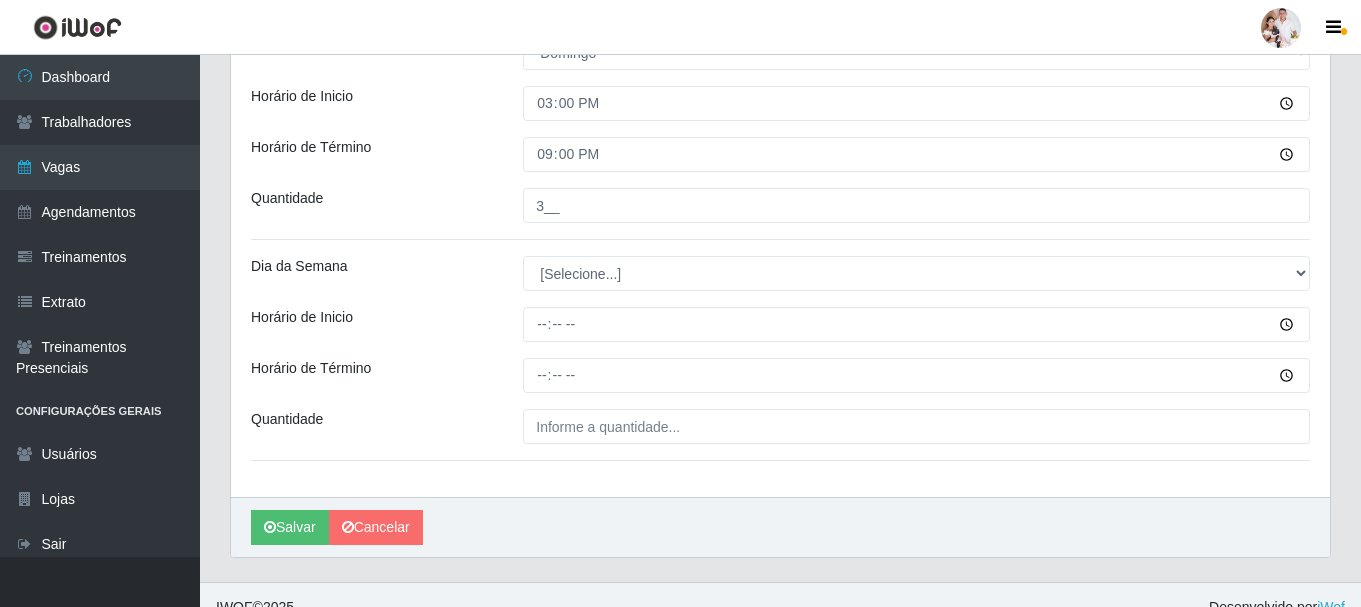 scroll, scrollTop: 1772, scrollLeft: 0, axis: vertical 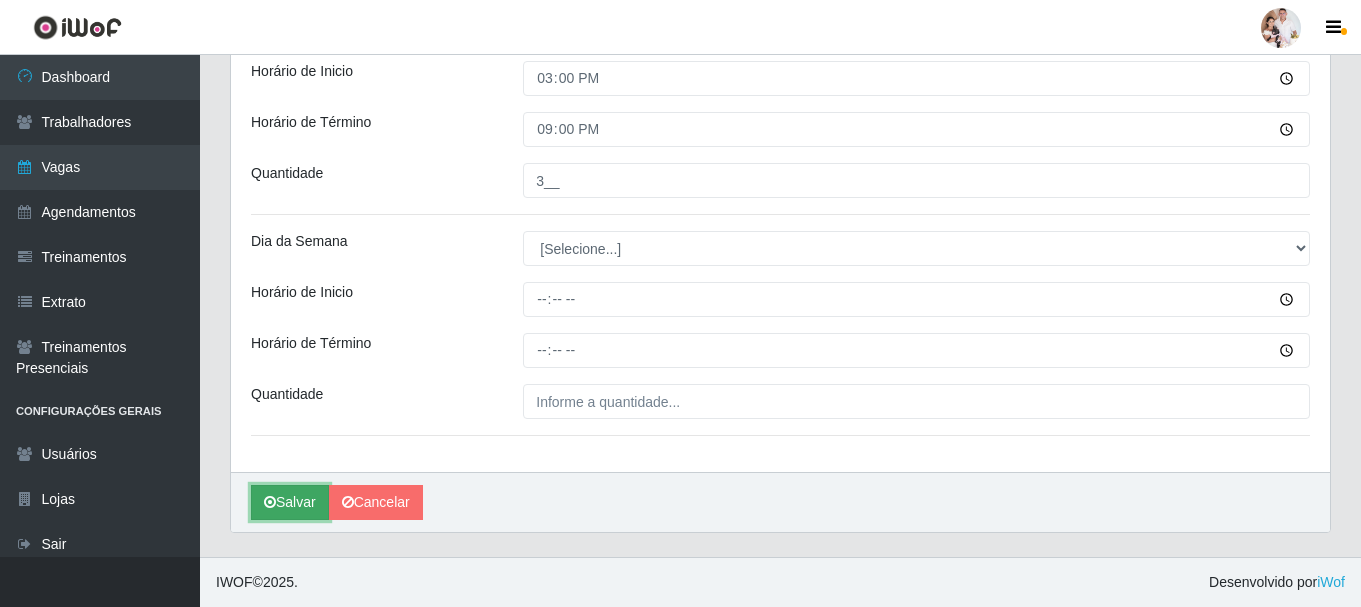 click on "Salvar" at bounding box center [290, 502] 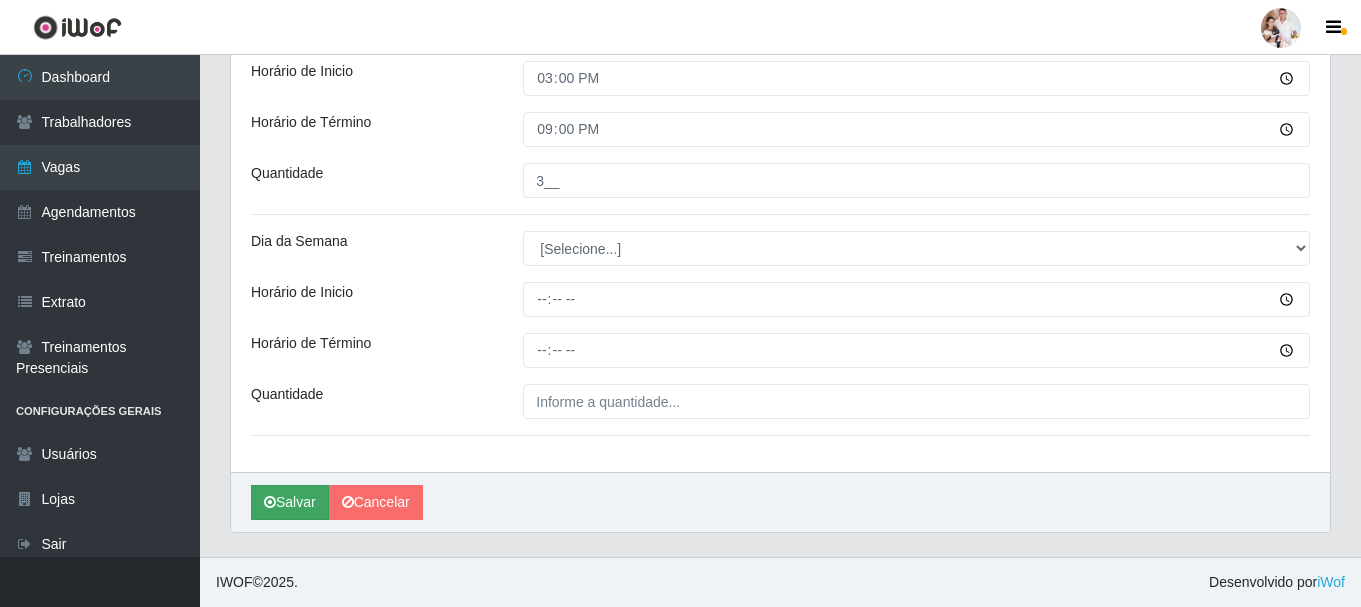 scroll, scrollTop: 0, scrollLeft: 0, axis: both 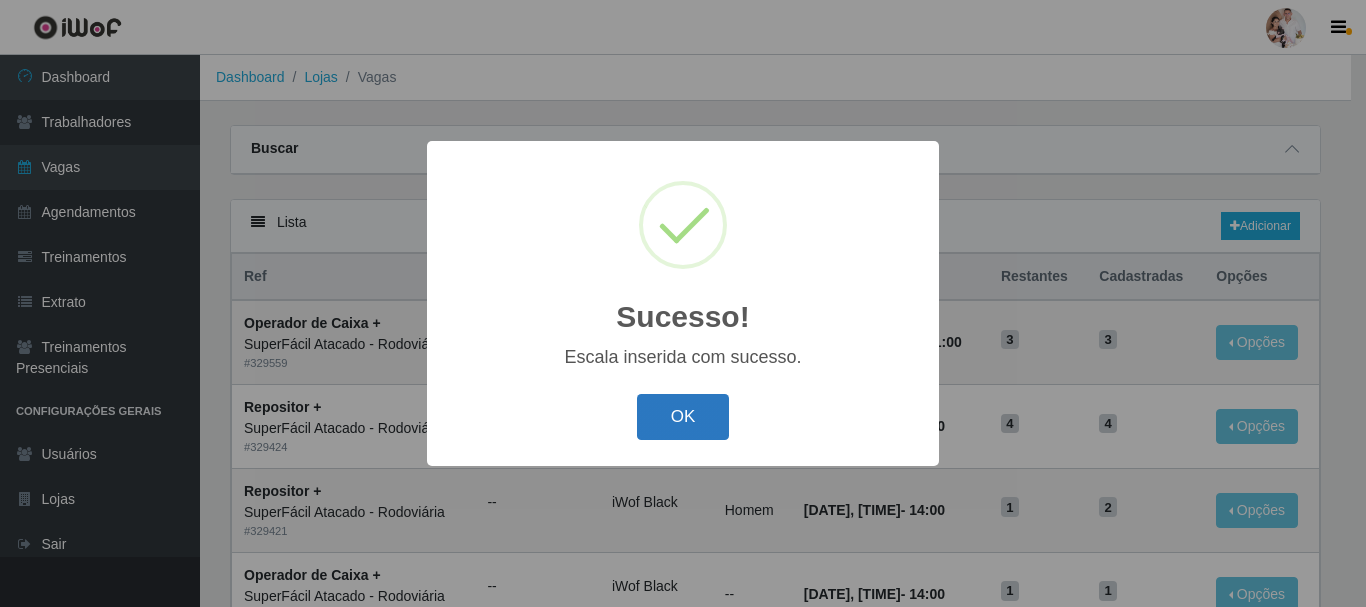 click on "OK" at bounding box center (683, 417) 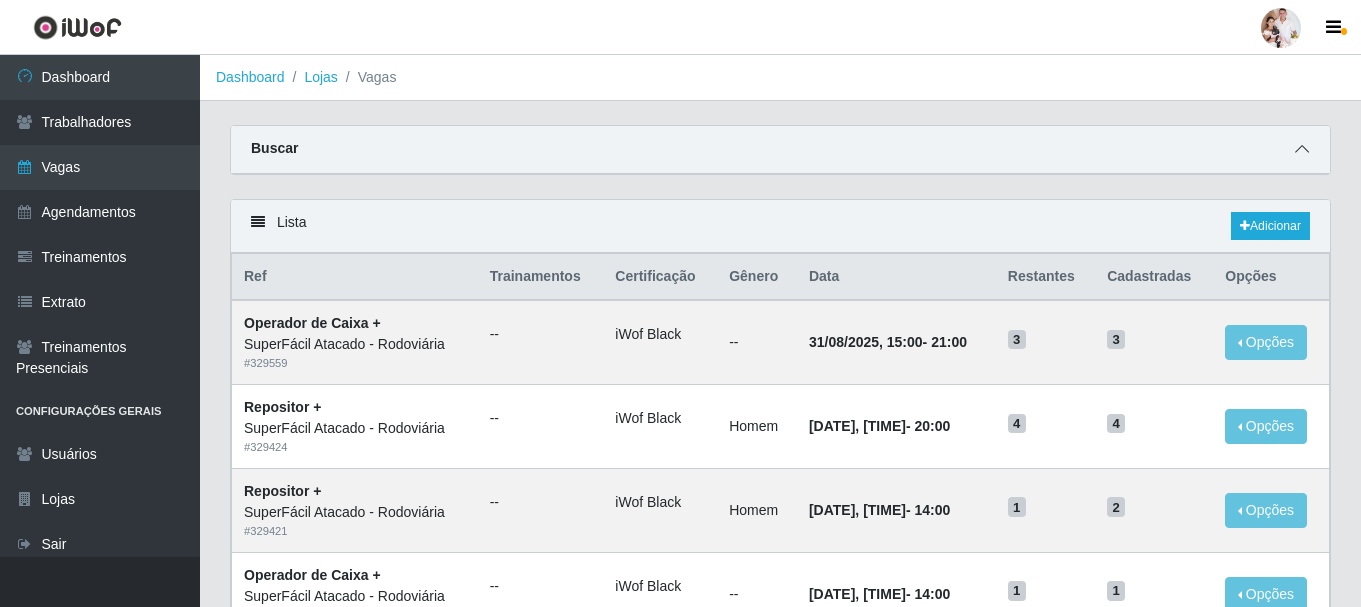 click at bounding box center (1302, 149) 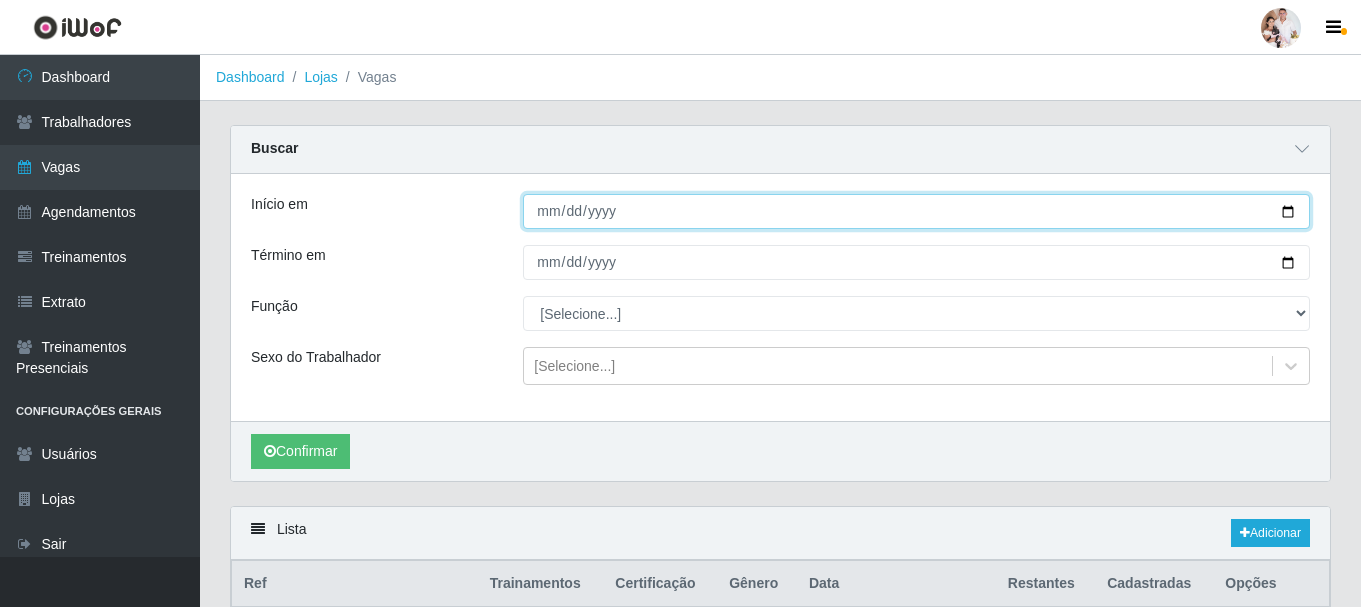 click on "Início em" at bounding box center [916, 211] 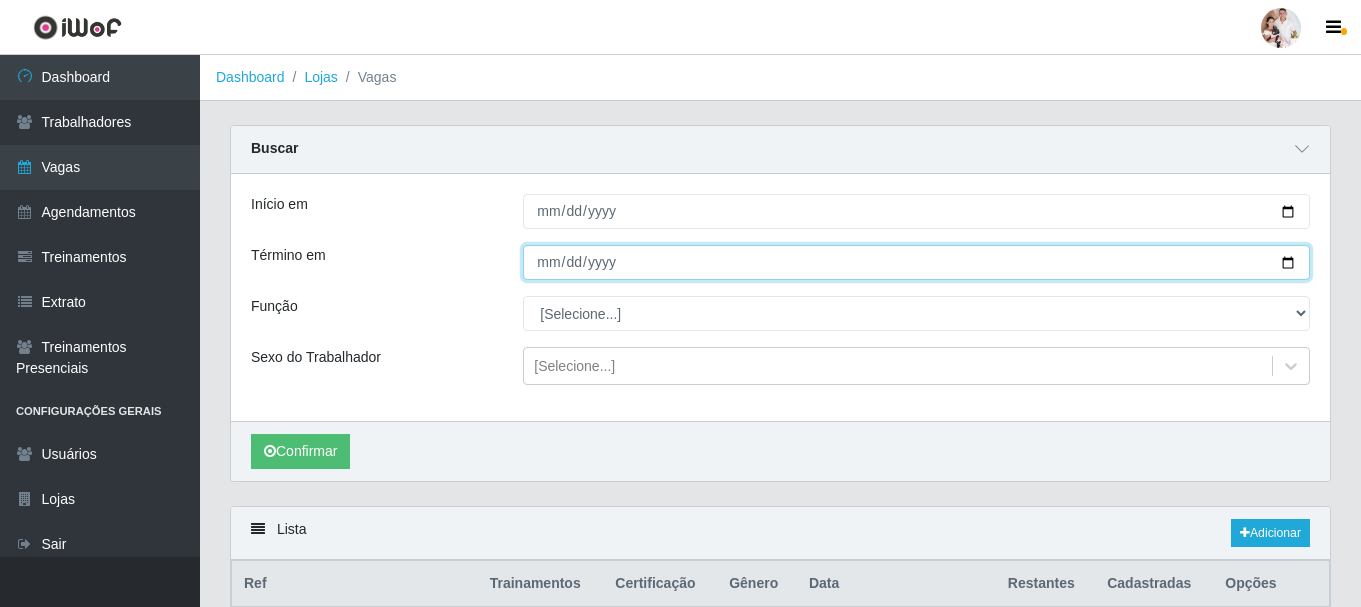 click on "Término em" at bounding box center [916, 262] 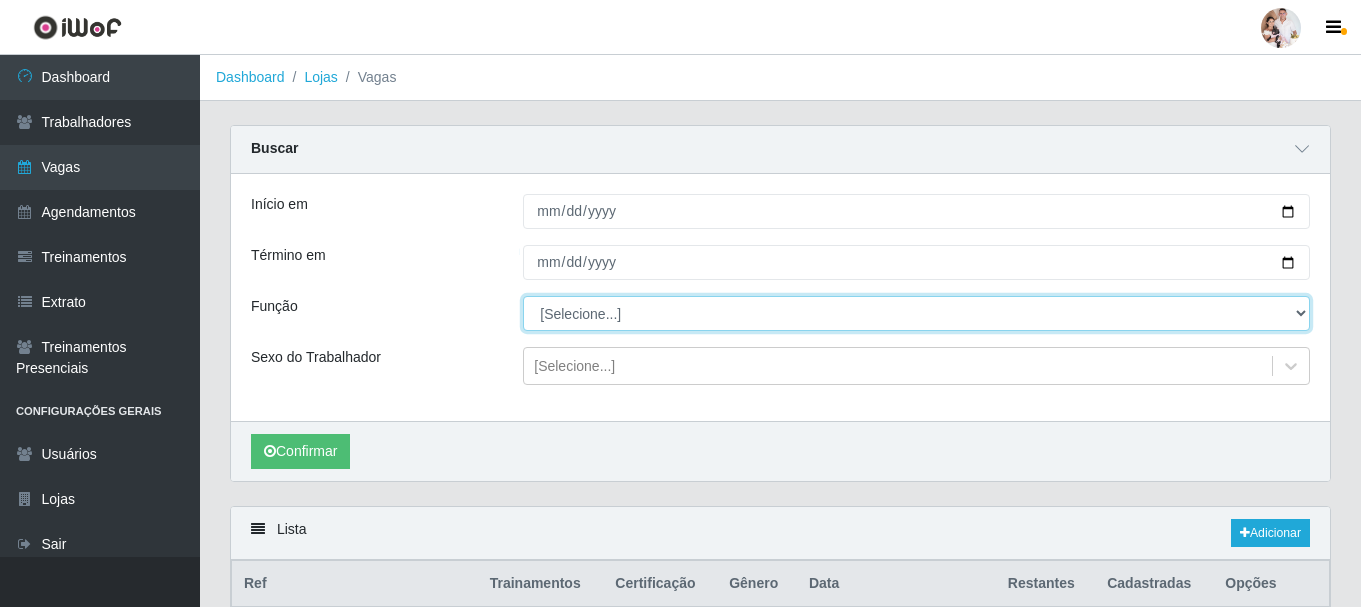 click on "[Selecione...] Embalador Embalador + Embalador ++ Operador de Caixa Operador de Caixa + Operador de Caixa ++ Repositor  Repositor + Repositor ++ Repositor de Hortifruti Repositor de Hortifruti + Repositor de Hortifruti ++" at bounding box center [916, 313] 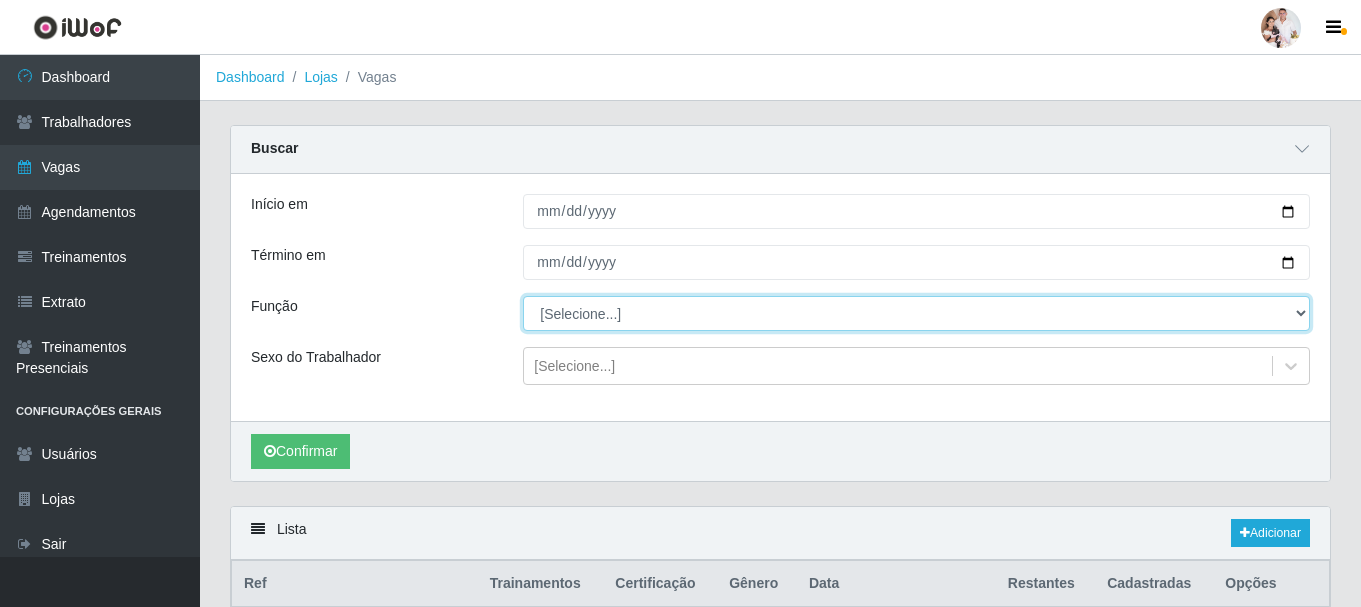 select on "1" 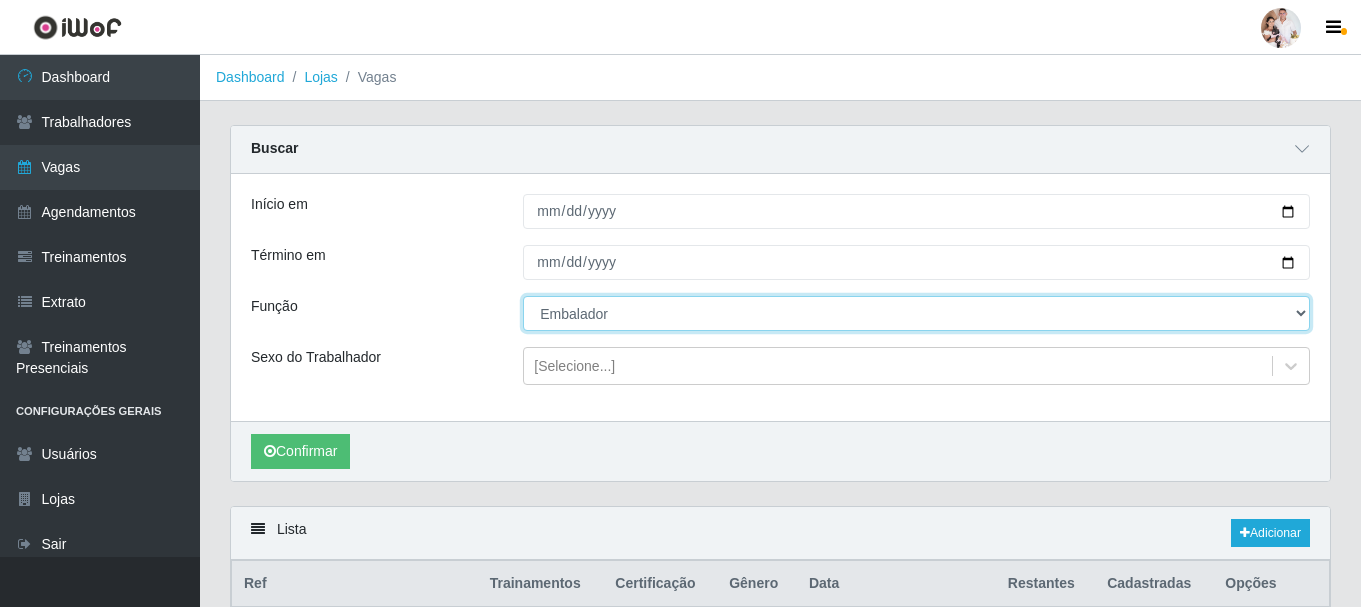 click on "[Selecione...] Embalador Embalador + Embalador ++ Operador de Caixa Operador de Caixa + Operador de Caixa ++ Repositor  Repositor + Repositor ++ Repositor de Hortifruti Repositor de Hortifruti + Repositor de Hortifruti ++" at bounding box center [916, 313] 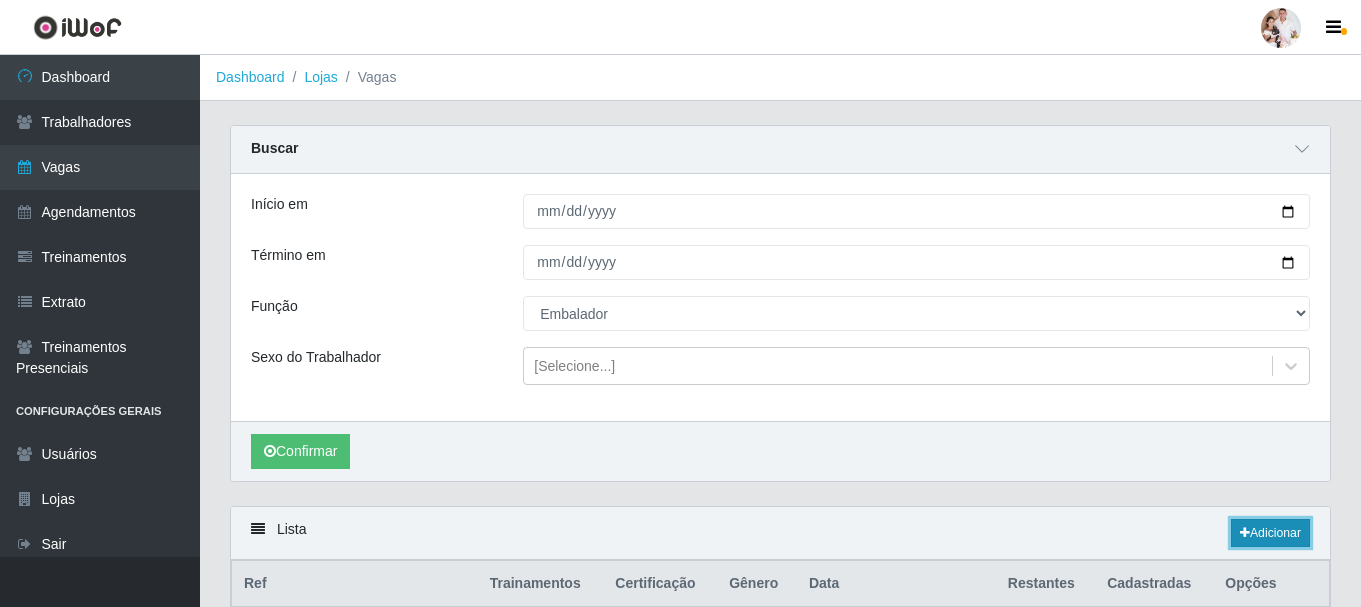 click on "Adicionar" at bounding box center [1270, 533] 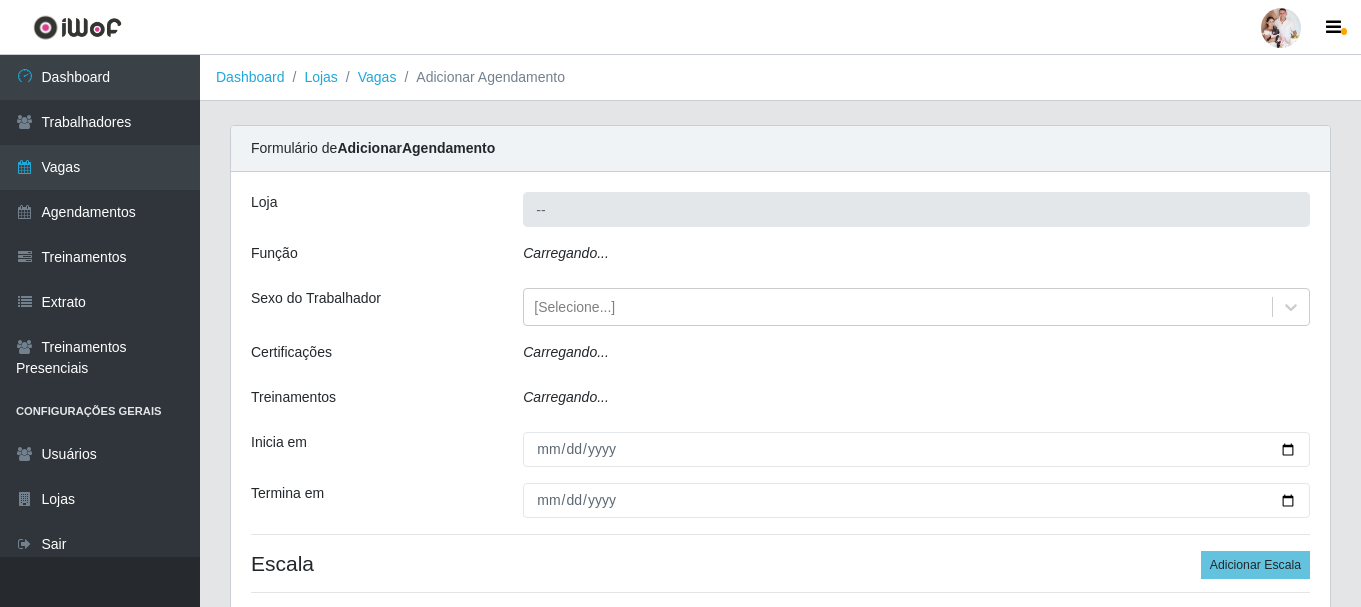 type on "SuperFácil Atacado - Rodoviária" 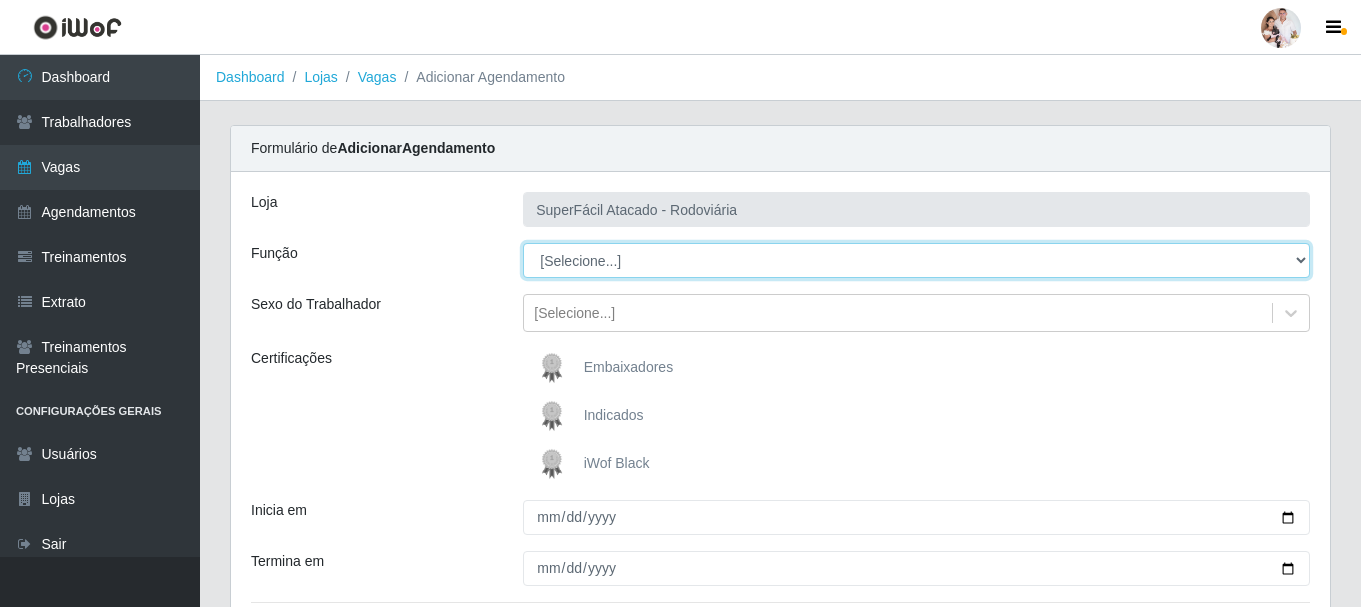 click on "[Selecione...] Embalador Embalador + Embalador ++ Operador de Caixa Operador de Caixa + Operador de Caixa ++ Repositor  Repositor + Repositor ++ Repositor de Hortifruti Repositor de Hortifruti + Repositor de Hortifruti ++" at bounding box center [916, 260] 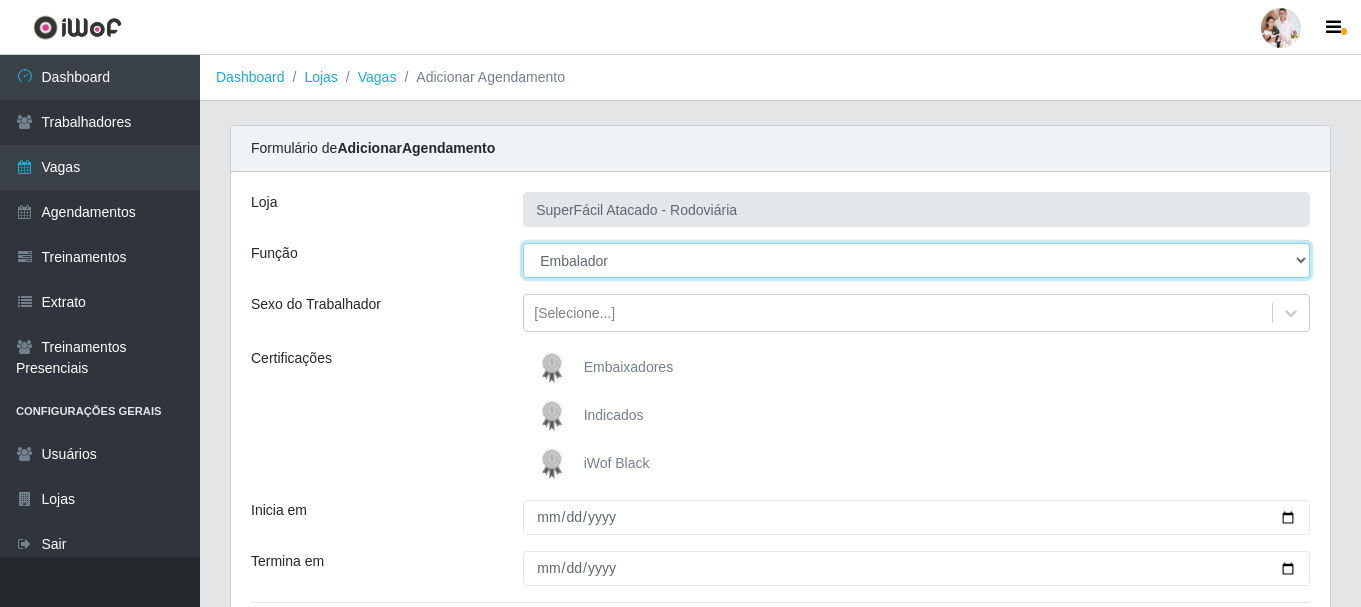 click on "[Selecione...] Embalador Embalador + Embalador ++ Operador de Caixa Operador de Caixa + Operador de Caixa ++ Repositor  Repositor + Repositor ++ Repositor de Hortifruti Repositor de Hortifruti + Repositor de Hortifruti ++" at bounding box center (916, 260) 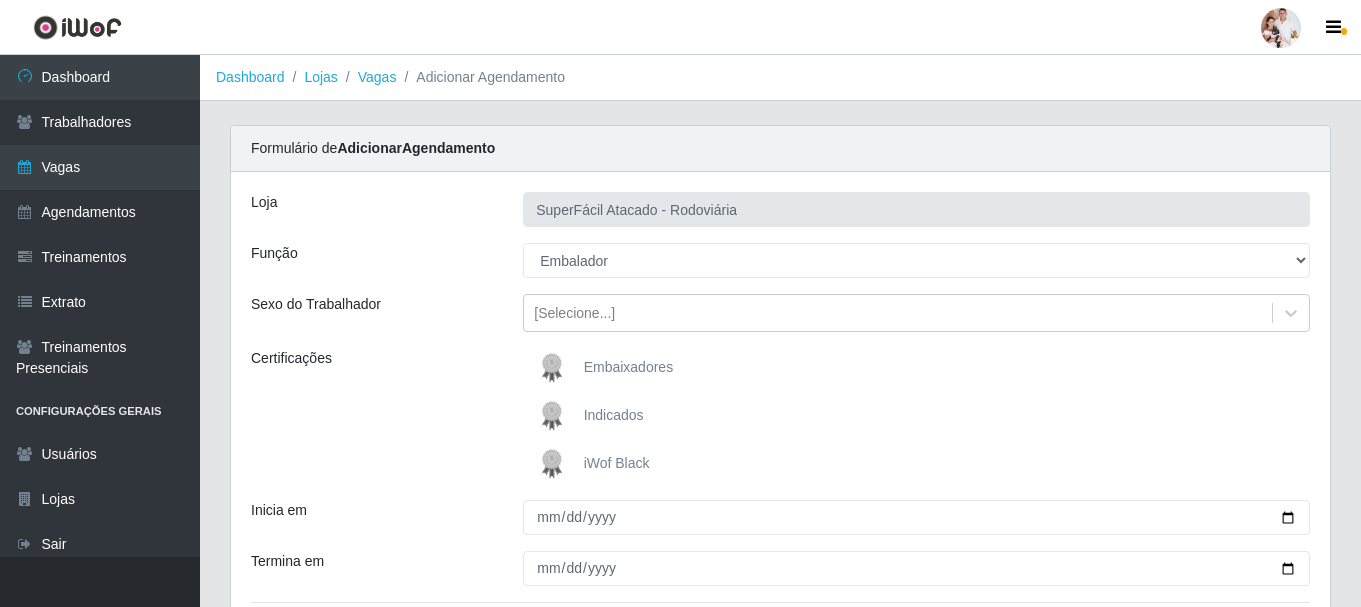 click at bounding box center (556, 464) 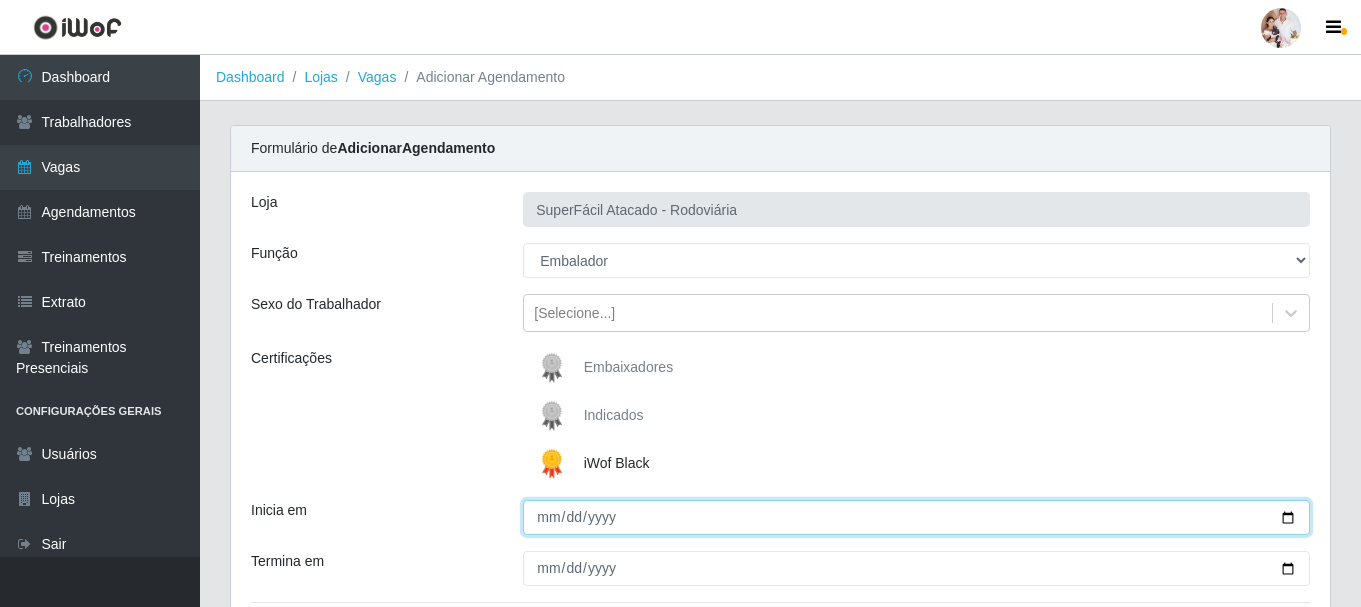 click on "Inicia em" at bounding box center [916, 517] 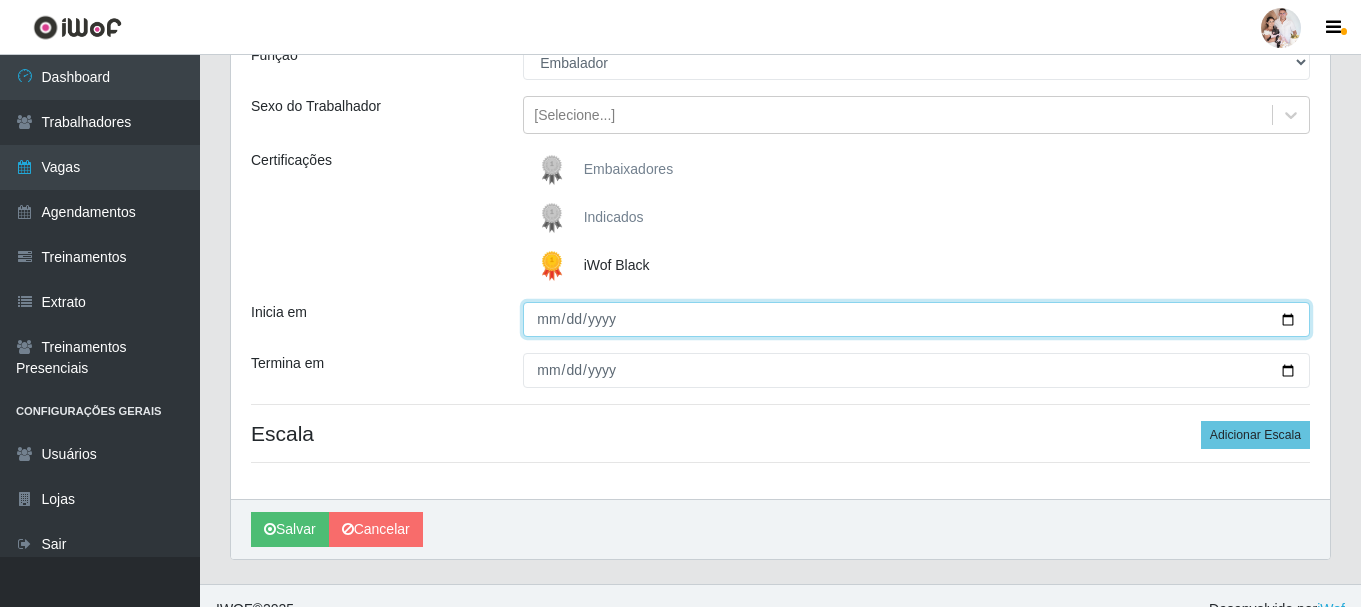 scroll, scrollTop: 225, scrollLeft: 0, axis: vertical 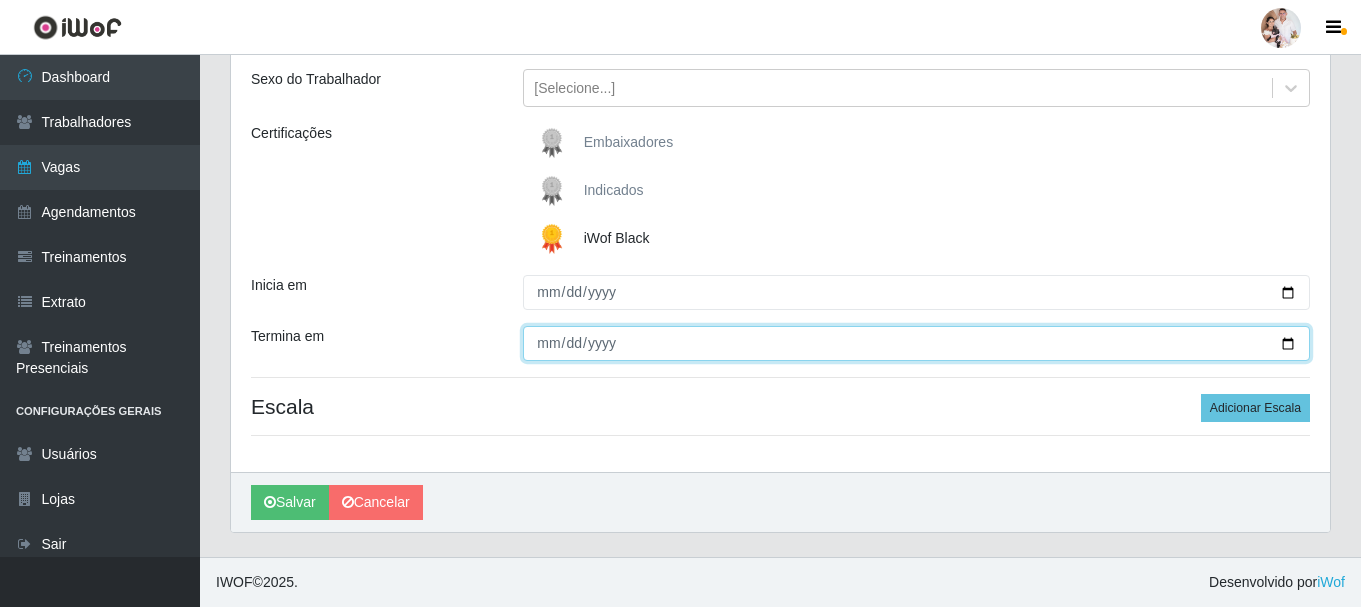 click on "Termina em" at bounding box center [916, 343] 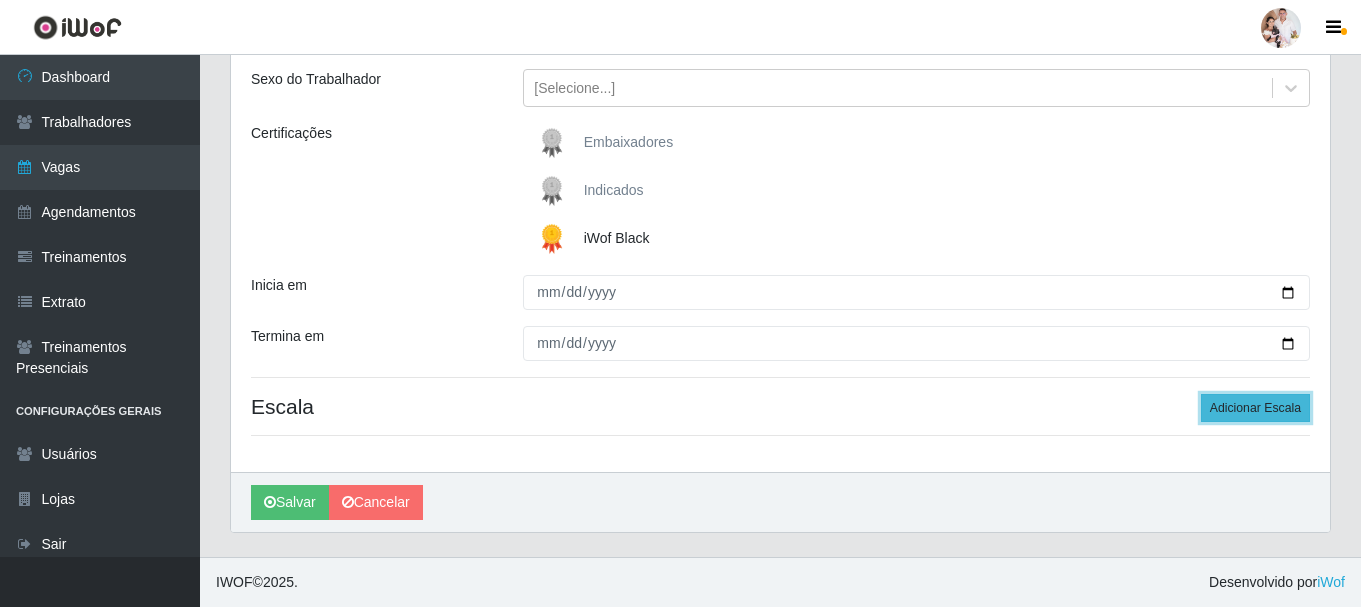 click on "Adicionar Escala" at bounding box center (1255, 408) 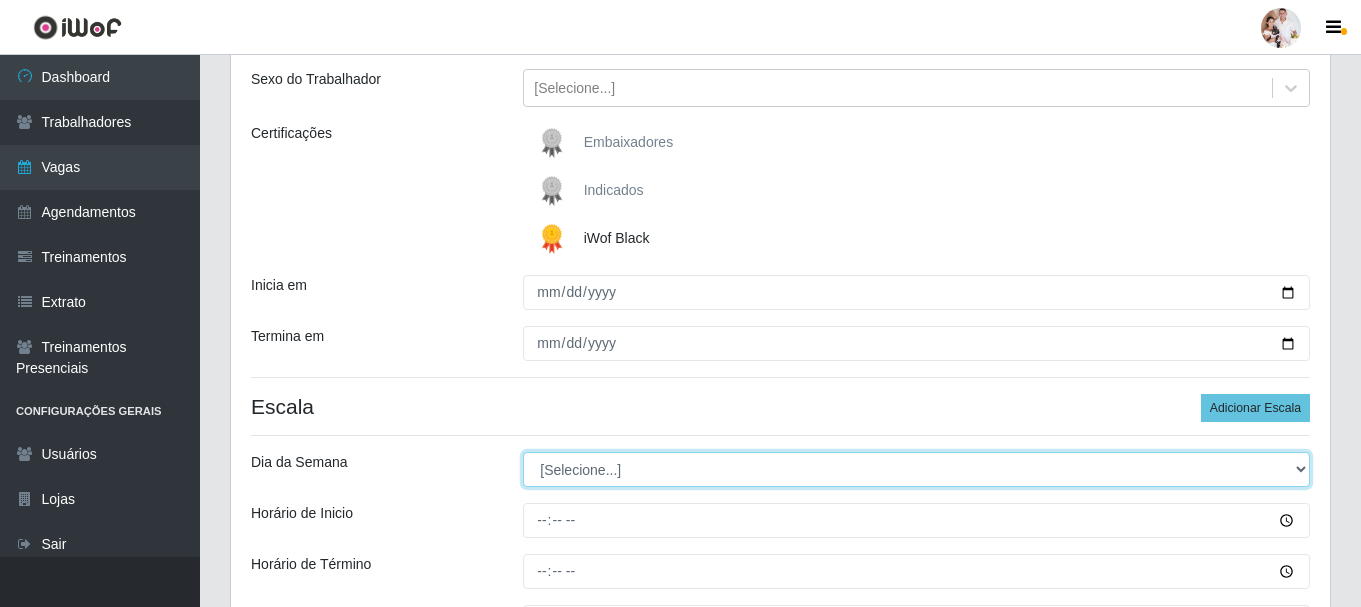 click on "[Selecione...] Segunda Terça Quarta Quinta Sexta Sábado Domingo" at bounding box center [916, 469] 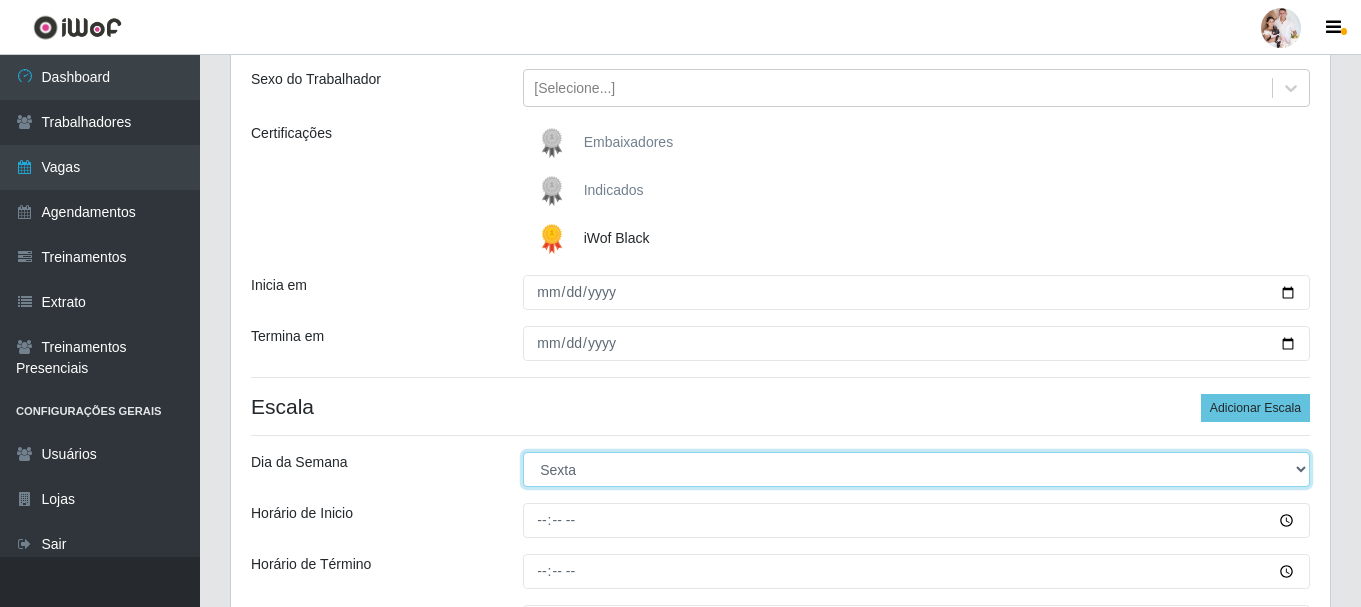 click on "[Selecione...] Segunda Terça Quarta Quinta Sexta Sábado Domingo" at bounding box center [916, 469] 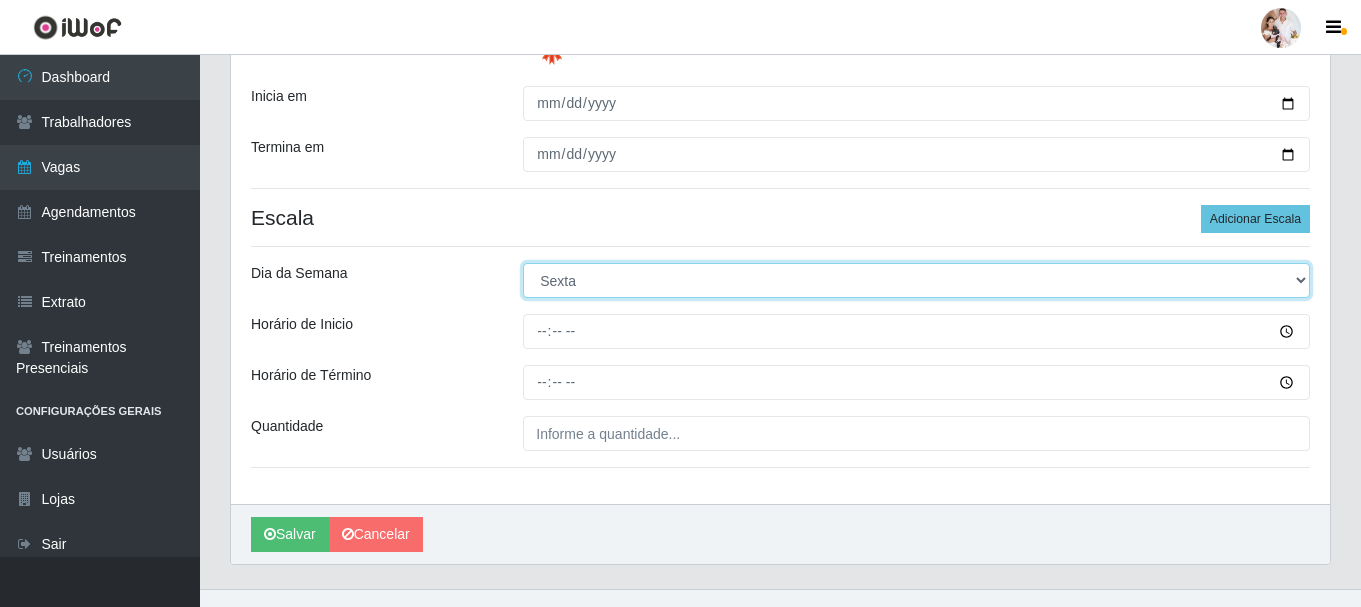 scroll, scrollTop: 425, scrollLeft: 0, axis: vertical 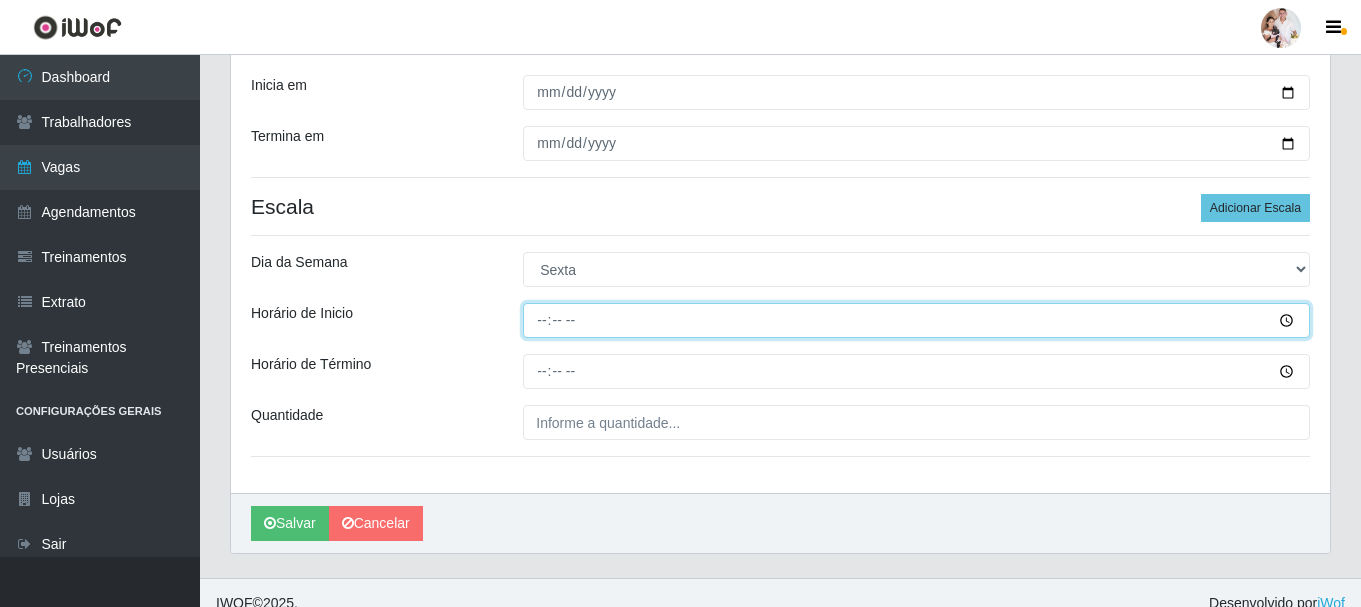 click on "Horário de Inicio" at bounding box center (916, 320) 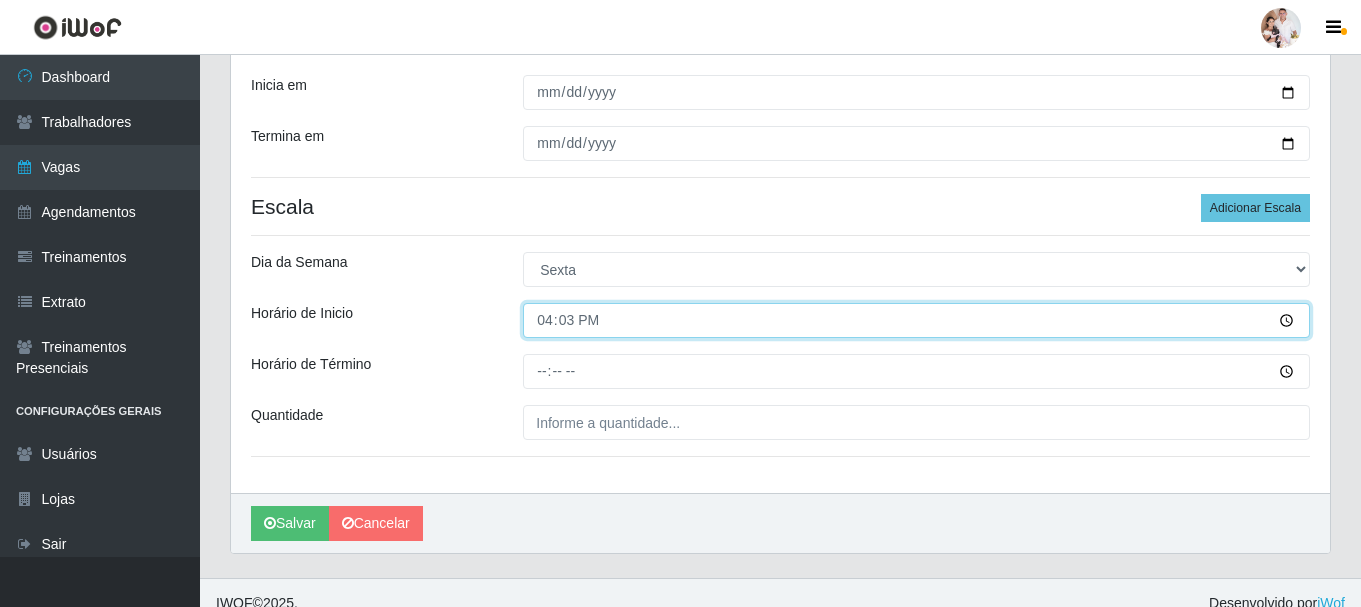 type on "16:30" 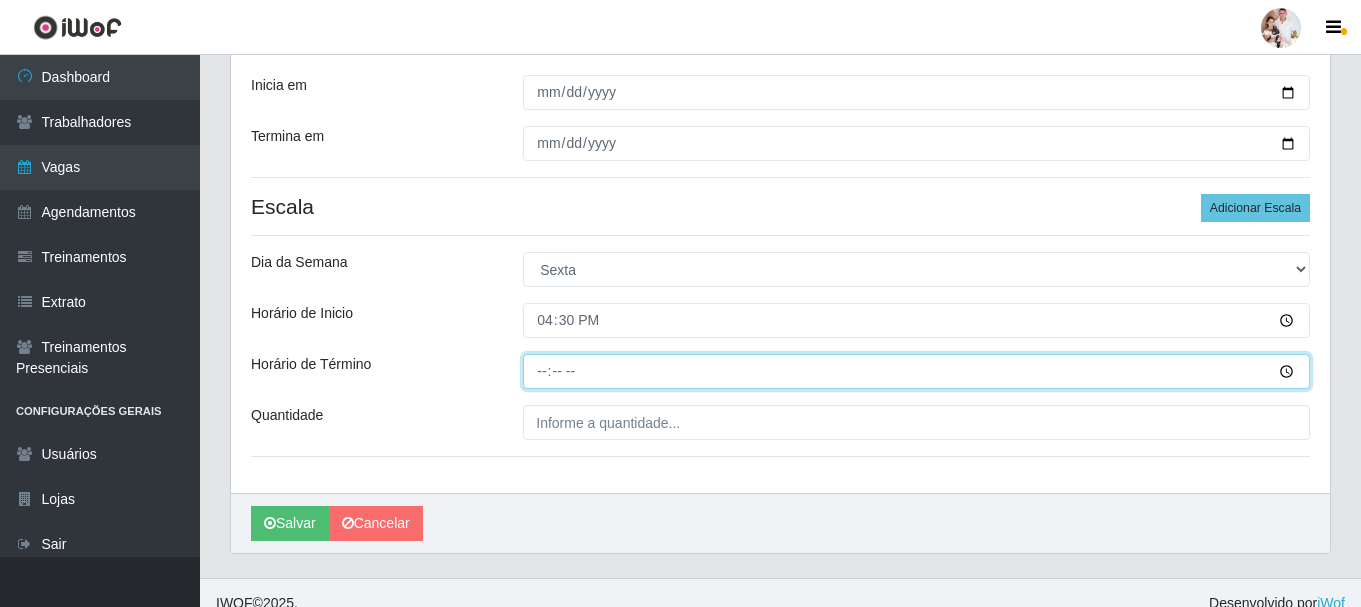 click on "Horário de Término" at bounding box center [916, 371] 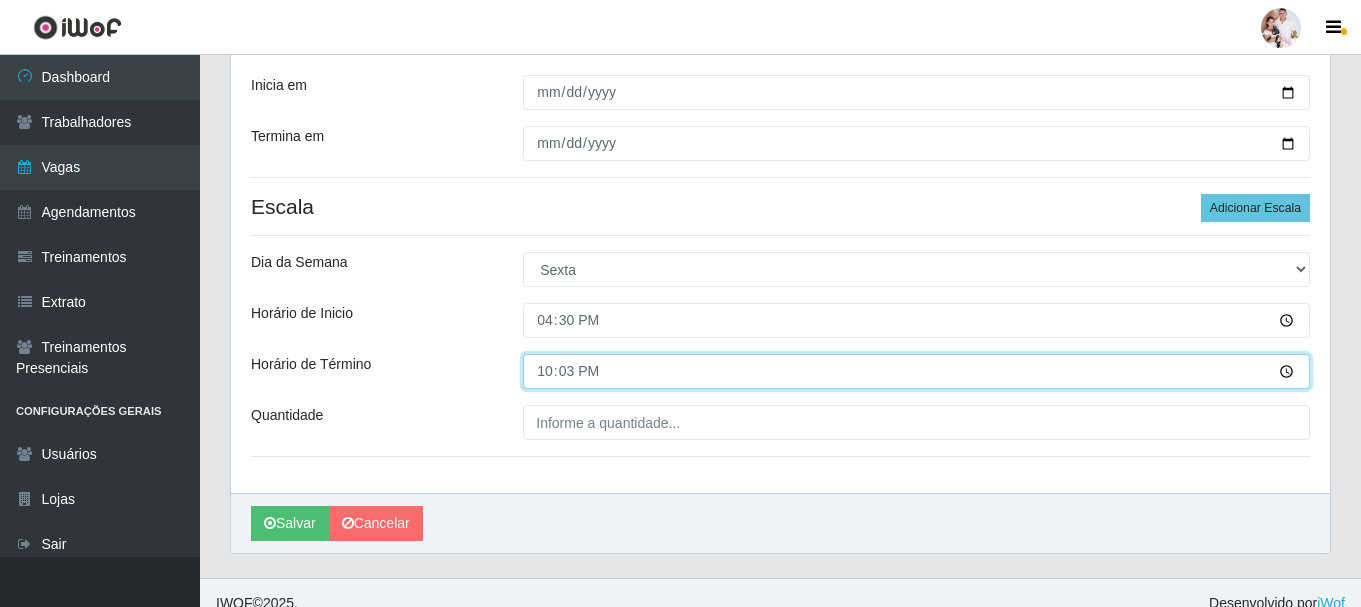 type on "22:30" 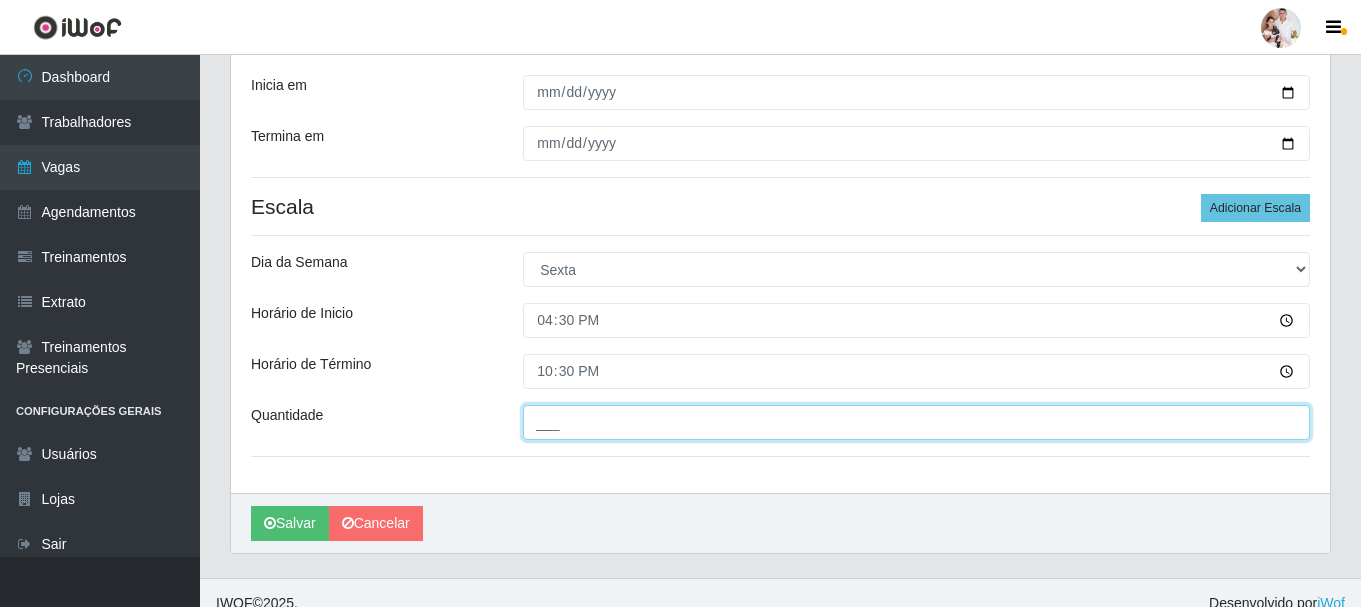click on "___" at bounding box center (916, 422) 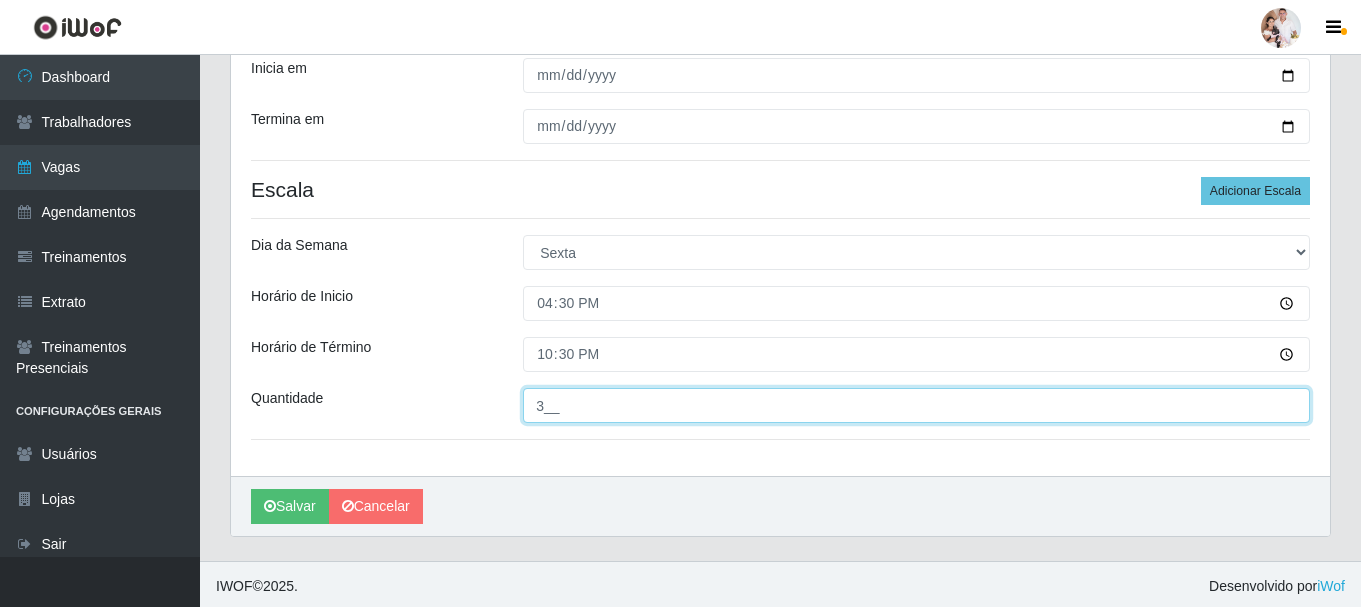 scroll, scrollTop: 446, scrollLeft: 0, axis: vertical 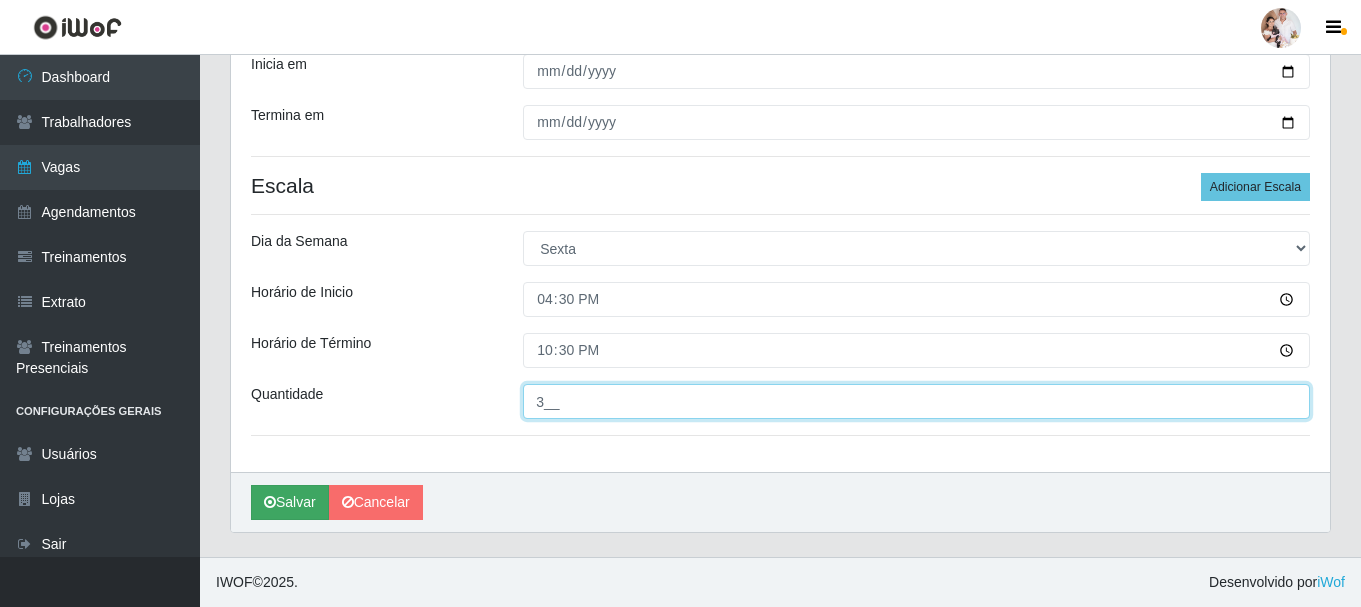 type on "3__" 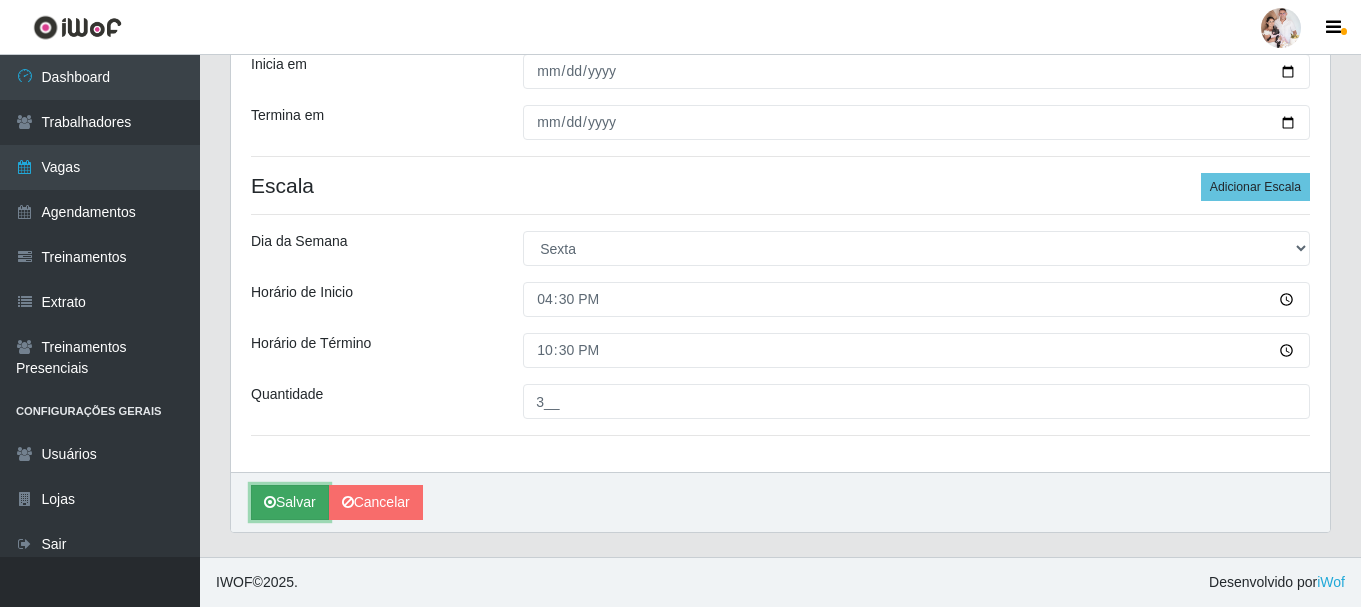 click on "Salvar" at bounding box center (290, 502) 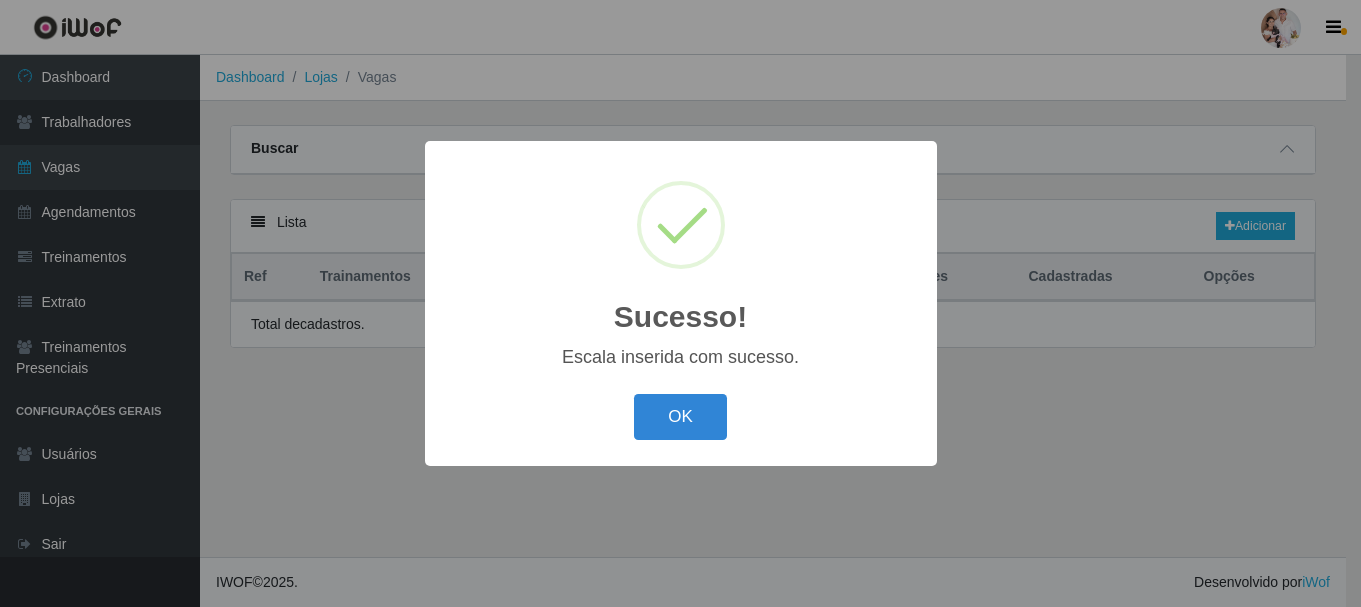 scroll, scrollTop: 0, scrollLeft: 0, axis: both 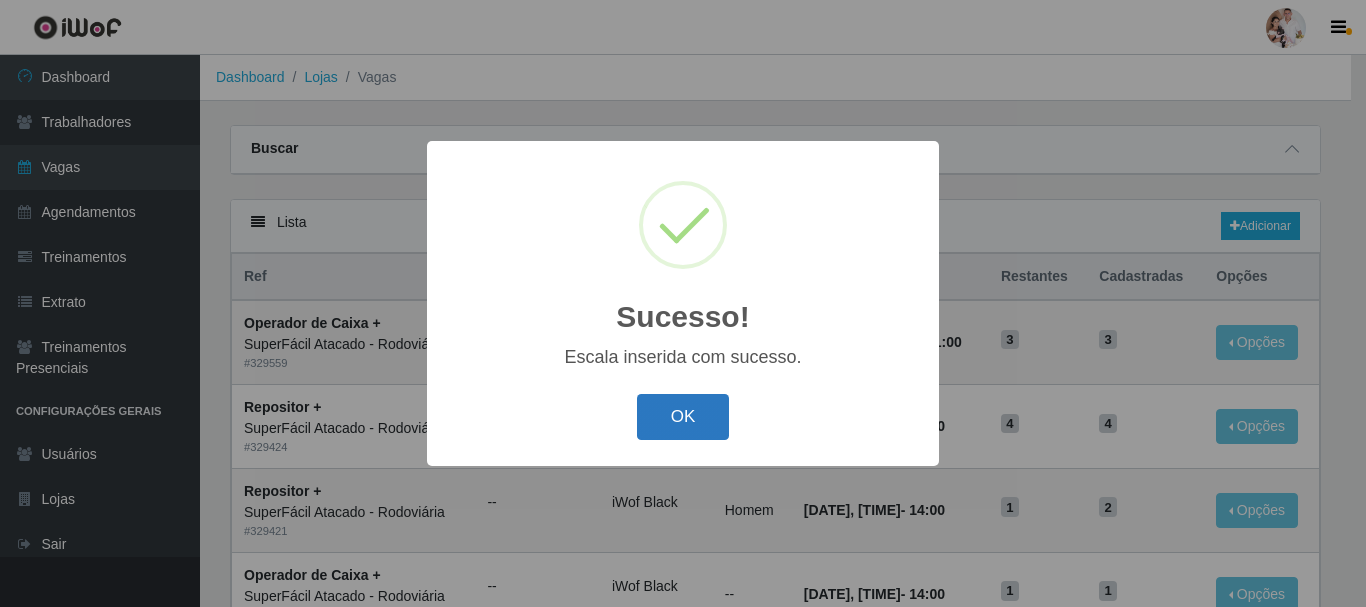click on "OK" at bounding box center [683, 417] 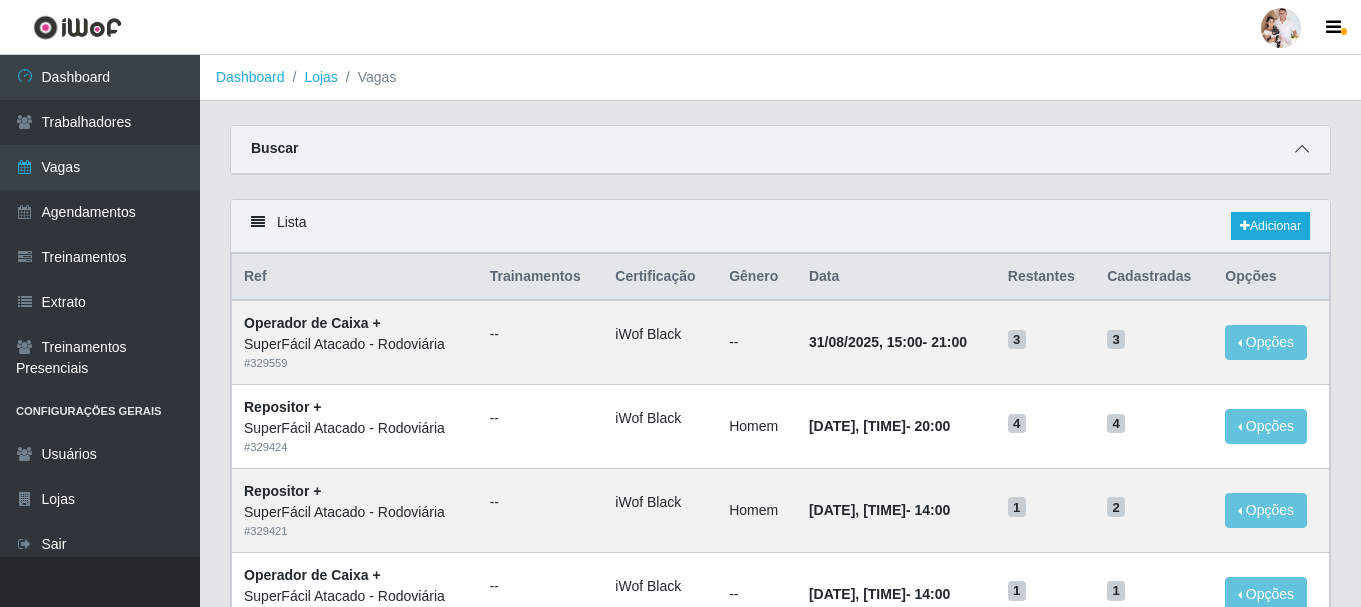 click at bounding box center [1302, 149] 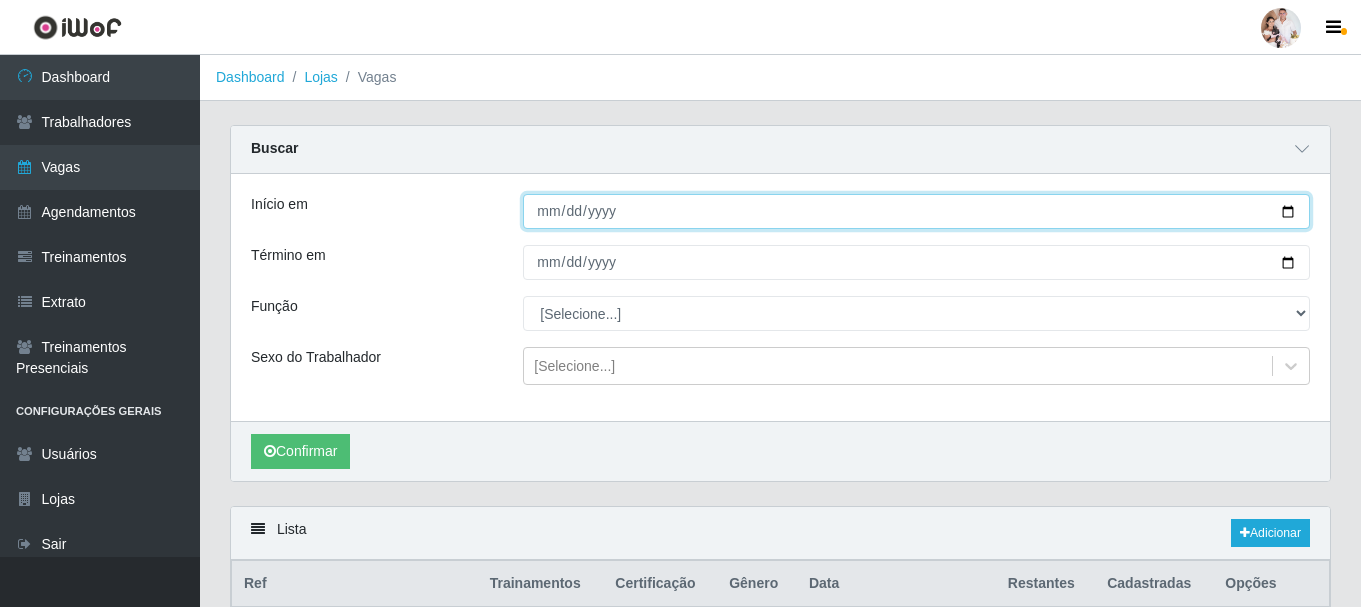 click on "Início em" at bounding box center [916, 211] 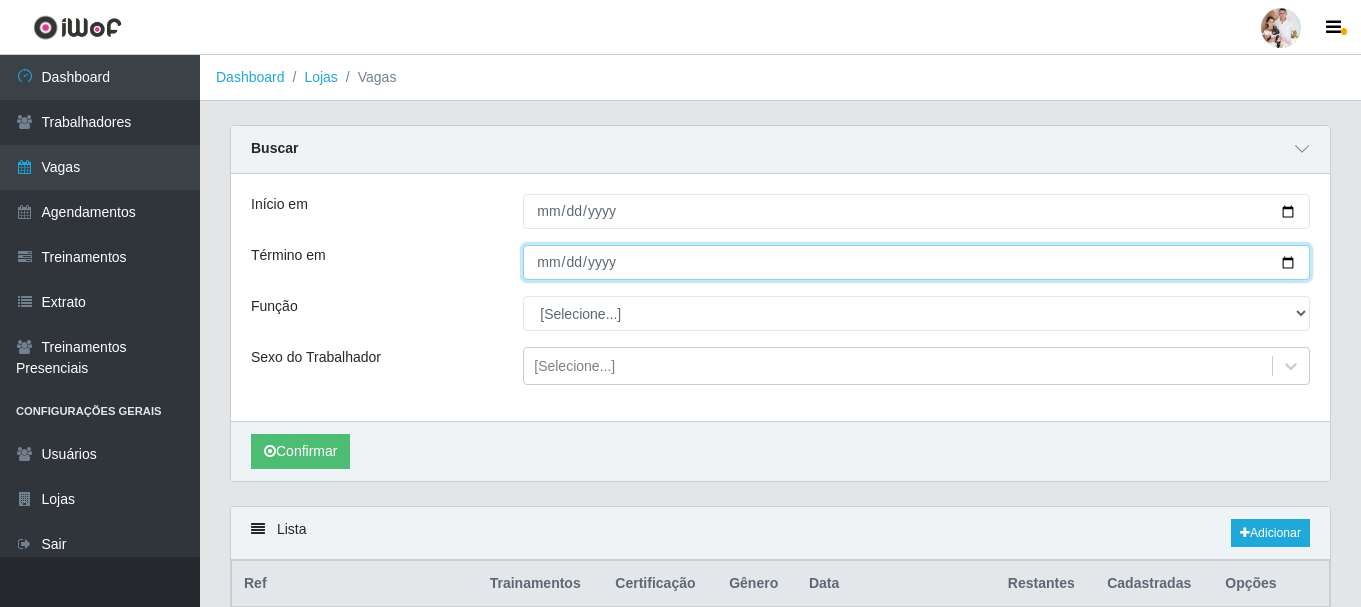 click on "Término em" at bounding box center [916, 262] 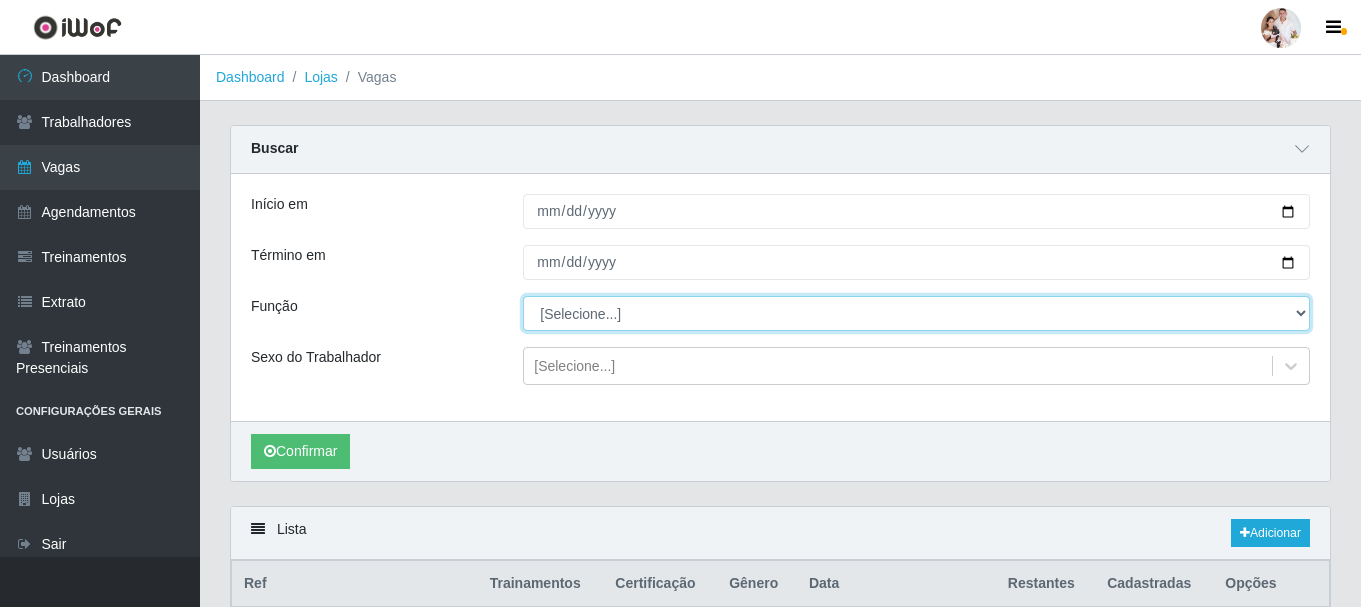 click on "[Selecione...] Embalador Embalador + Embalador ++ Operador de Caixa Operador de Caixa + Operador de Caixa ++ Repositor  Repositor + Repositor ++ Repositor de Hortifruti Repositor de Hortifruti + Repositor de Hortifruti ++" at bounding box center (916, 313) 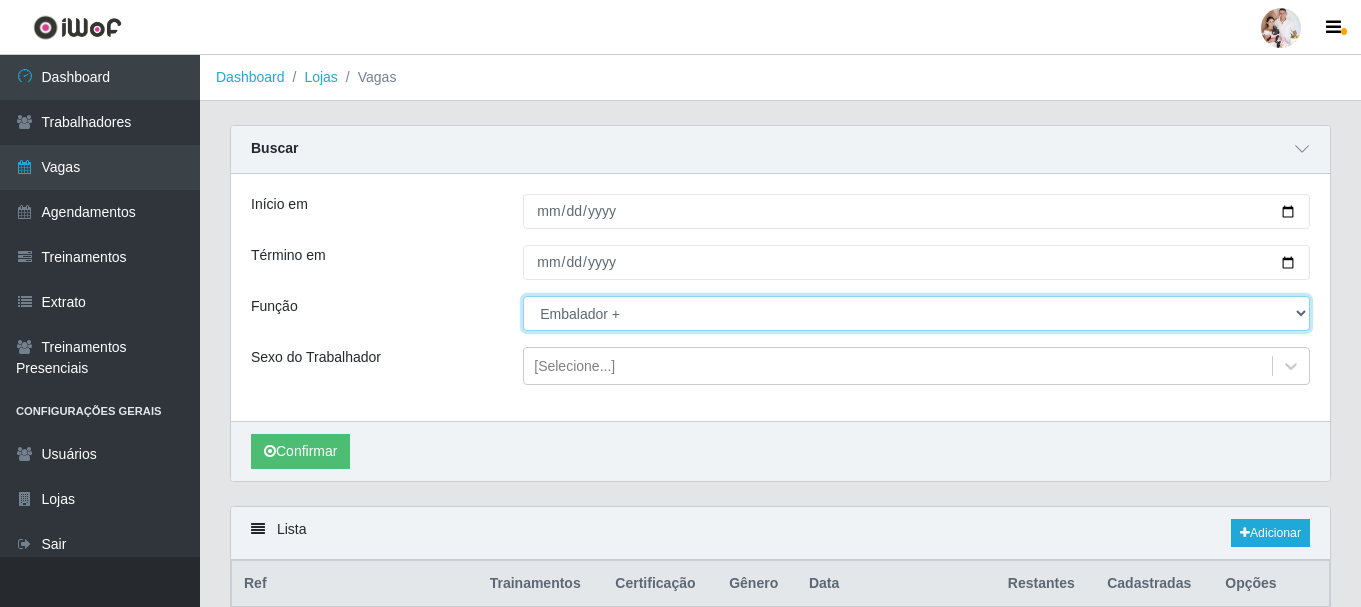 click on "[Selecione...] Embalador Embalador + Embalador ++ Operador de Caixa Operador de Caixa + Operador de Caixa ++ Repositor  Repositor + Repositor ++ Repositor de Hortifruti Repositor de Hortifruti + Repositor de Hortifruti ++" at bounding box center [916, 313] 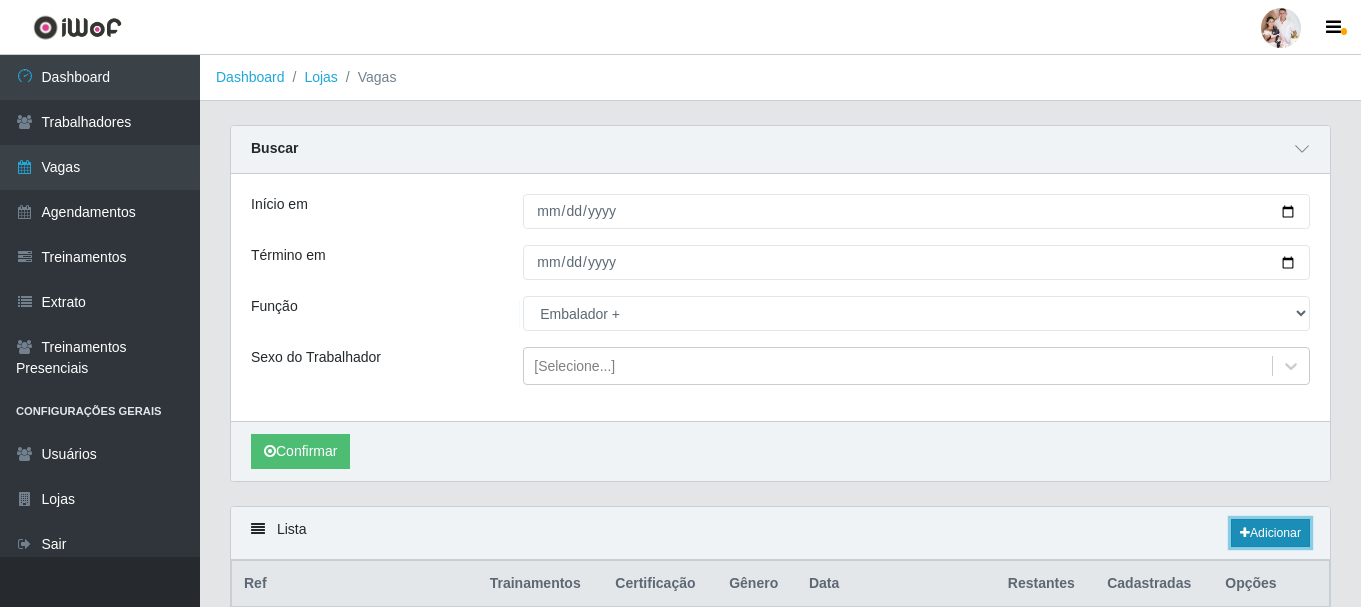 click on "Adicionar" at bounding box center [1270, 533] 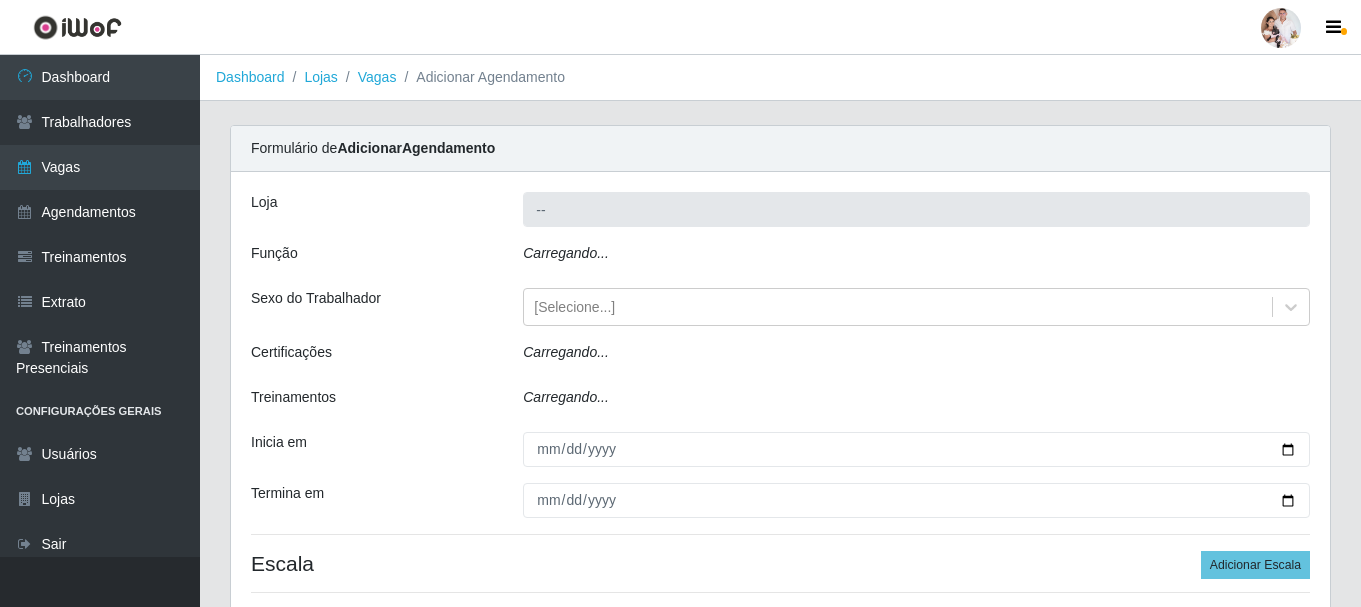 type on "SuperFácil Atacado - Rodoviária" 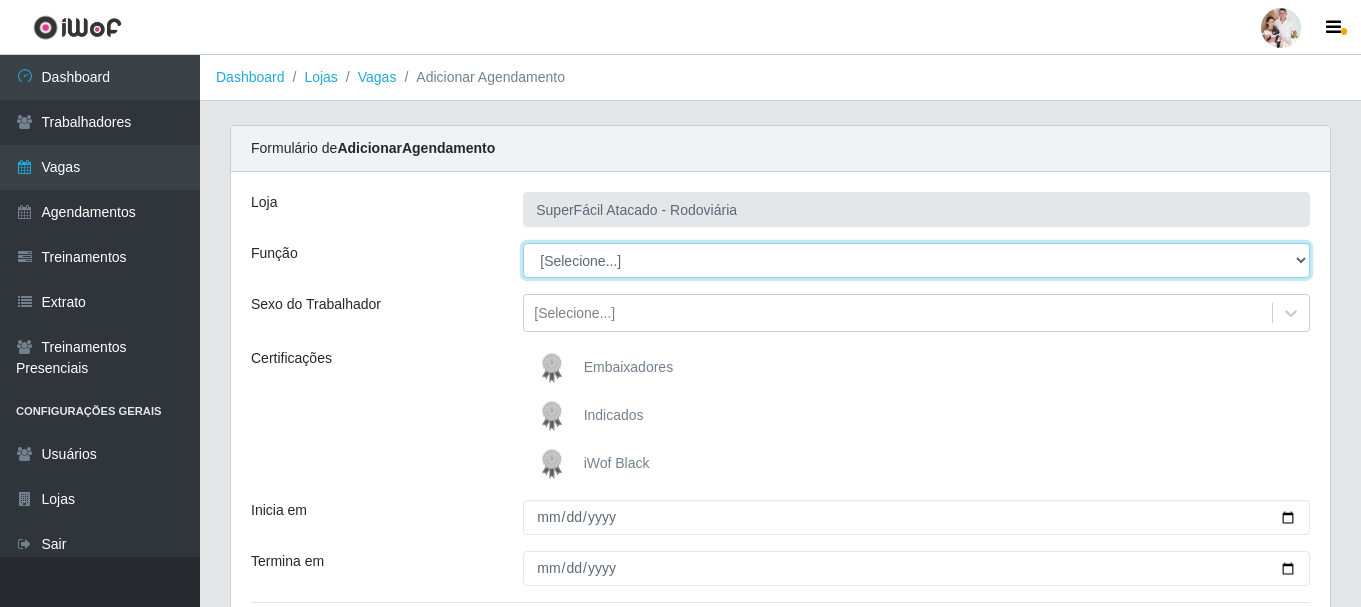 click on "[Selecione...] Embalador Embalador + Embalador ++ Operador de Caixa Operador de Caixa + Operador de Caixa ++ Repositor  Repositor + Repositor ++ Repositor de Hortifruti Repositor de Hortifruti + Repositor de Hortifruti ++" at bounding box center [916, 260] 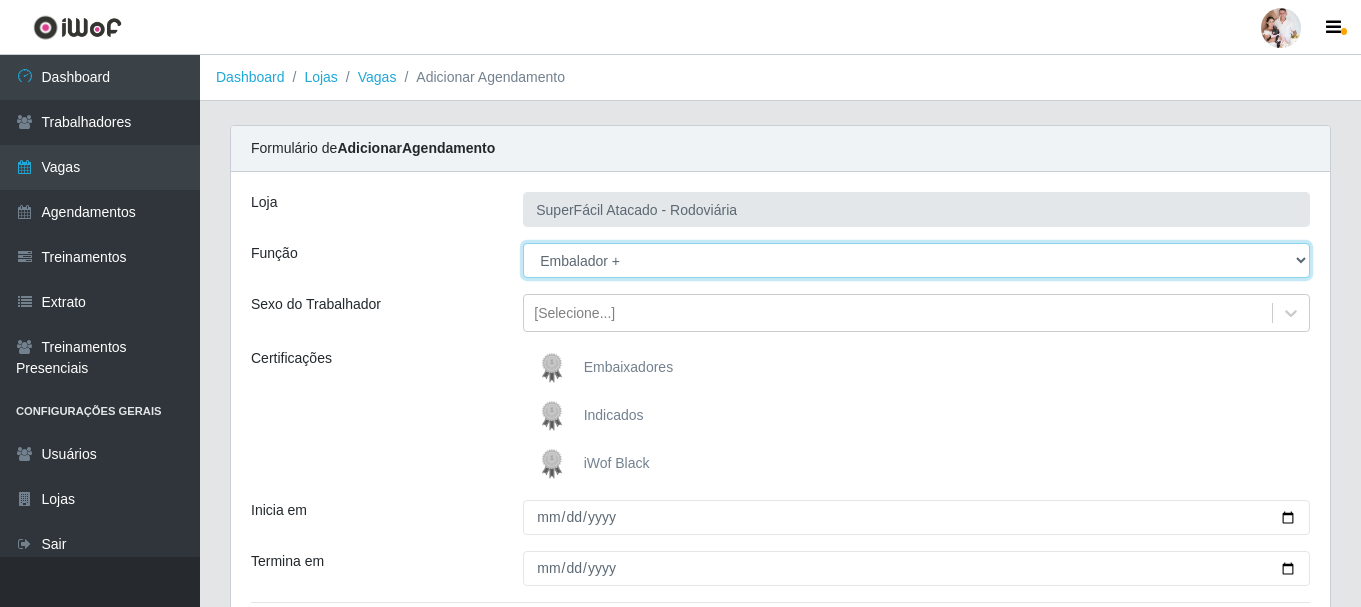 click on "[Selecione...] Embalador Embalador + Embalador ++ Operador de Caixa Operador de Caixa + Operador de Caixa ++ Repositor  Repositor + Repositor ++ Repositor de Hortifruti Repositor de Hortifruti + Repositor de Hortifruti ++" at bounding box center [916, 260] 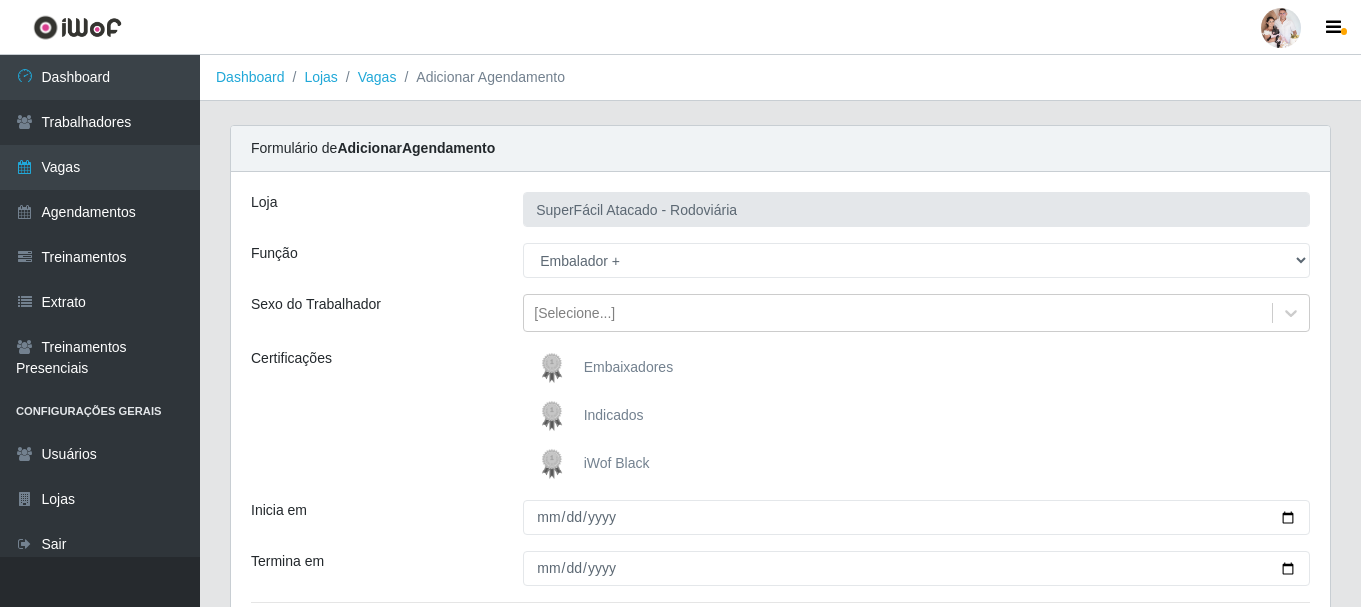 click at bounding box center (556, 464) 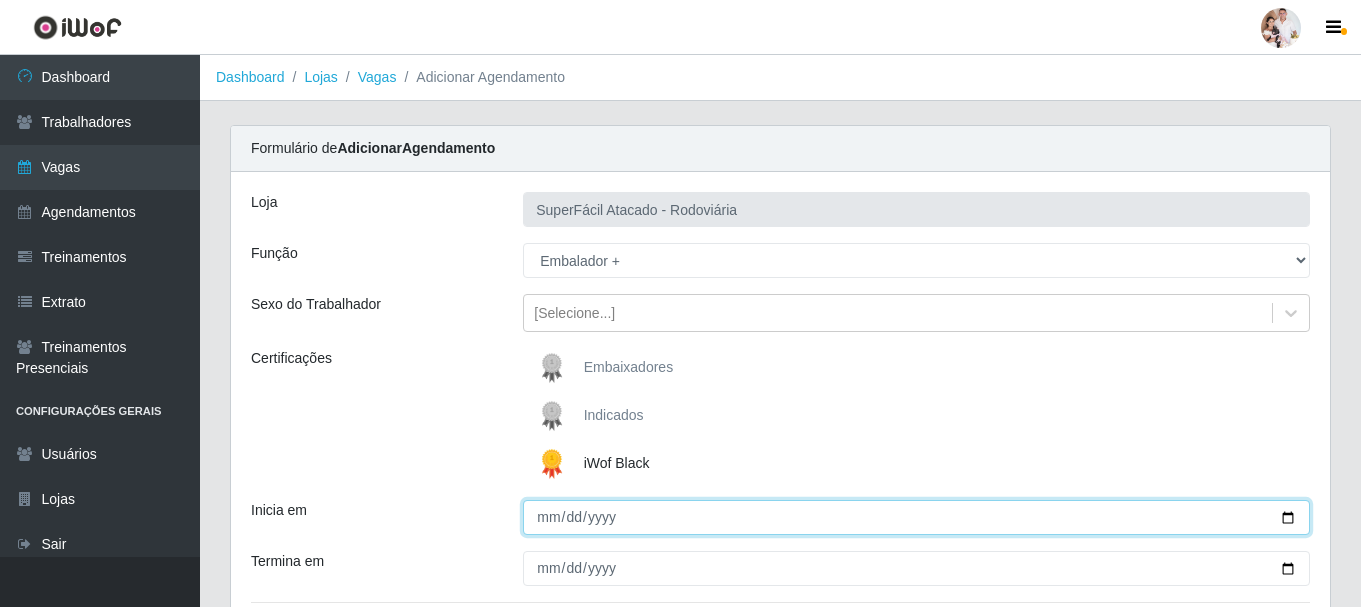 click on "Inicia em" at bounding box center [916, 517] 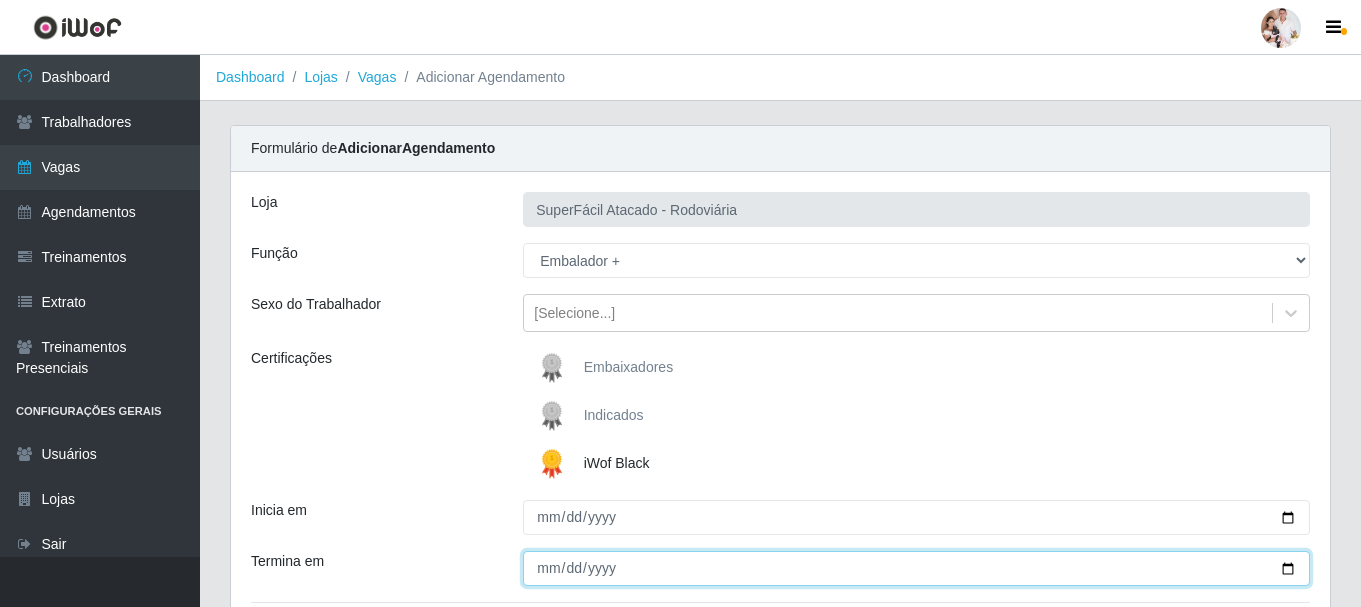 click on "Termina em" at bounding box center [916, 568] 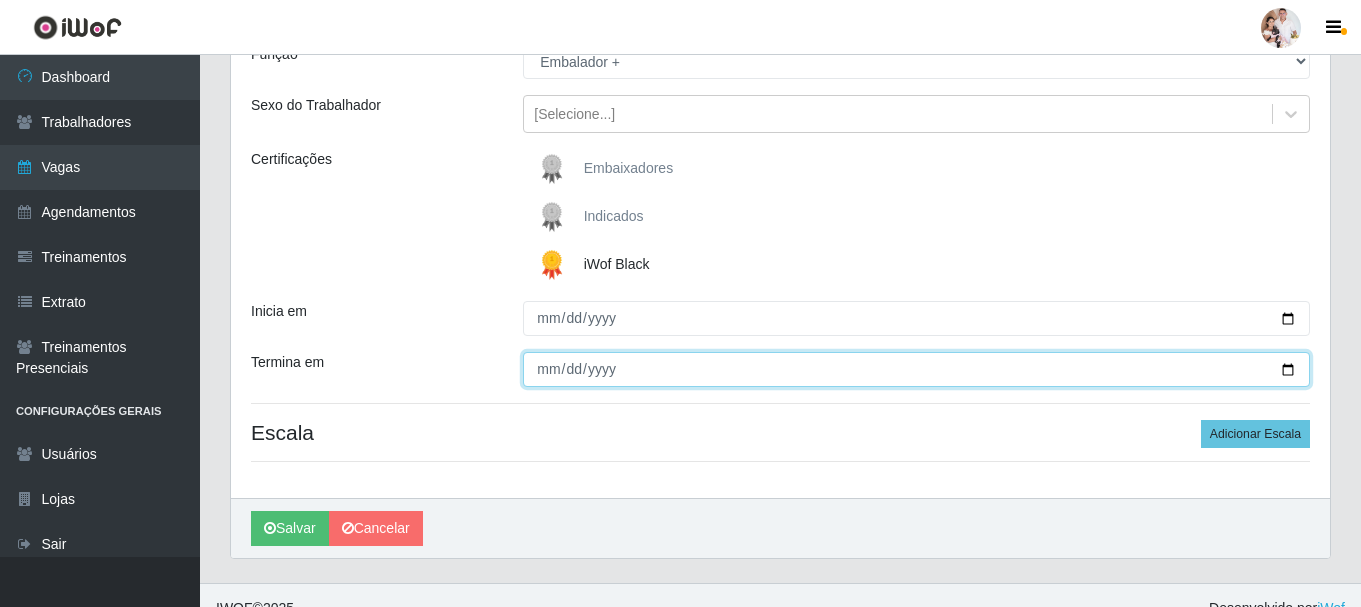 scroll, scrollTop: 200, scrollLeft: 0, axis: vertical 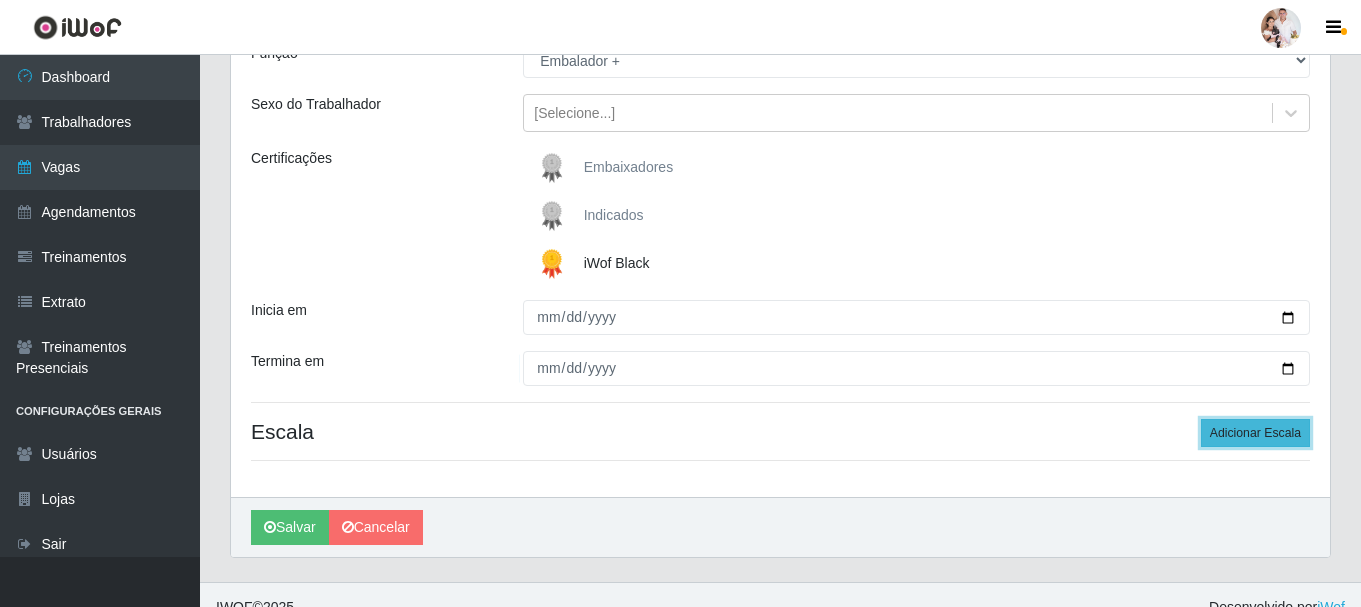 click on "Adicionar Escala" at bounding box center [1255, 433] 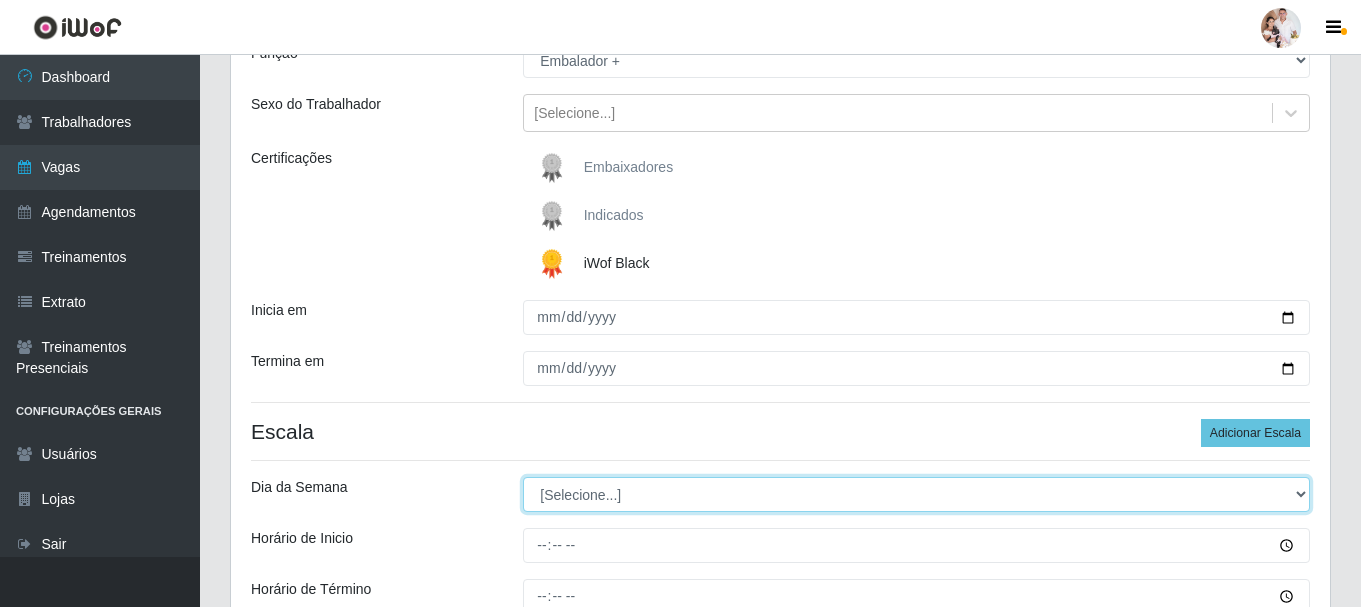 click on "[Selecione...] Segunda Terça Quarta Quinta Sexta Sábado Domingo" at bounding box center (916, 494) 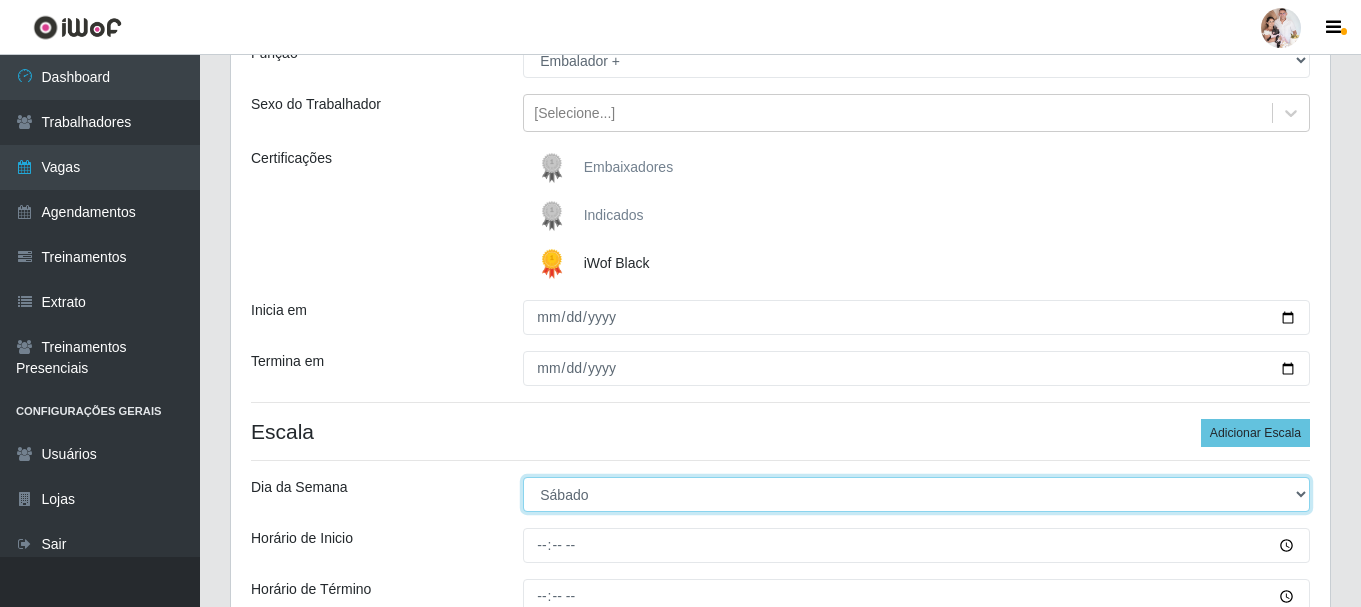 click on "[Selecione...] Segunda Terça Quarta Quinta Sexta Sábado Domingo" at bounding box center (916, 494) 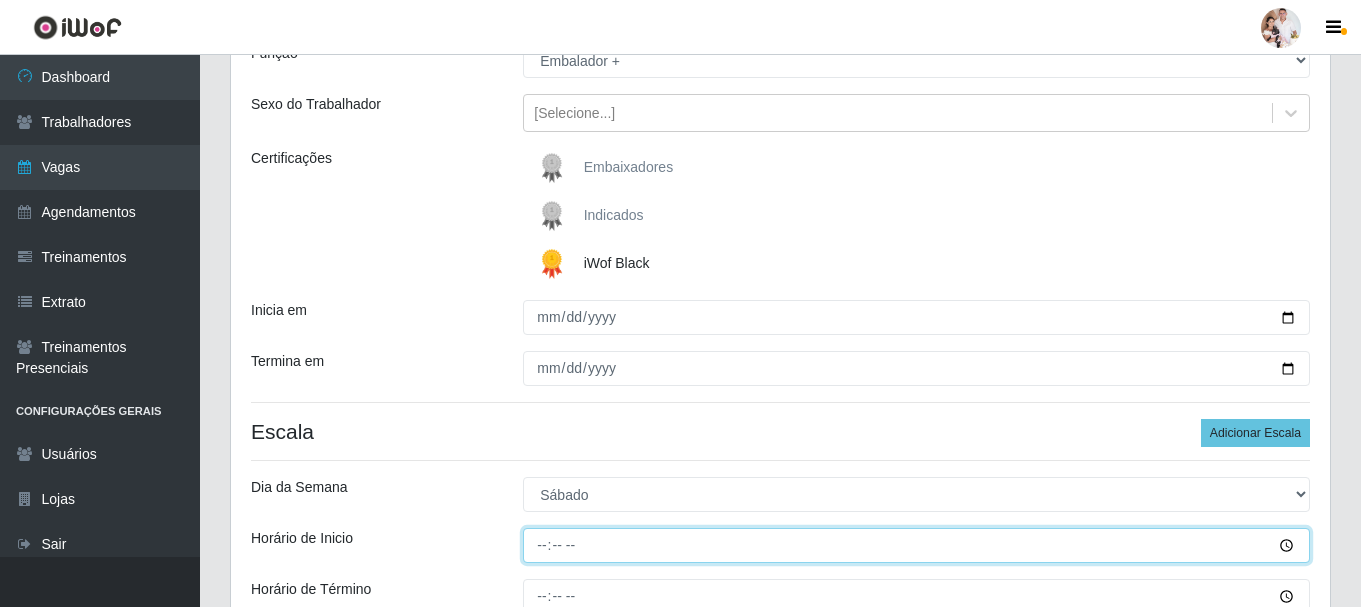 click on "Horário de Inicio" at bounding box center (916, 545) 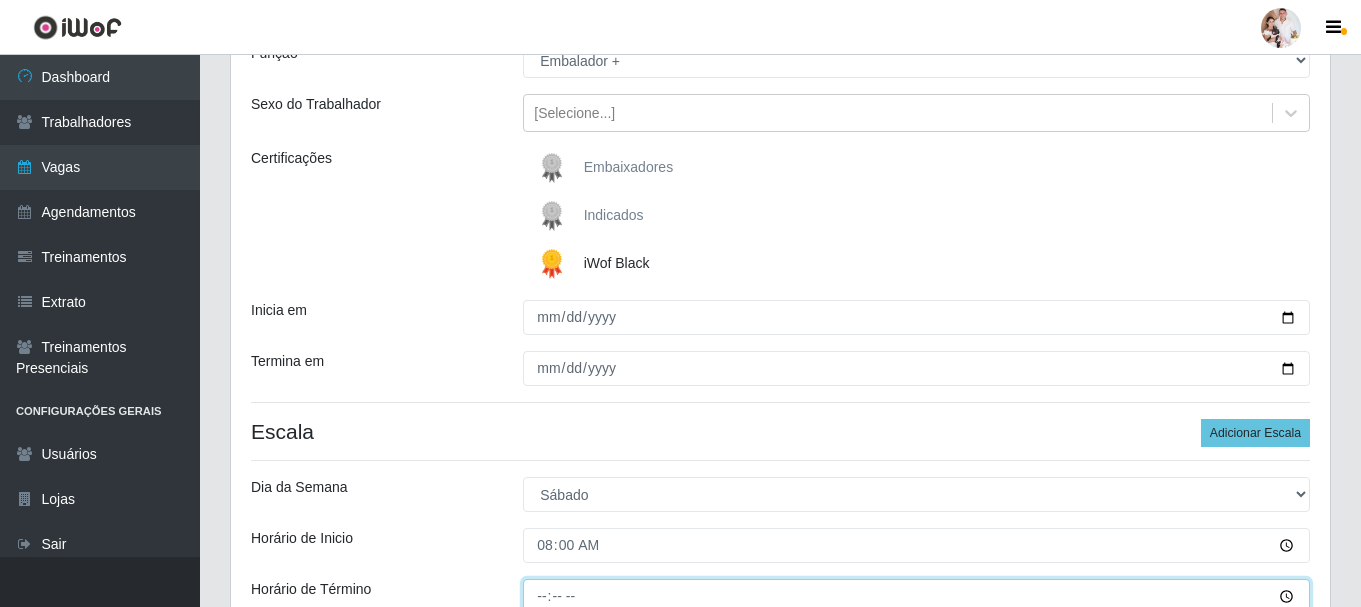 click on "Horário de Término" at bounding box center (916, 596) 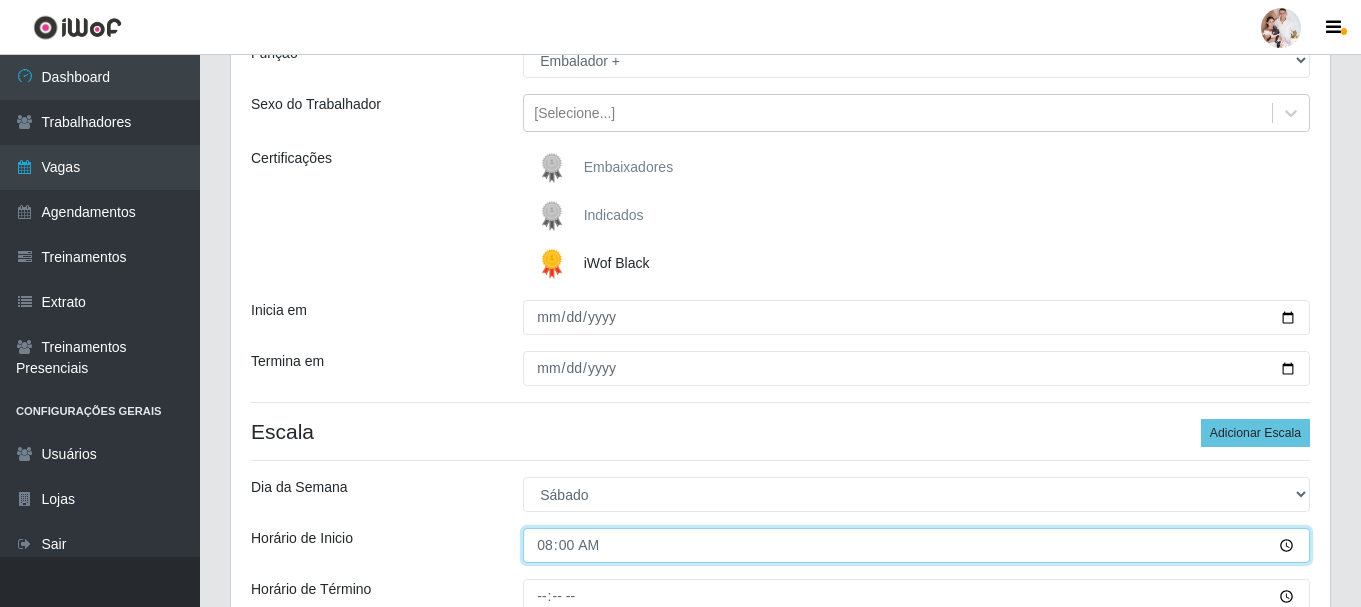 click on "08:00" at bounding box center [916, 545] 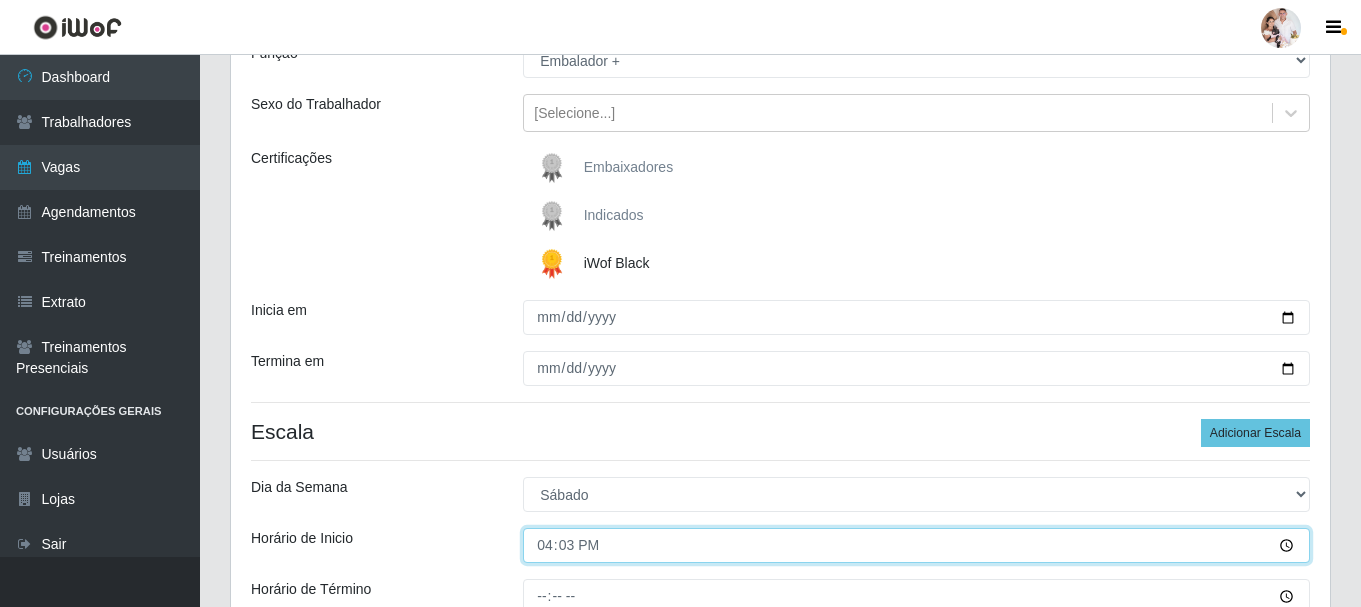type on "16:30" 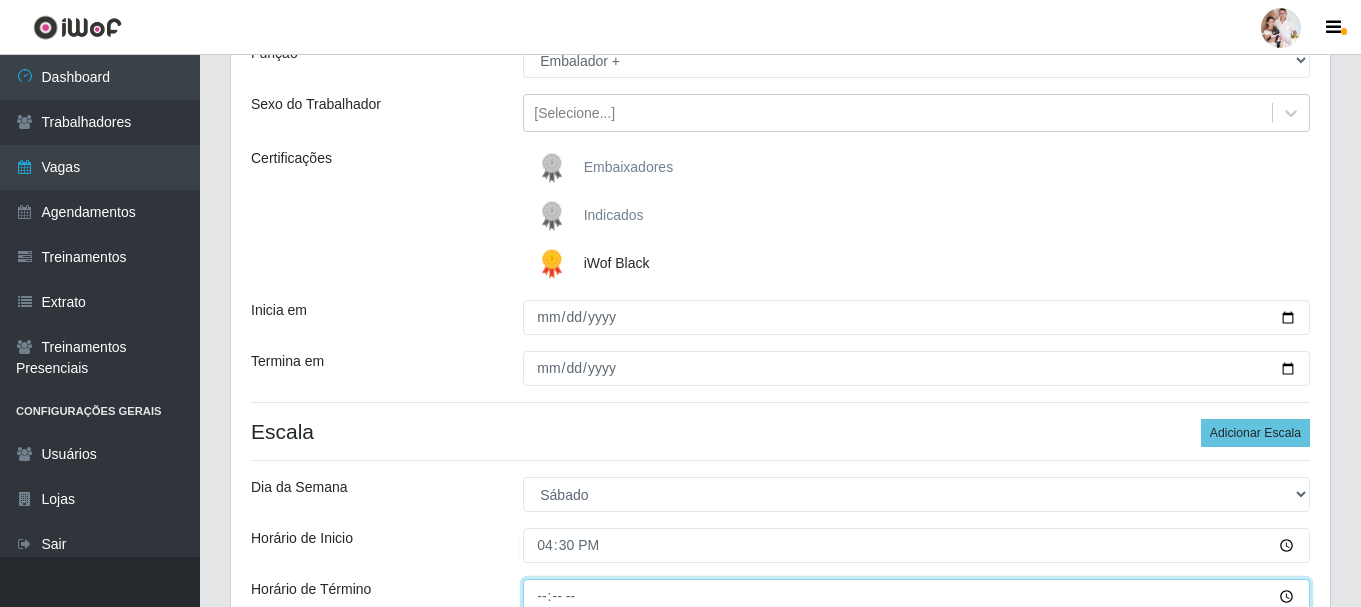 click on "Horário de Término" at bounding box center (916, 596) 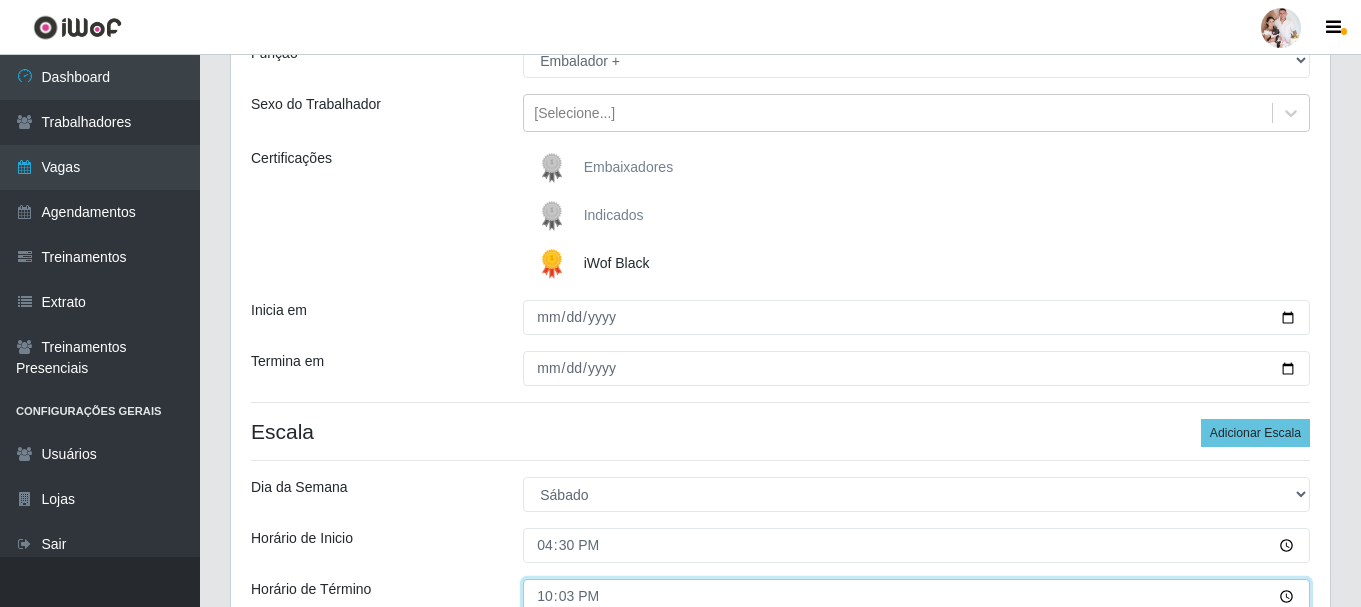 type on "22:30" 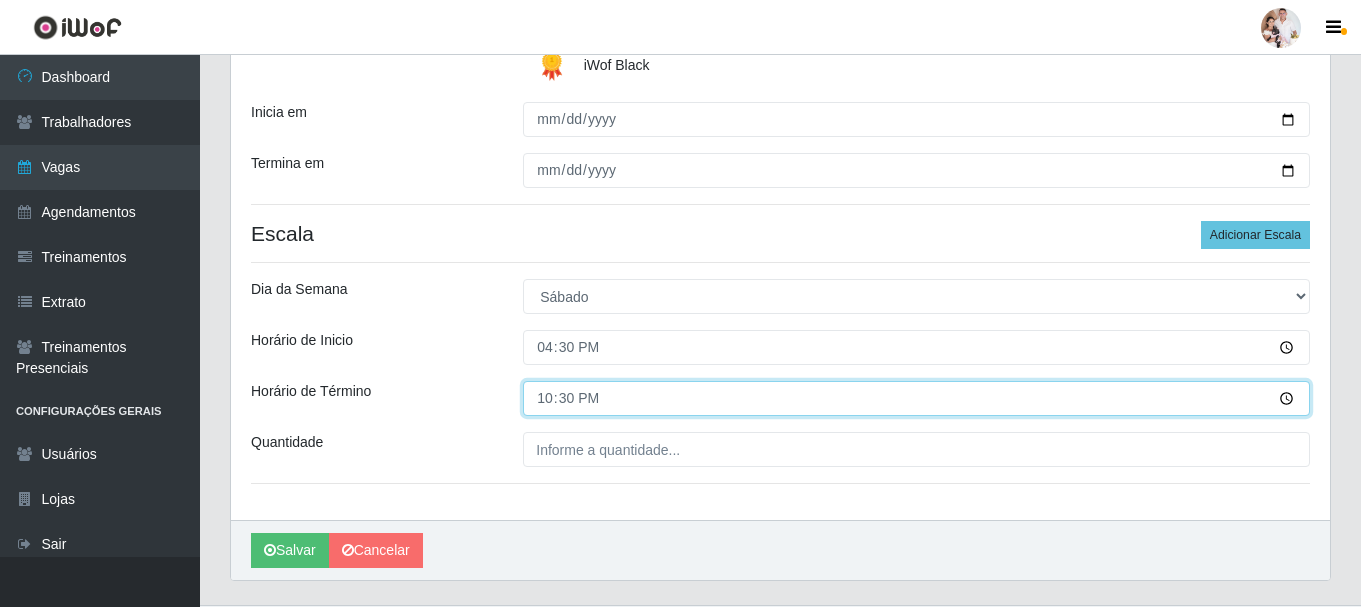 scroll, scrollTop: 400, scrollLeft: 0, axis: vertical 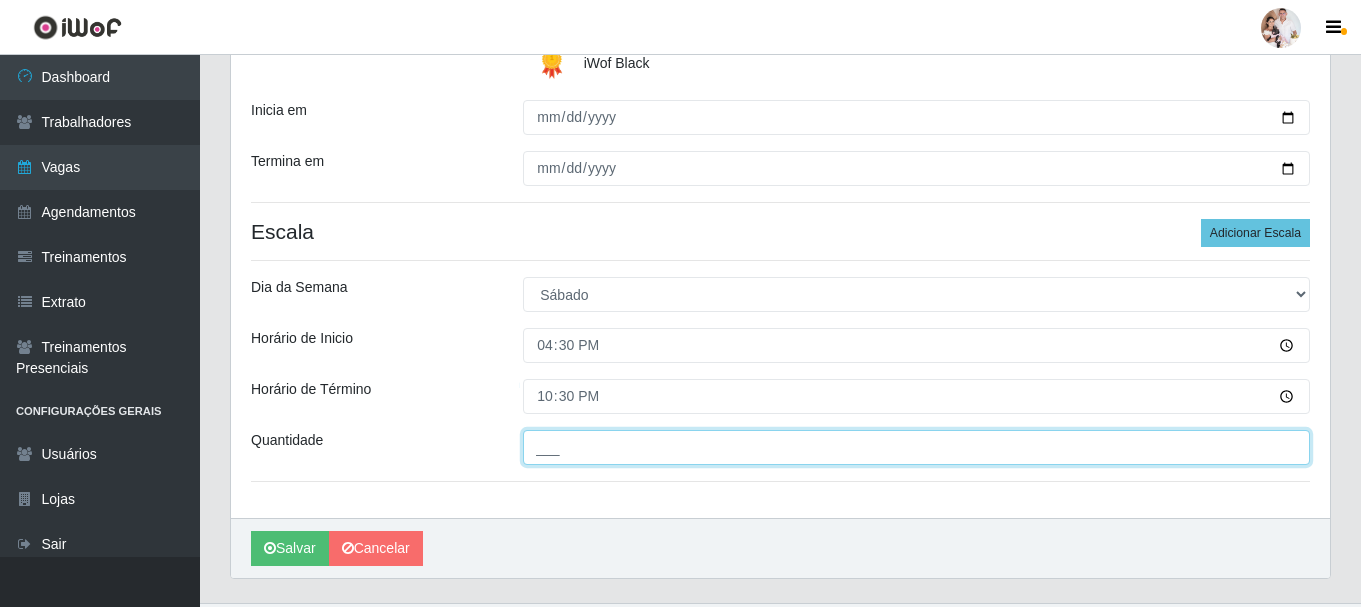 click on "___" at bounding box center [916, 447] 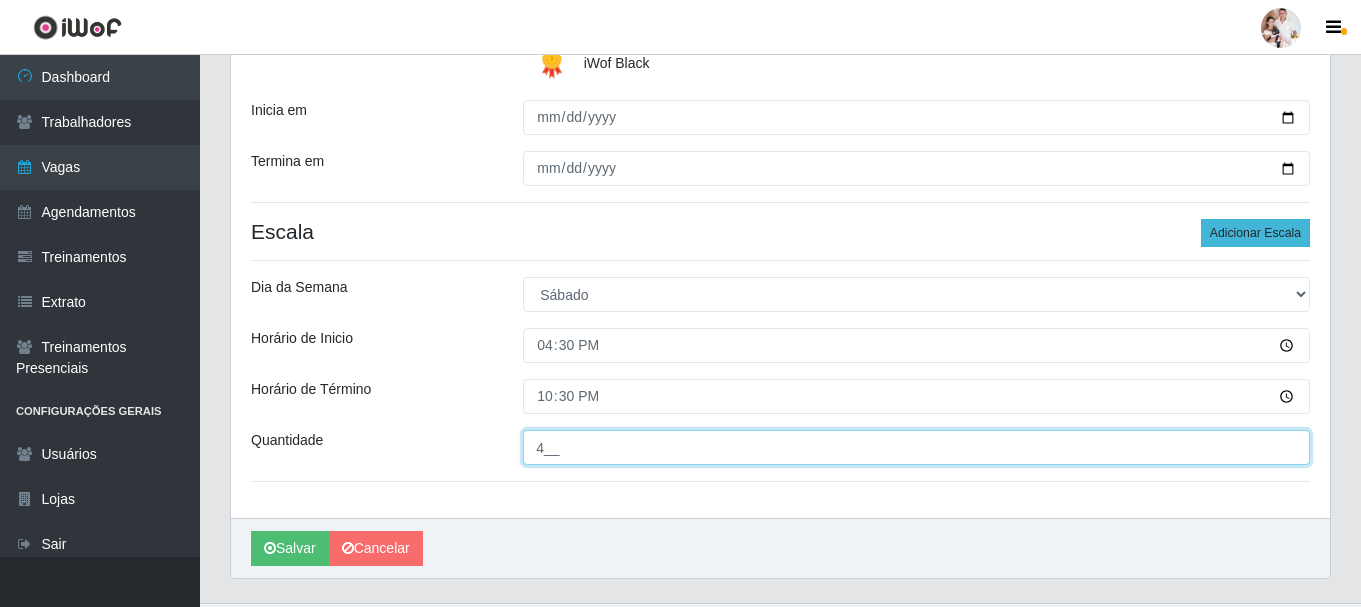 type on "4__" 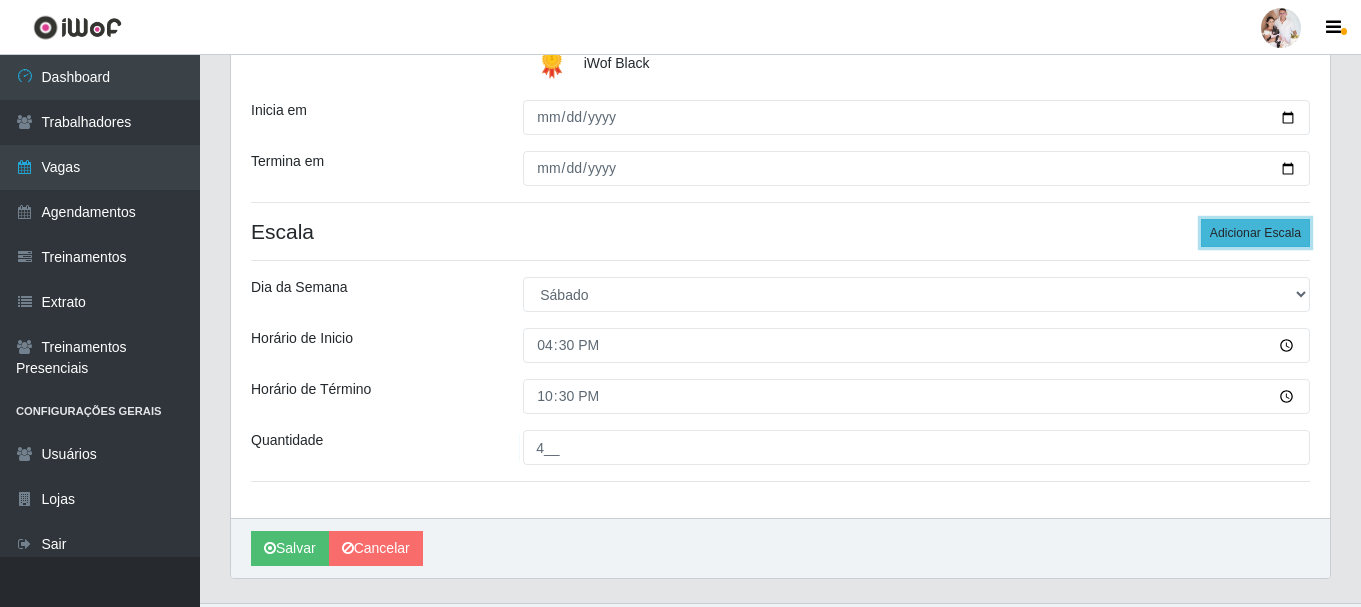 click on "Adicionar Escala" at bounding box center (1255, 233) 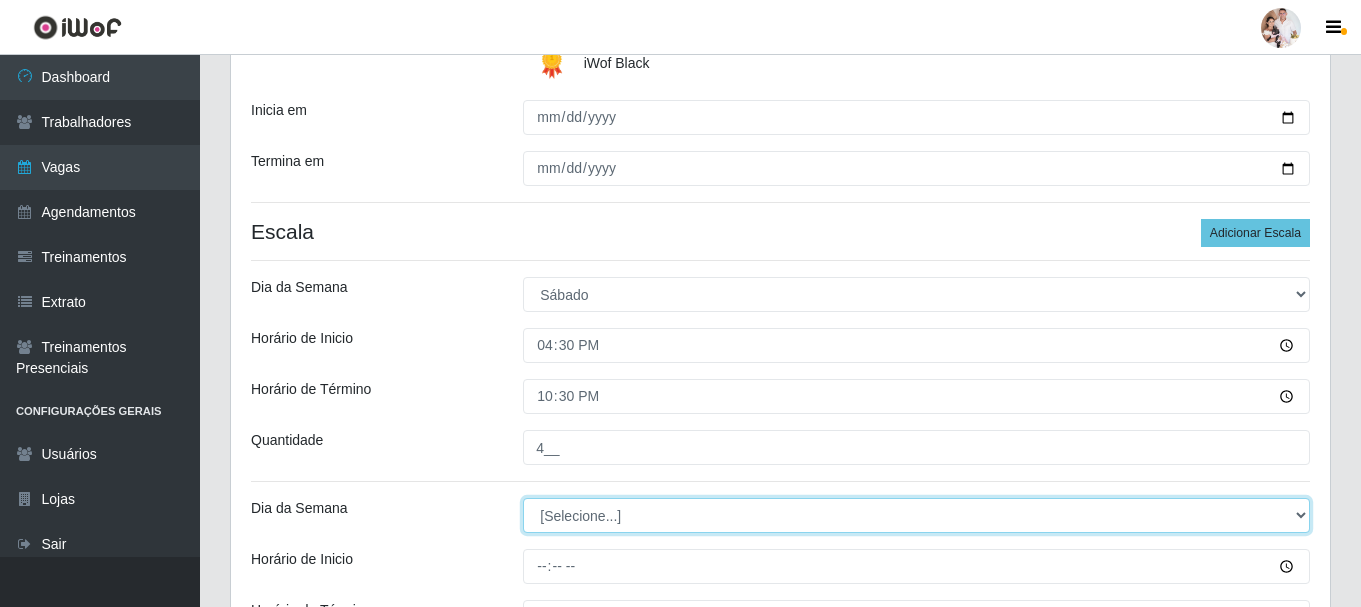 click on "[Selecione...] Segunda Terça Quarta Quinta Sexta Sábado Domingo" at bounding box center (916, 515) 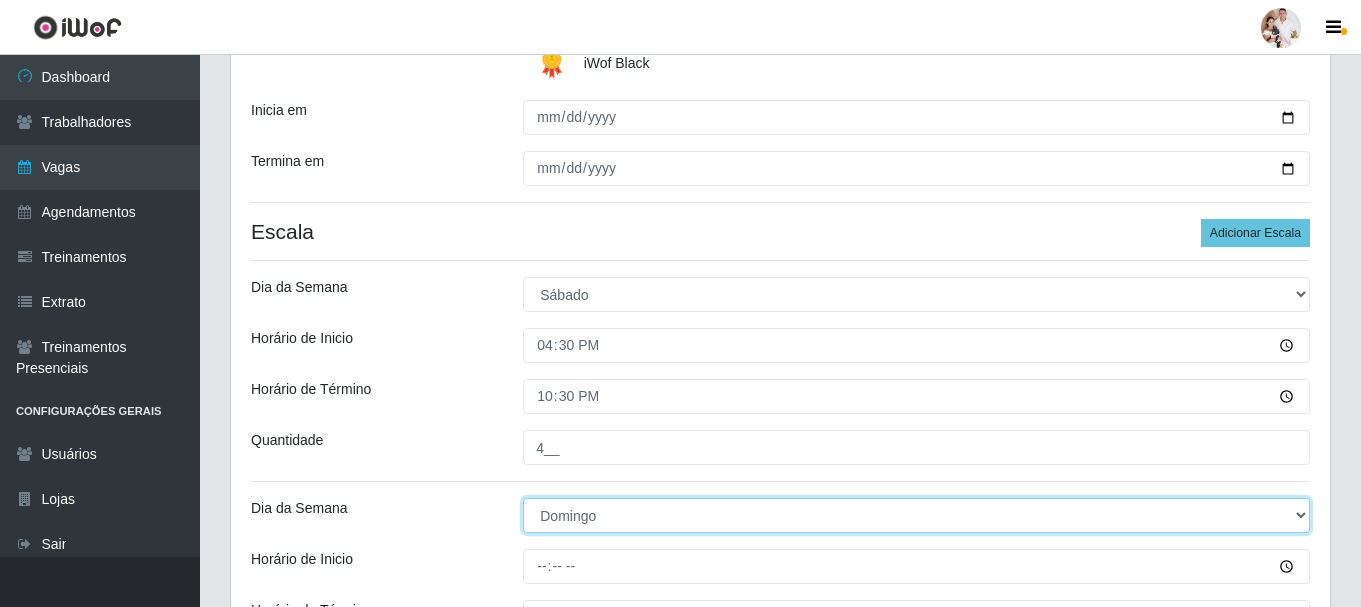 click on "[Selecione...] Segunda Terça Quarta Quinta Sexta Sábado Domingo" at bounding box center [916, 515] 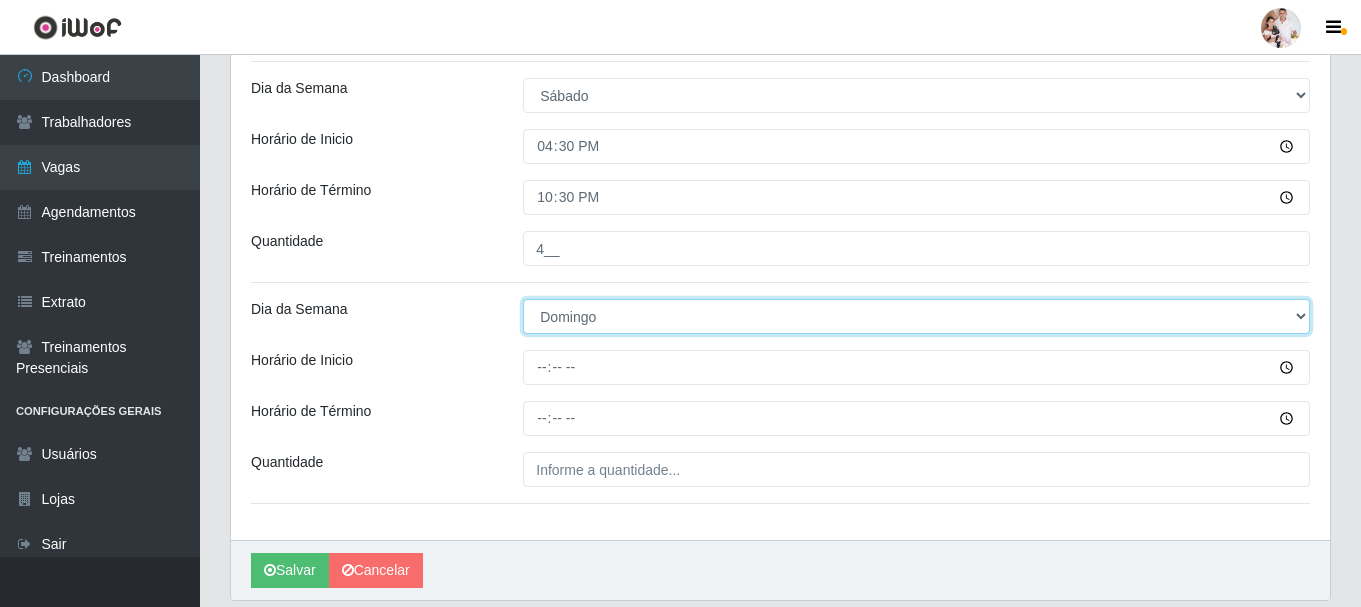 scroll, scrollTop: 600, scrollLeft: 0, axis: vertical 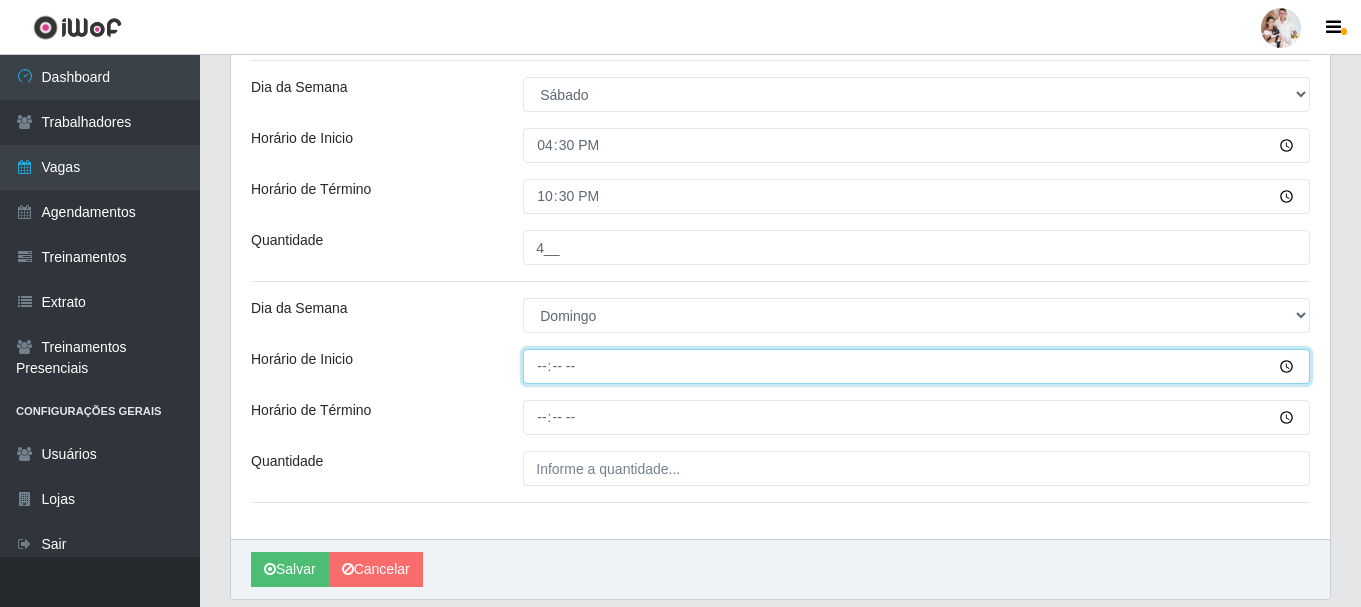 click on "Horário de Inicio" at bounding box center [916, 366] 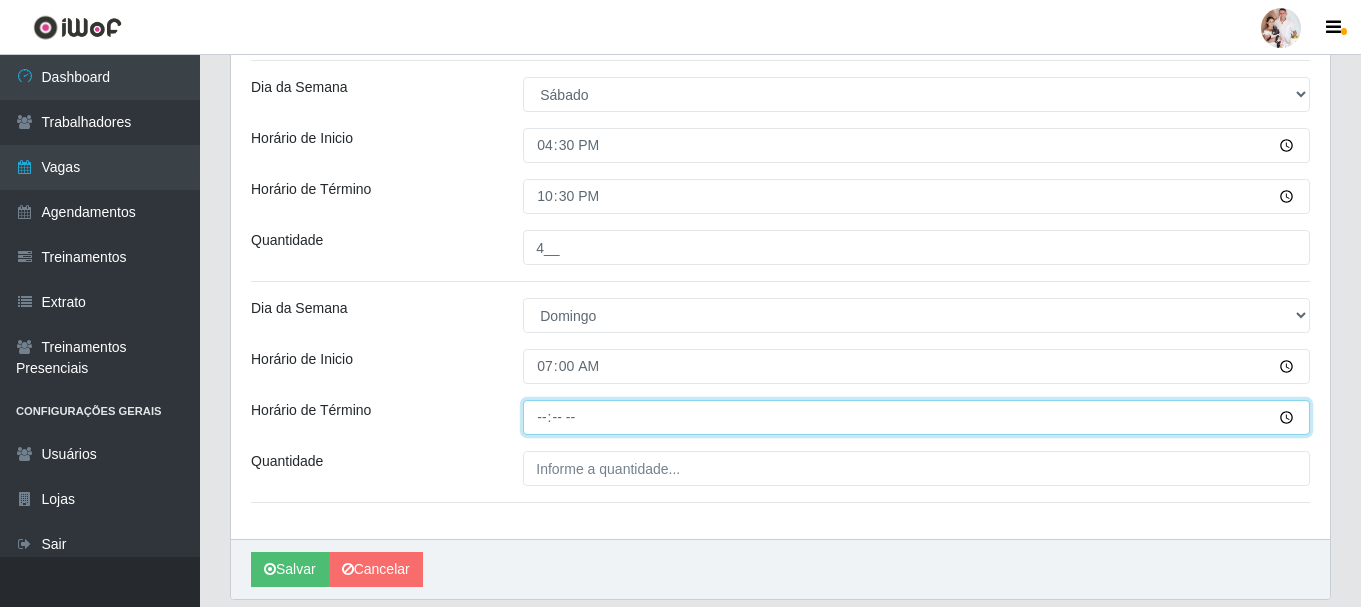 click on "Horário de Término" at bounding box center [916, 417] 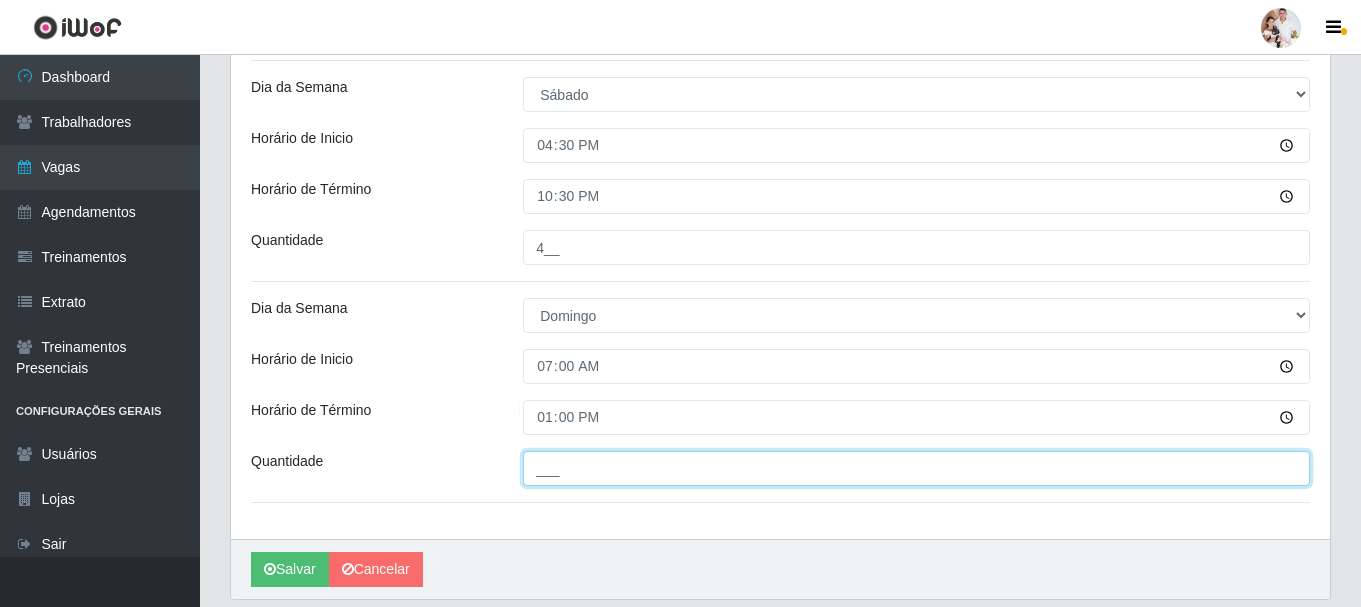 click on "___" at bounding box center [916, 468] 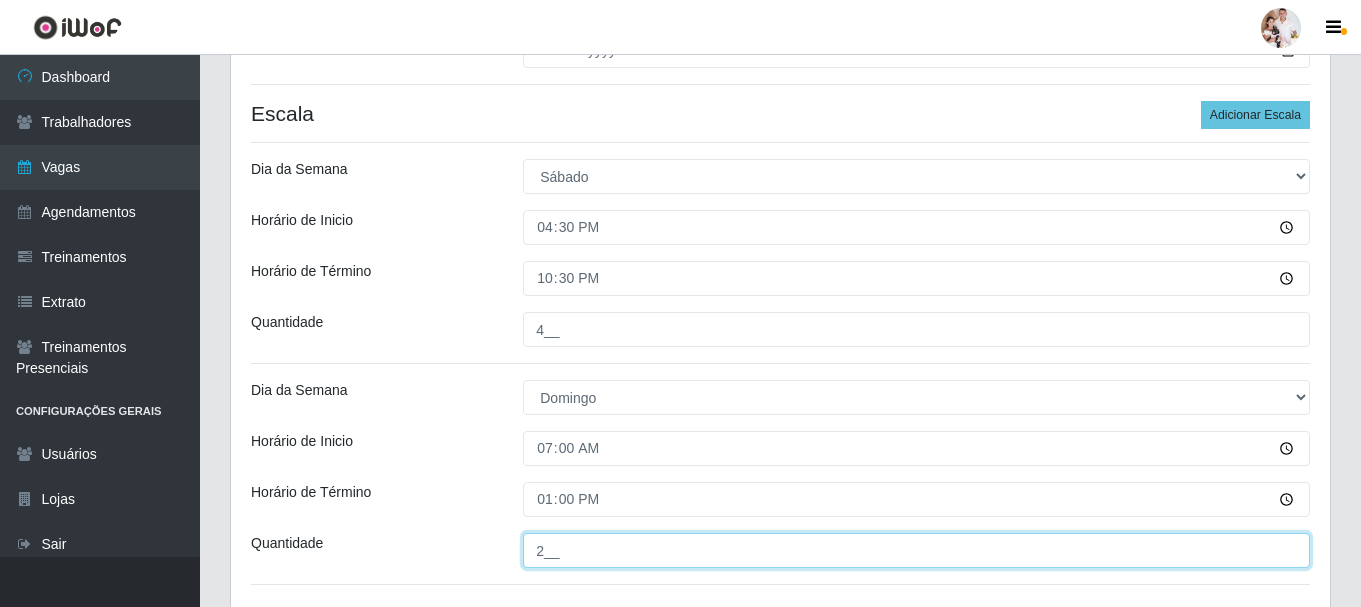 scroll, scrollTop: 400, scrollLeft: 0, axis: vertical 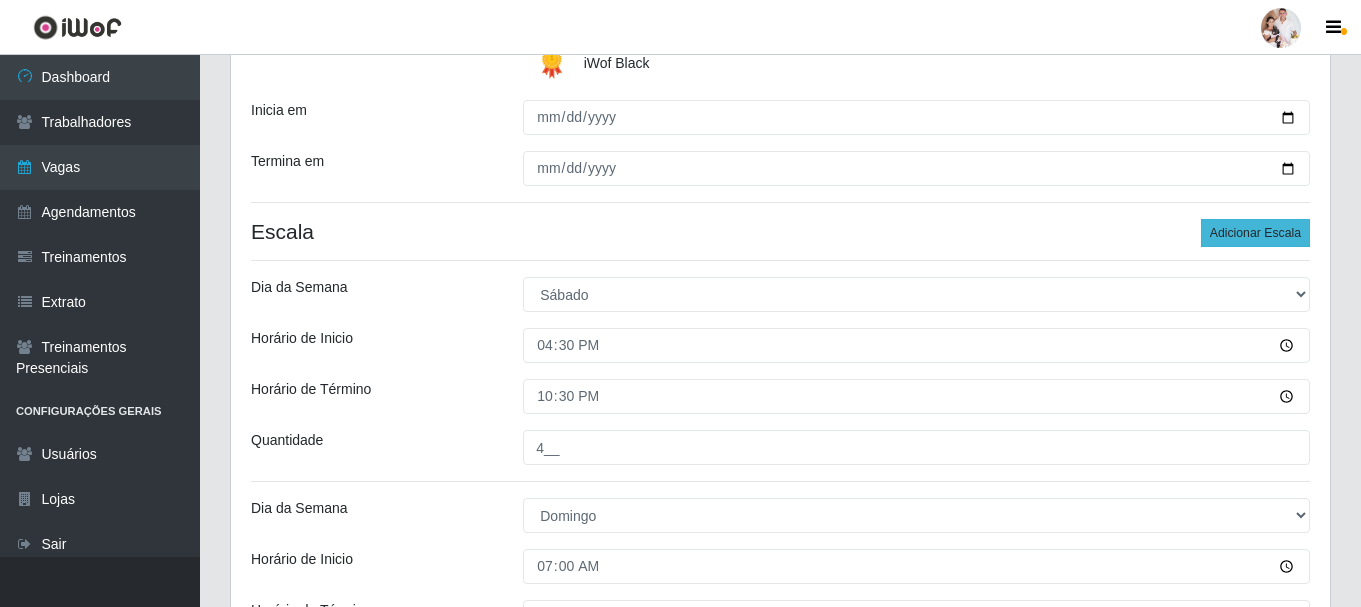 type on "2__" 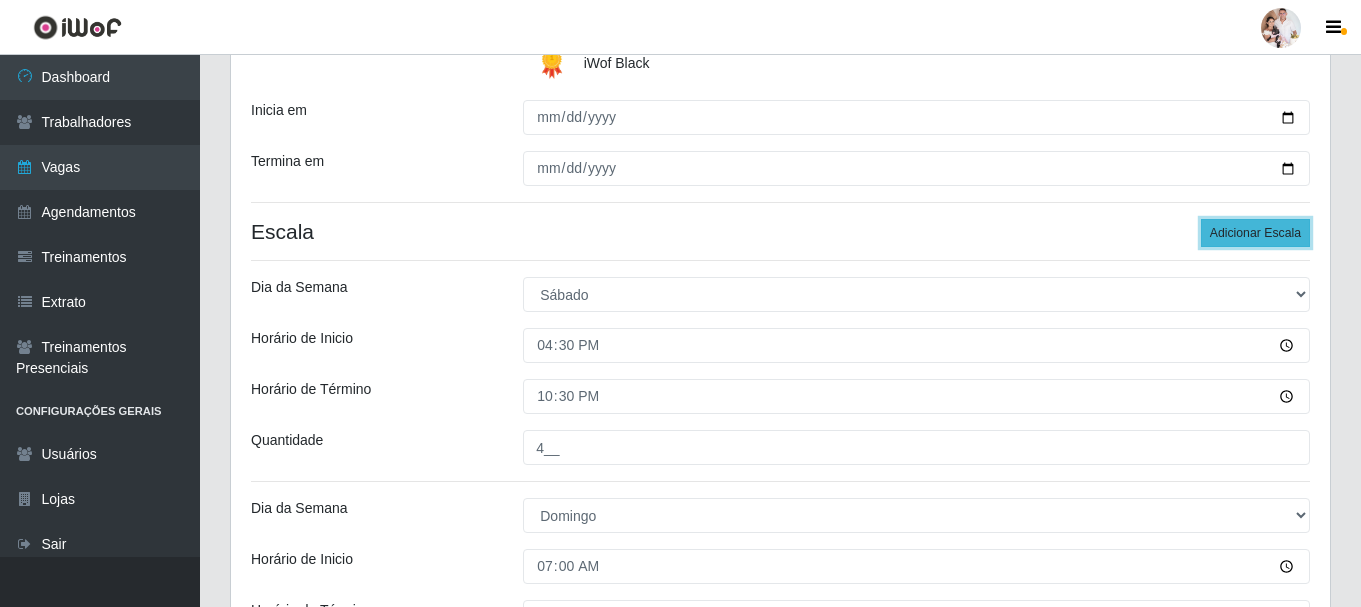 click on "Adicionar Escala" at bounding box center [1255, 233] 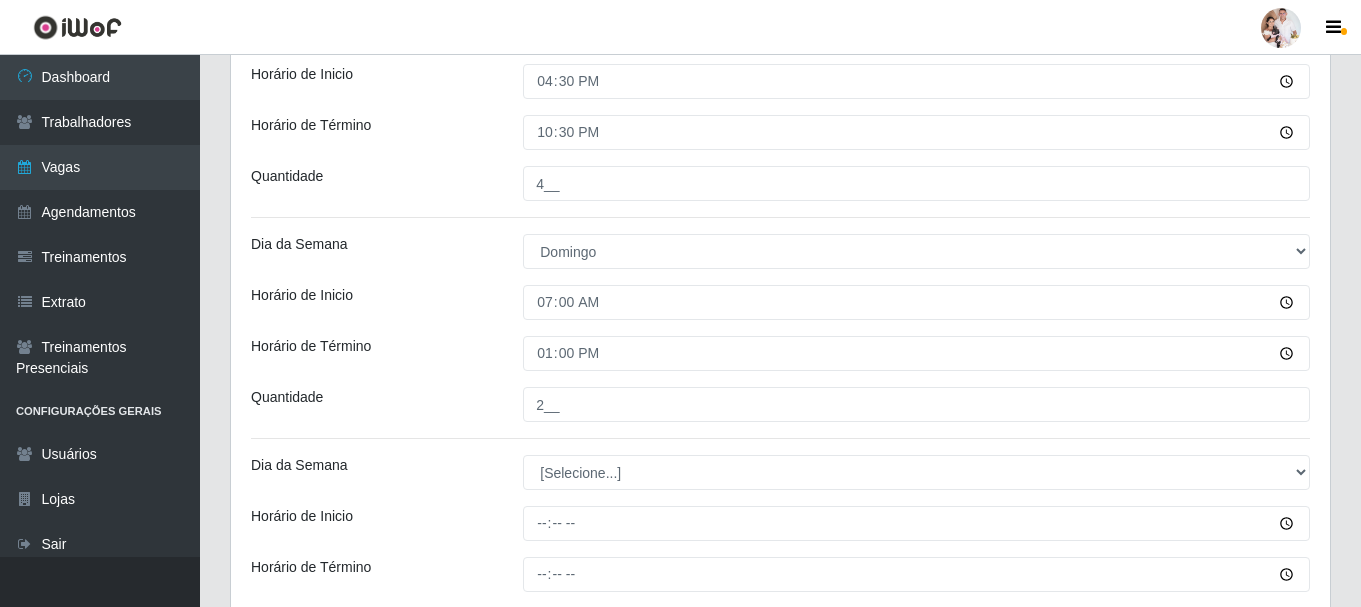 scroll, scrollTop: 800, scrollLeft: 0, axis: vertical 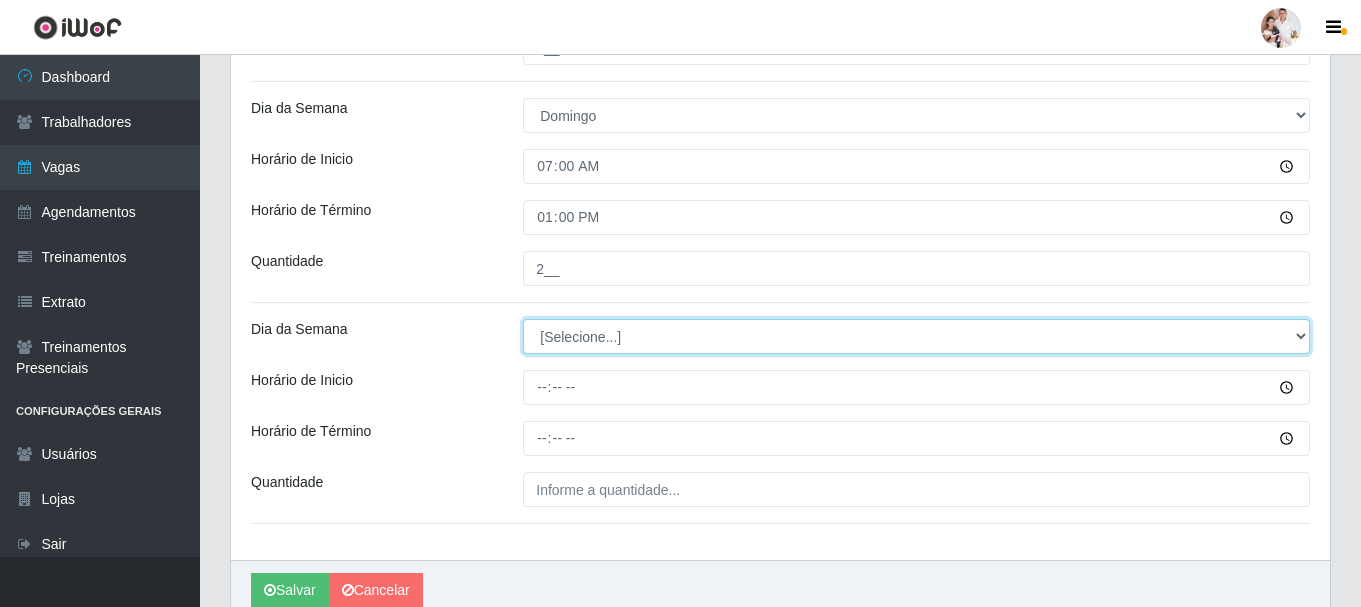 click on "[Selecione...] Segunda Terça Quarta Quinta Sexta Sábado Domingo" at bounding box center (916, 336) 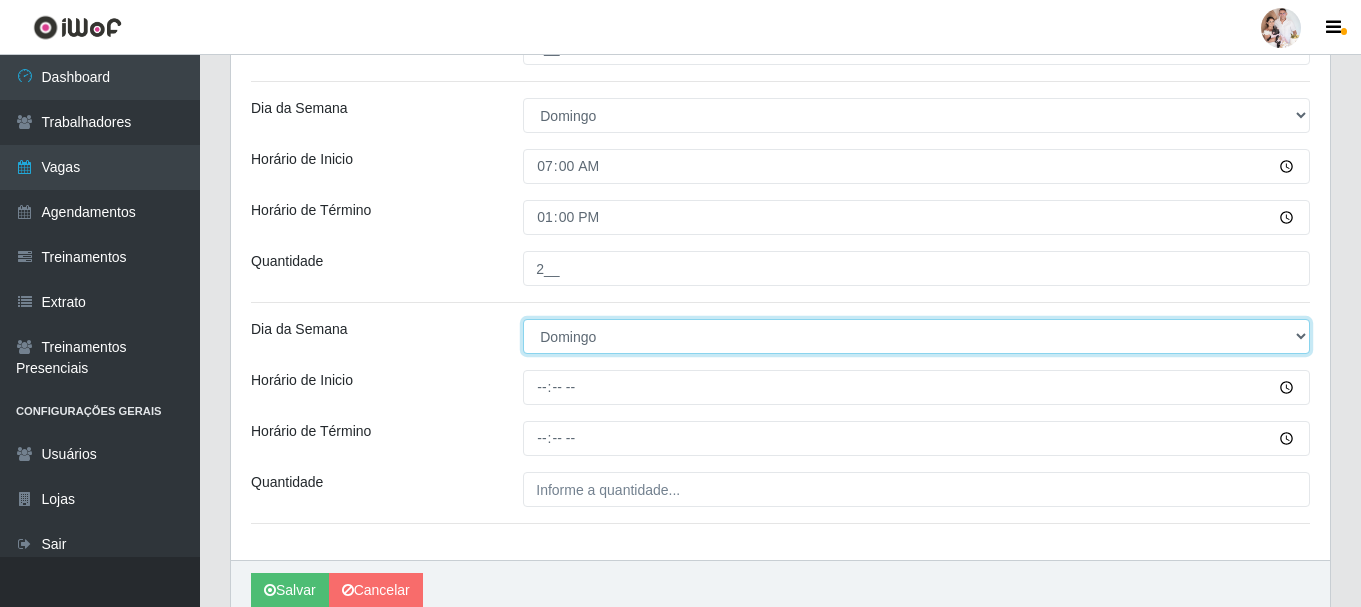 click on "[Selecione...] Segunda Terça Quarta Quinta Sexta Sábado Domingo" at bounding box center (916, 336) 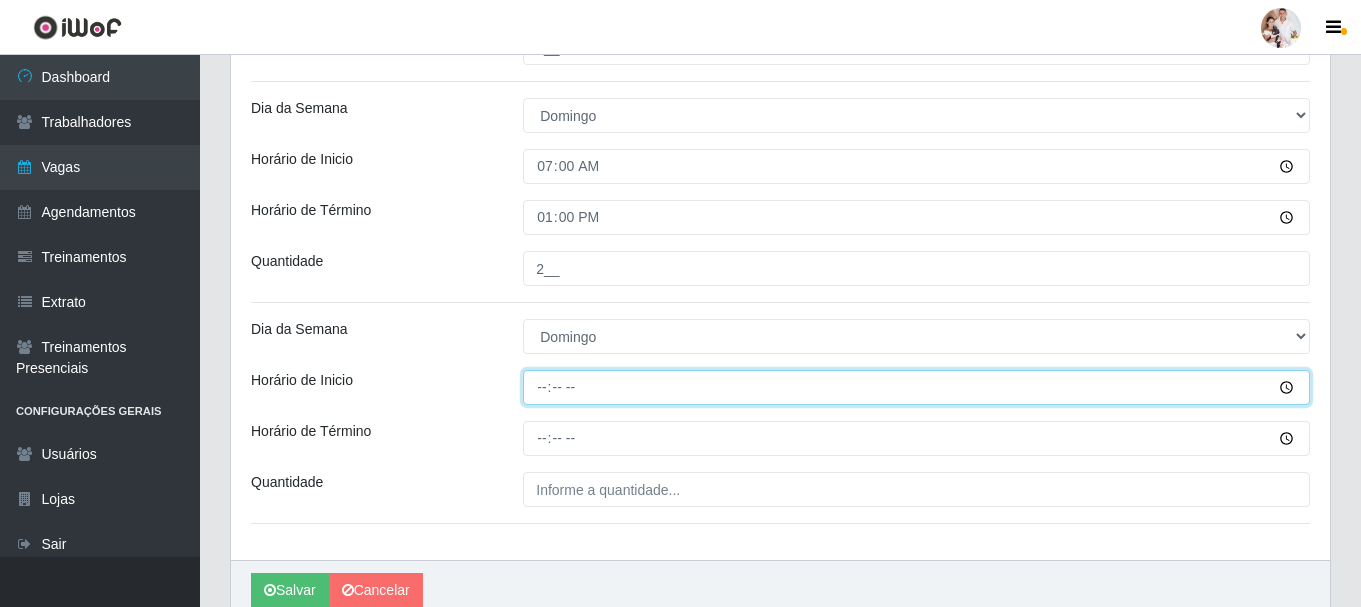 click on "Horário de Inicio" at bounding box center [916, 387] 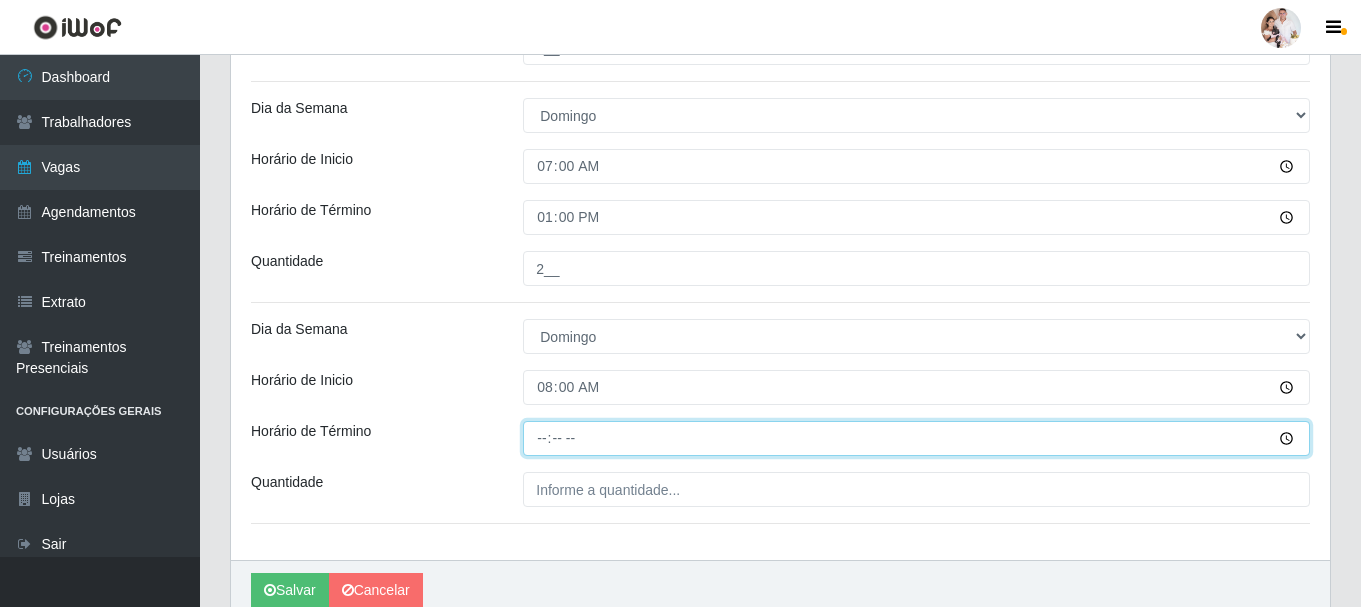 click on "Horário de Término" at bounding box center (916, 438) 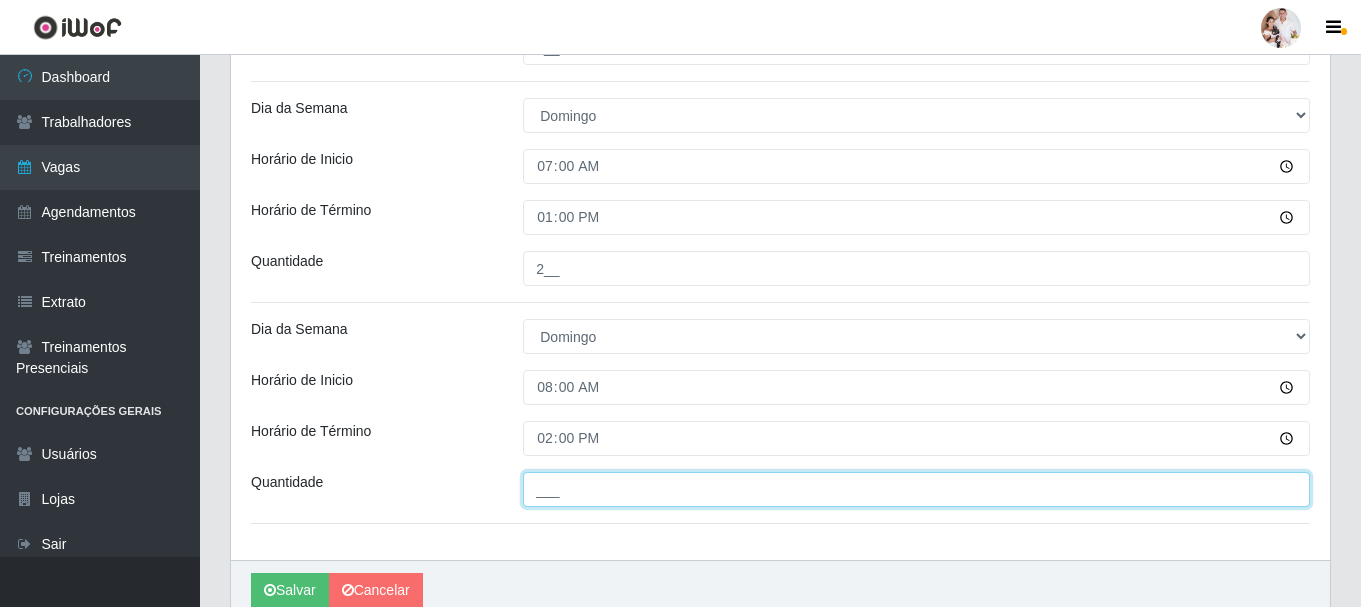 click on "___" at bounding box center (916, 489) 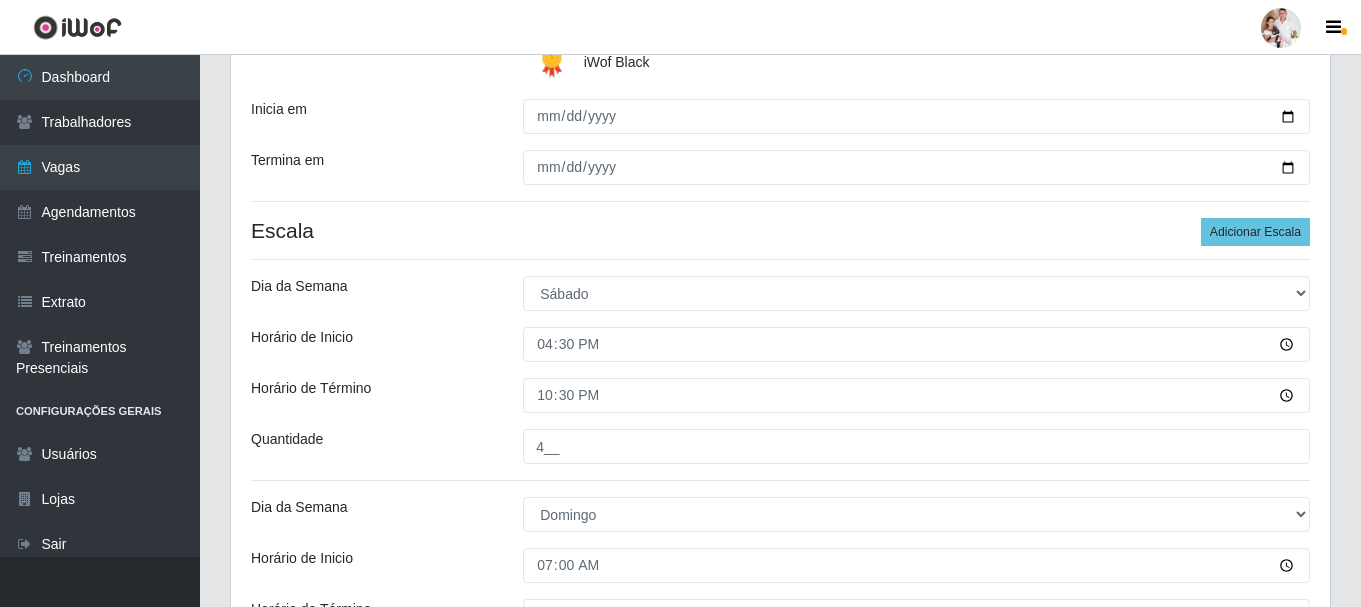 scroll, scrollTop: 400, scrollLeft: 0, axis: vertical 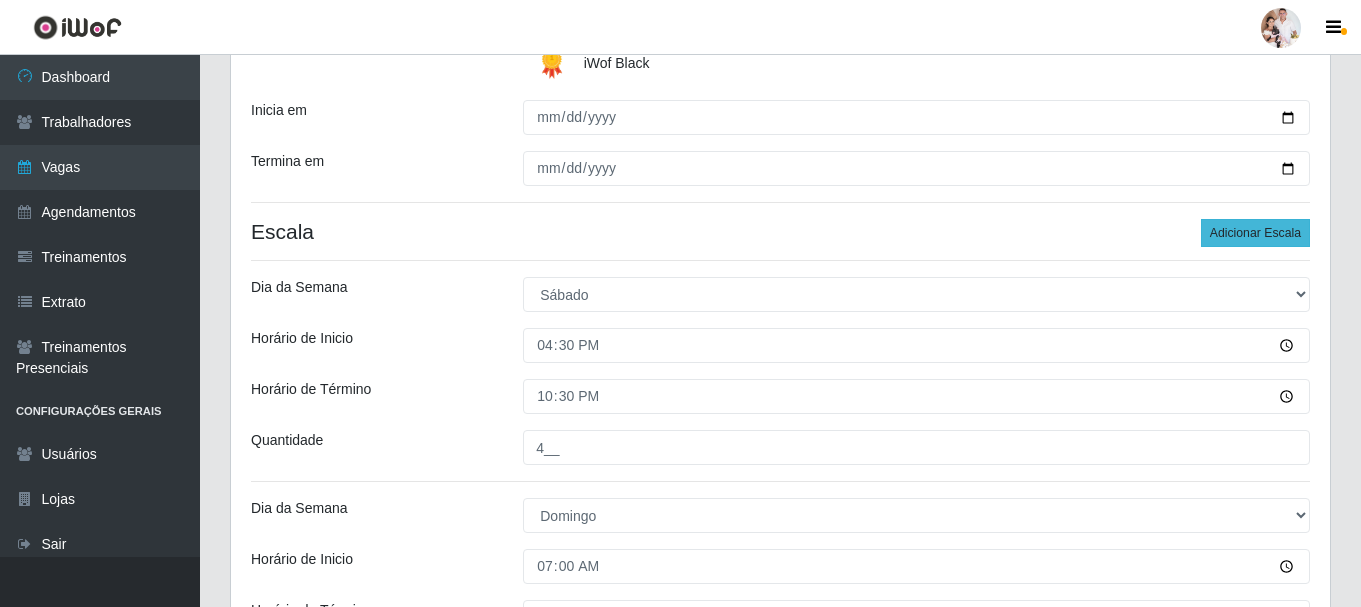 type on "2__" 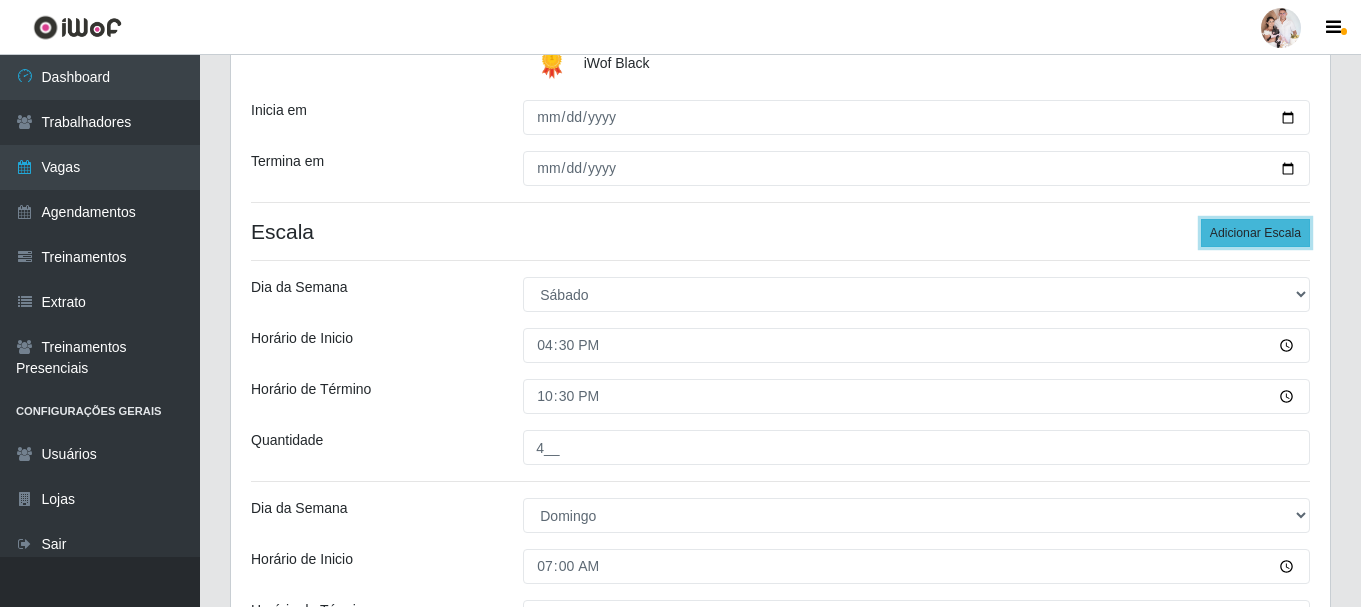 click on "Adicionar Escala" at bounding box center [1255, 233] 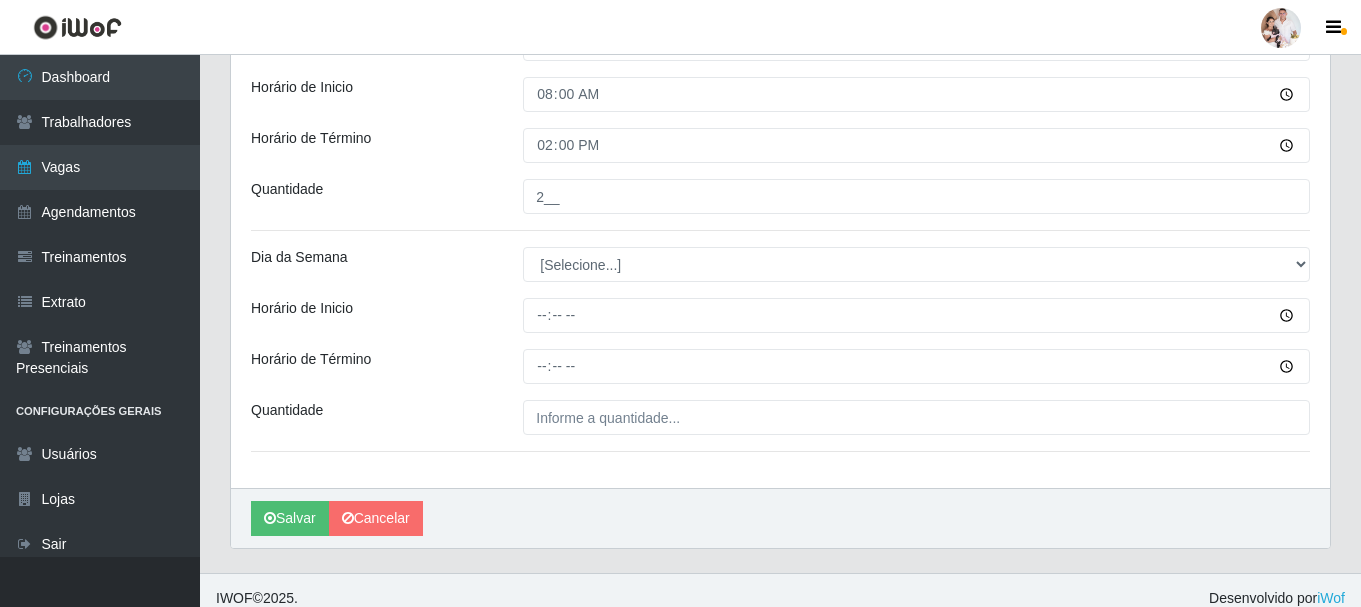 scroll, scrollTop: 1100, scrollLeft: 0, axis: vertical 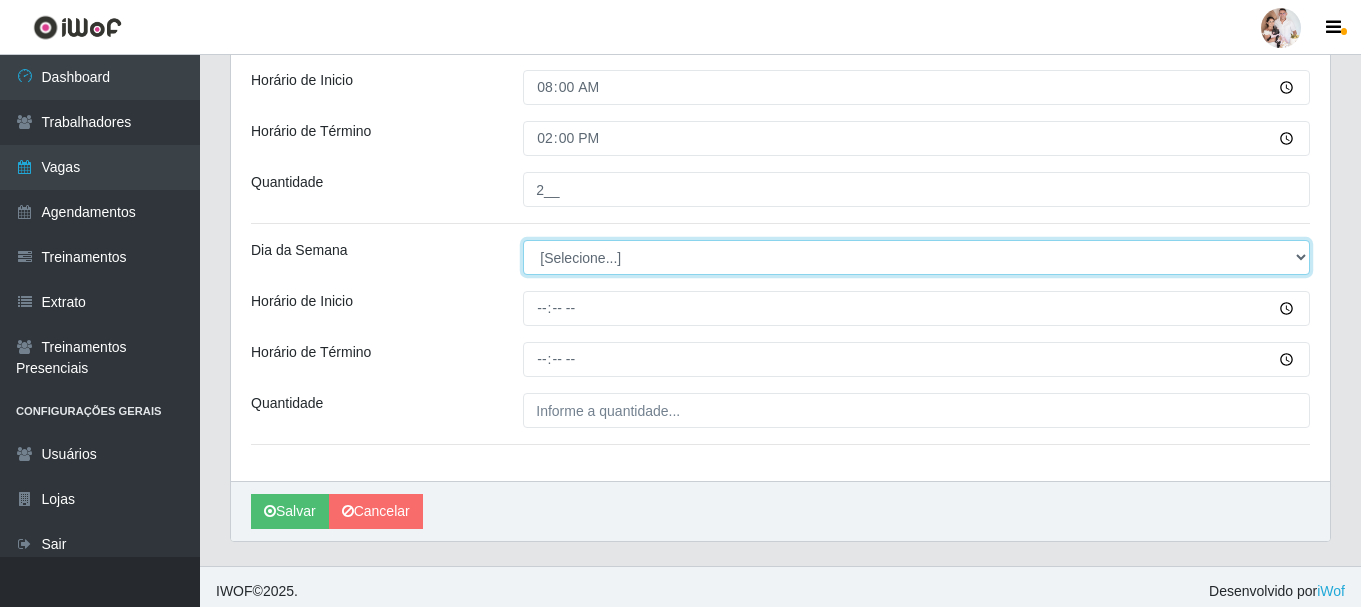 click on "[Selecione...] Segunda Terça Quarta Quinta Sexta Sábado Domingo" at bounding box center (916, 257) 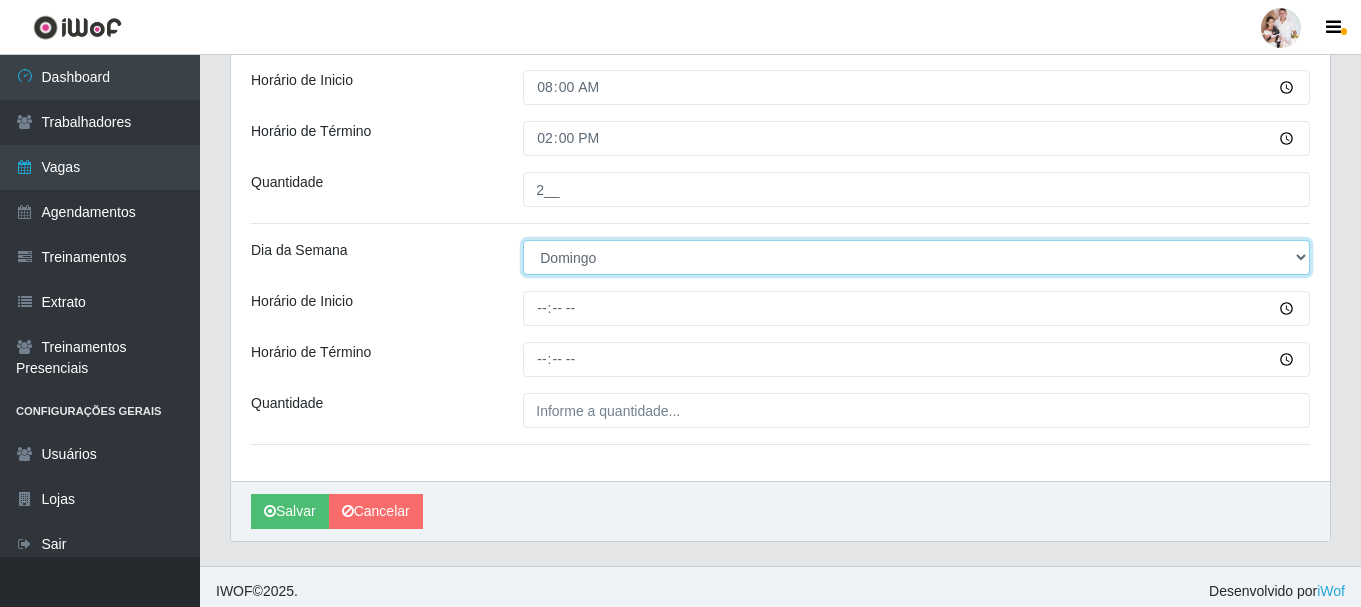 click on "[Selecione...] Segunda Terça Quarta Quinta Sexta Sábado Domingo" at bounding box center (916, 257) 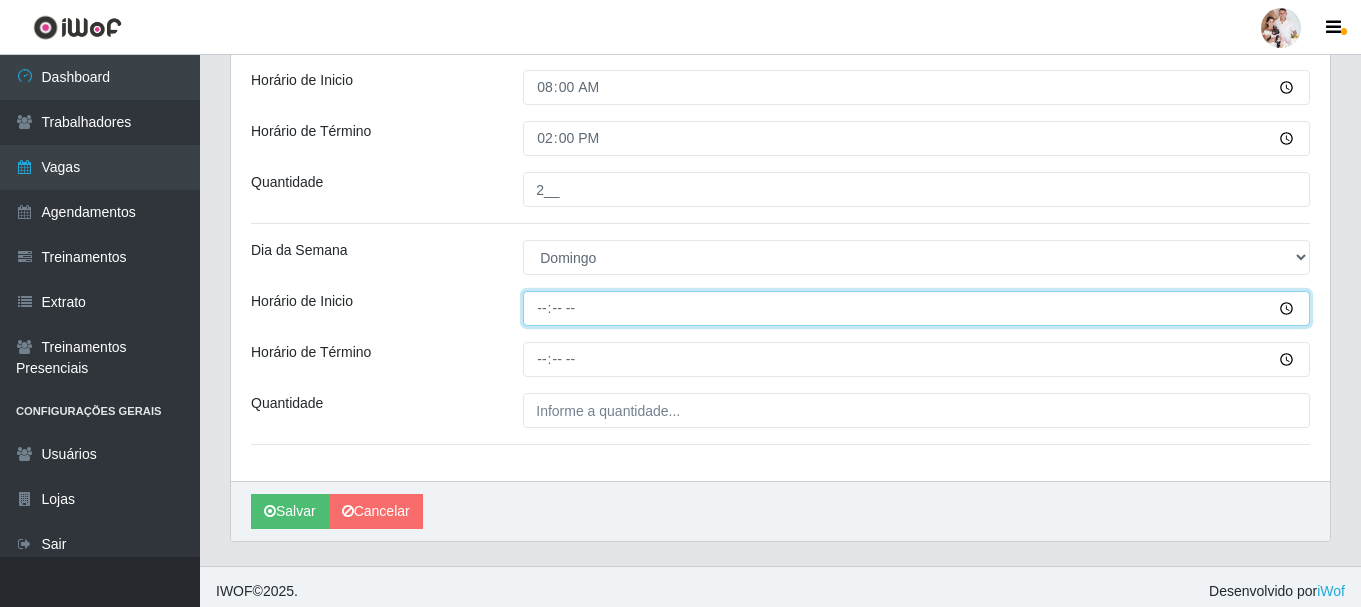 click on "Horário de Inicio" at bounding box center (916, 308) 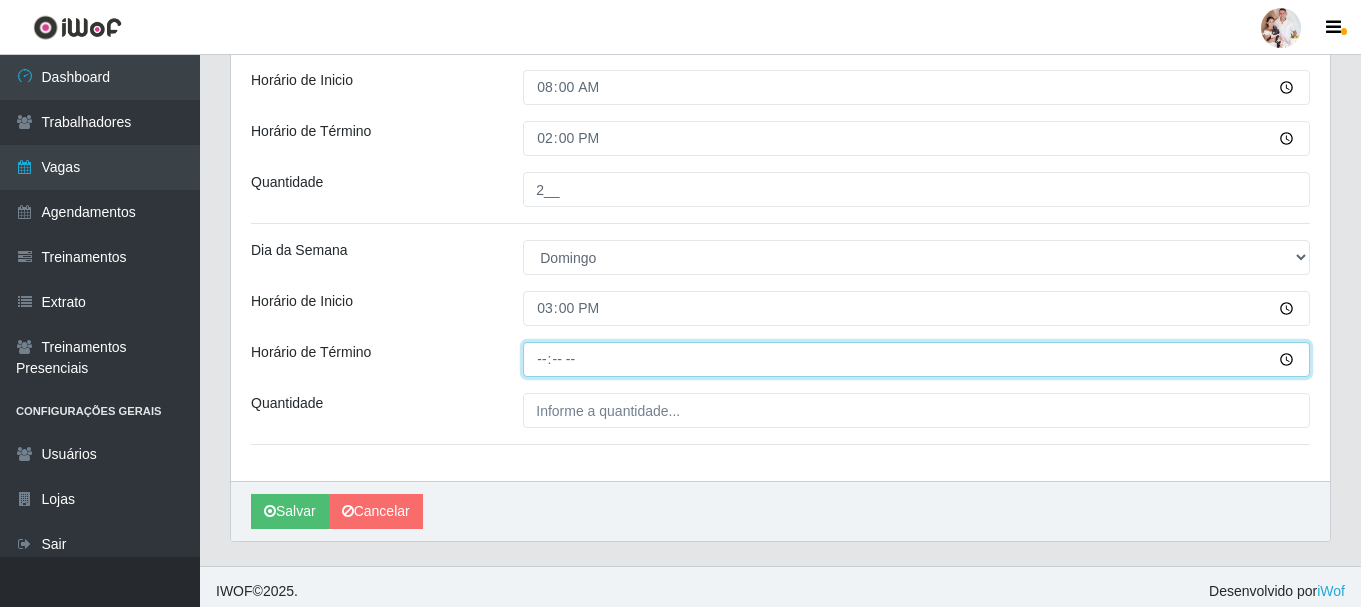 click on "Horário de Término" at bounding box center [916, 359] 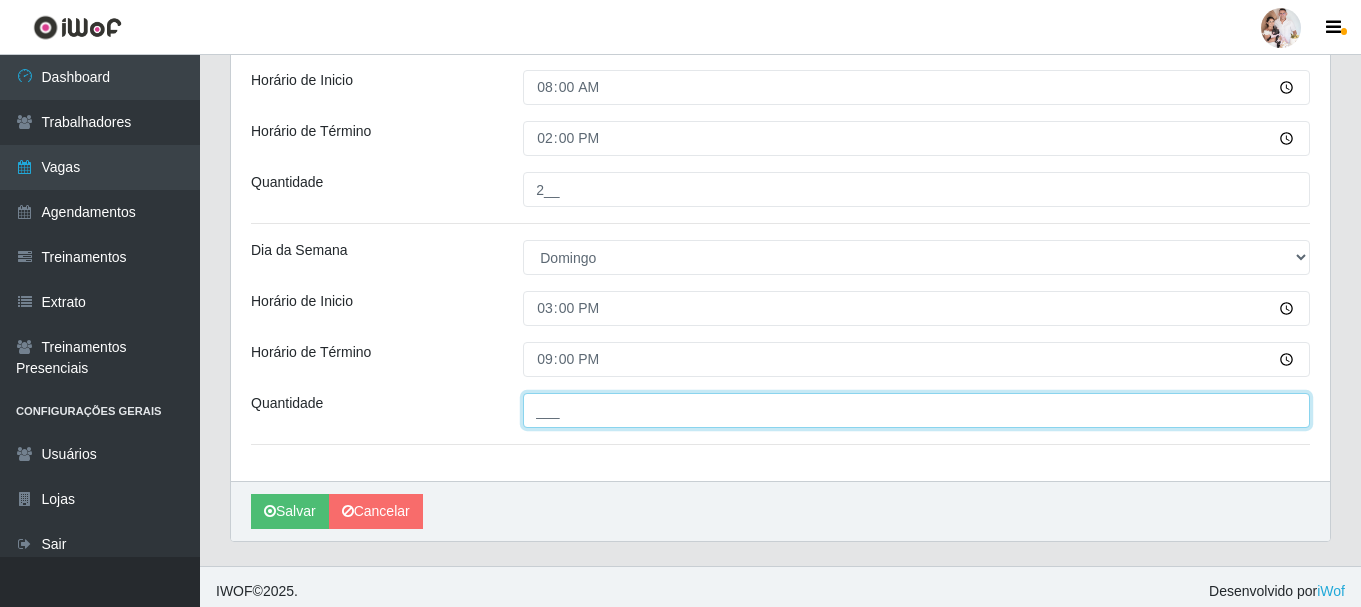 click on "___" at bounding box center [916, 410] 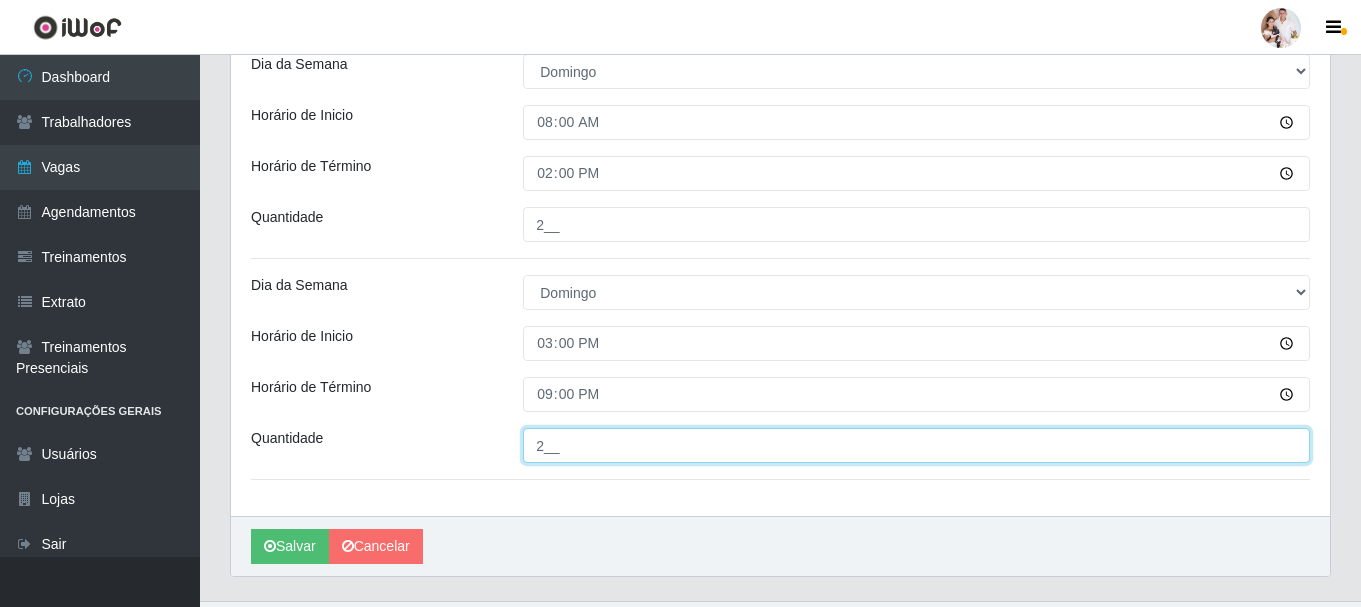 scroll, scrollTop: 1109, scrollLeft: 0, axis: vertical 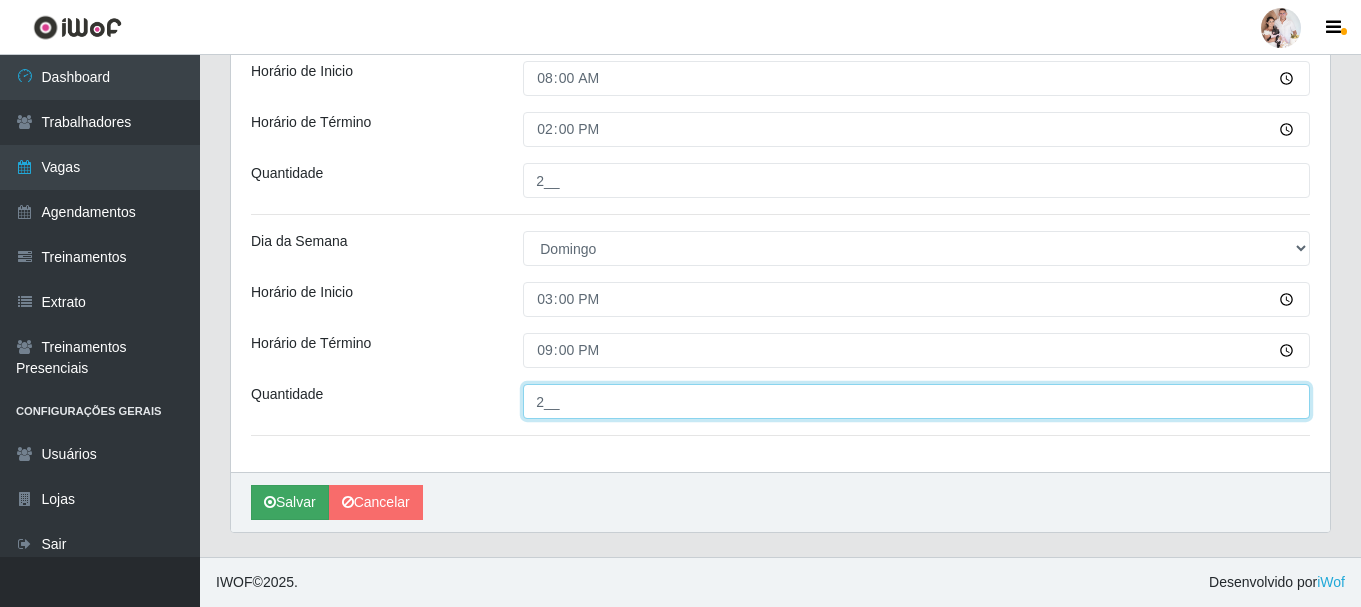 type on "2__" 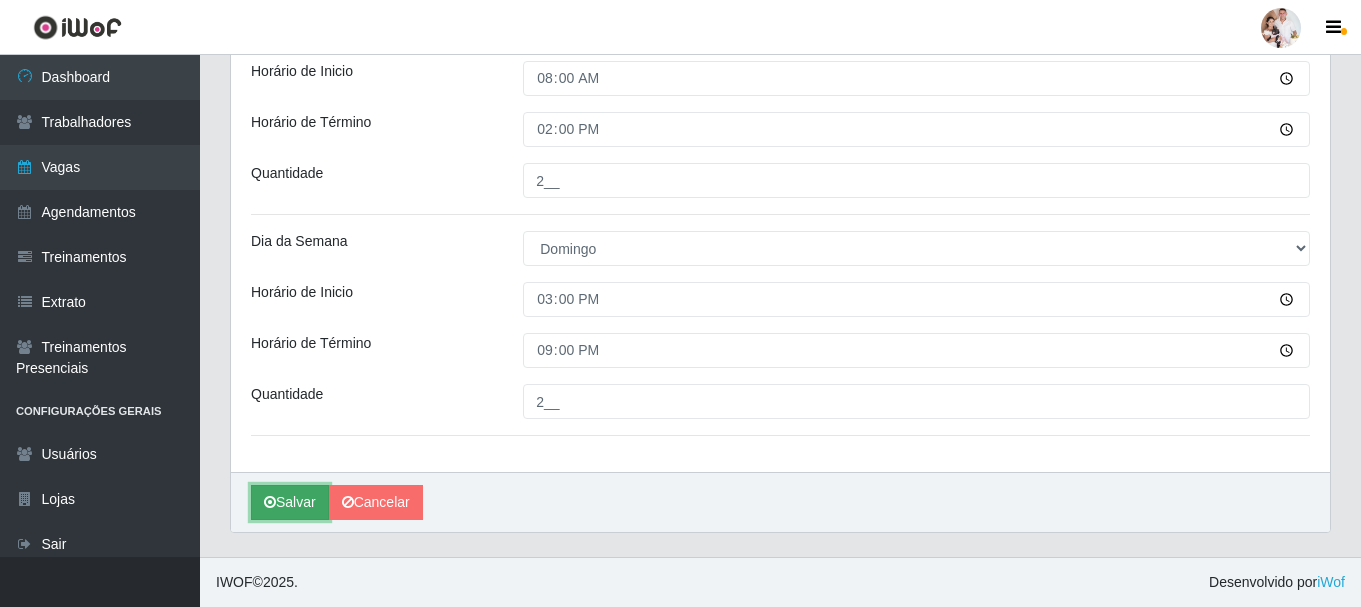 click on "Salvar" at bounding box center [290, 502] 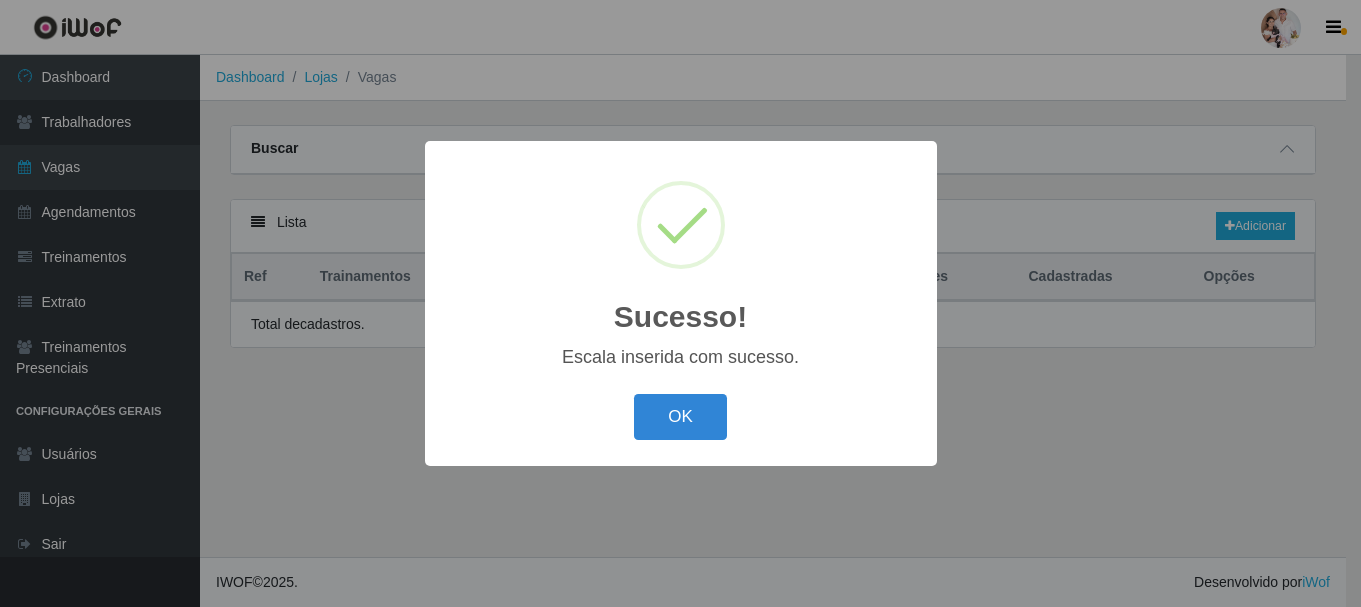 scroll, scrollTop: 0, scrollLeft: 0, axis: both 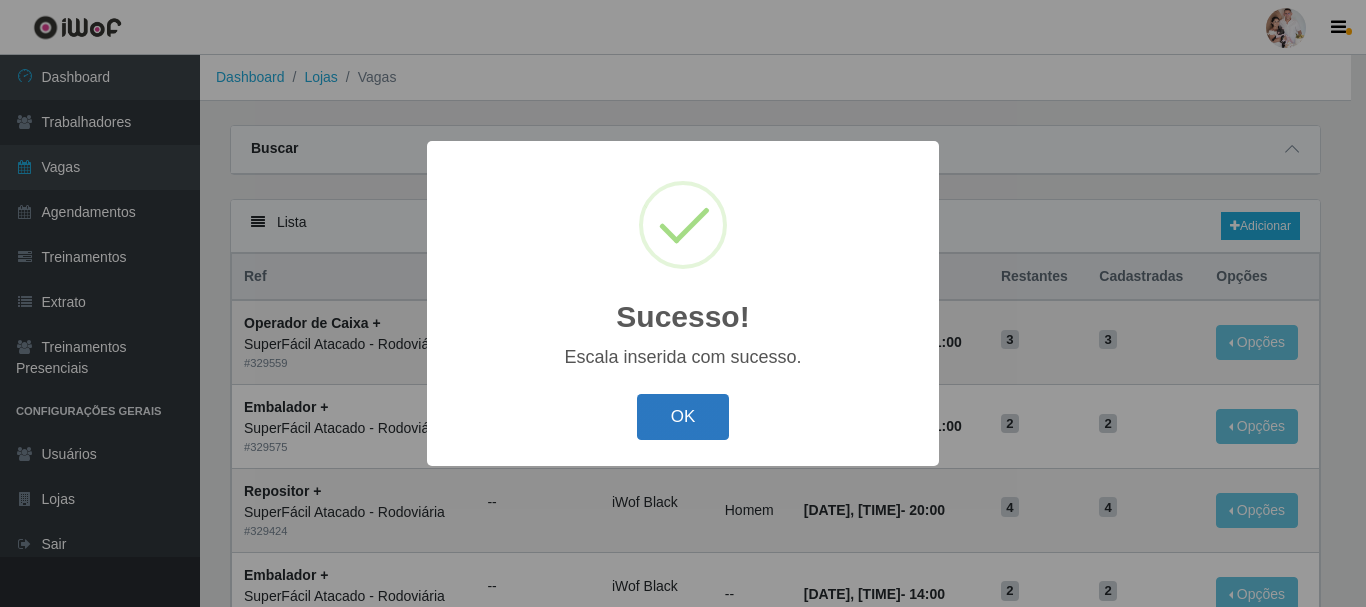 click on "OK" at bounding box center (683, 417) 